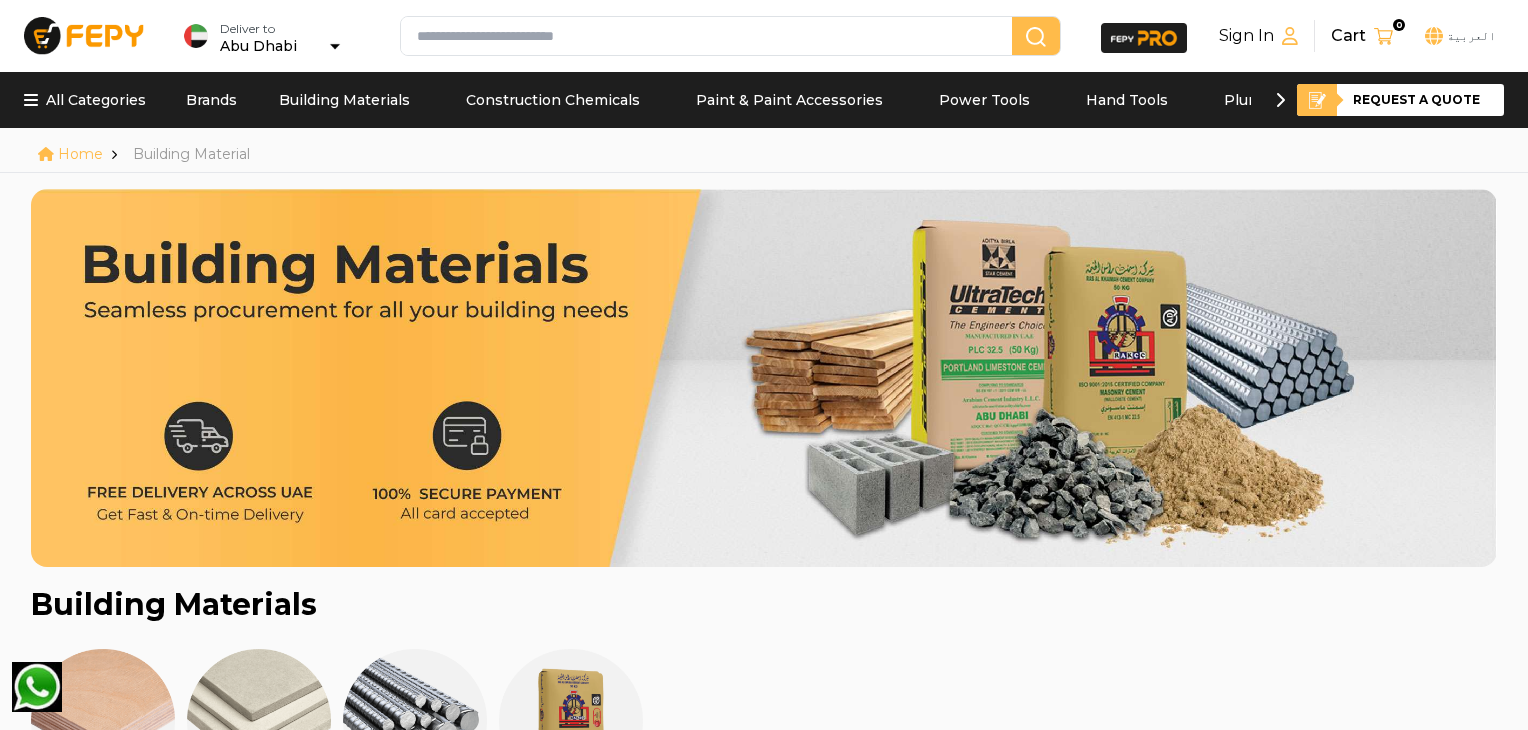 scroll, scrollTop: 0, scrollLeft: 0, axis: both 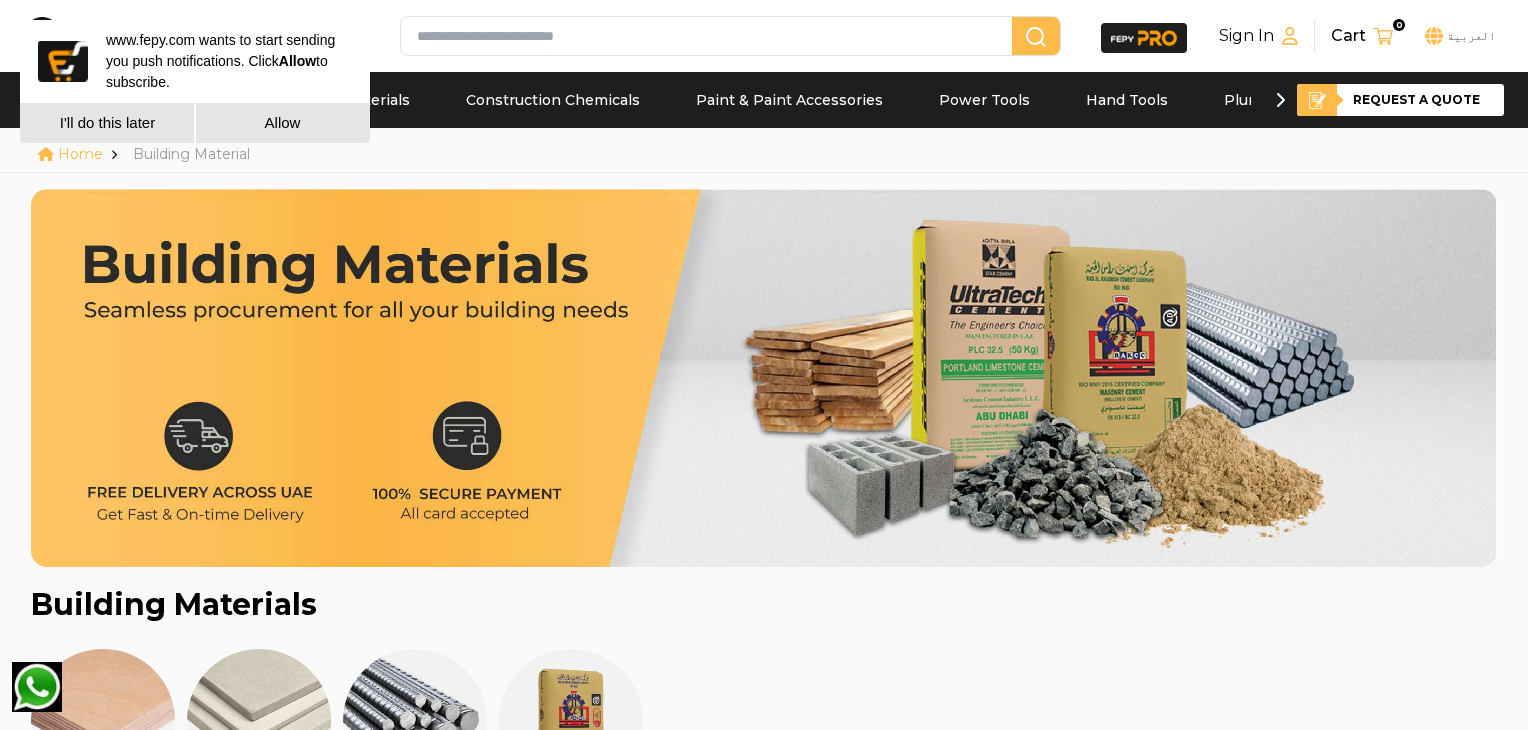 click on "Request a quote" at bounding box center (1400, 100) 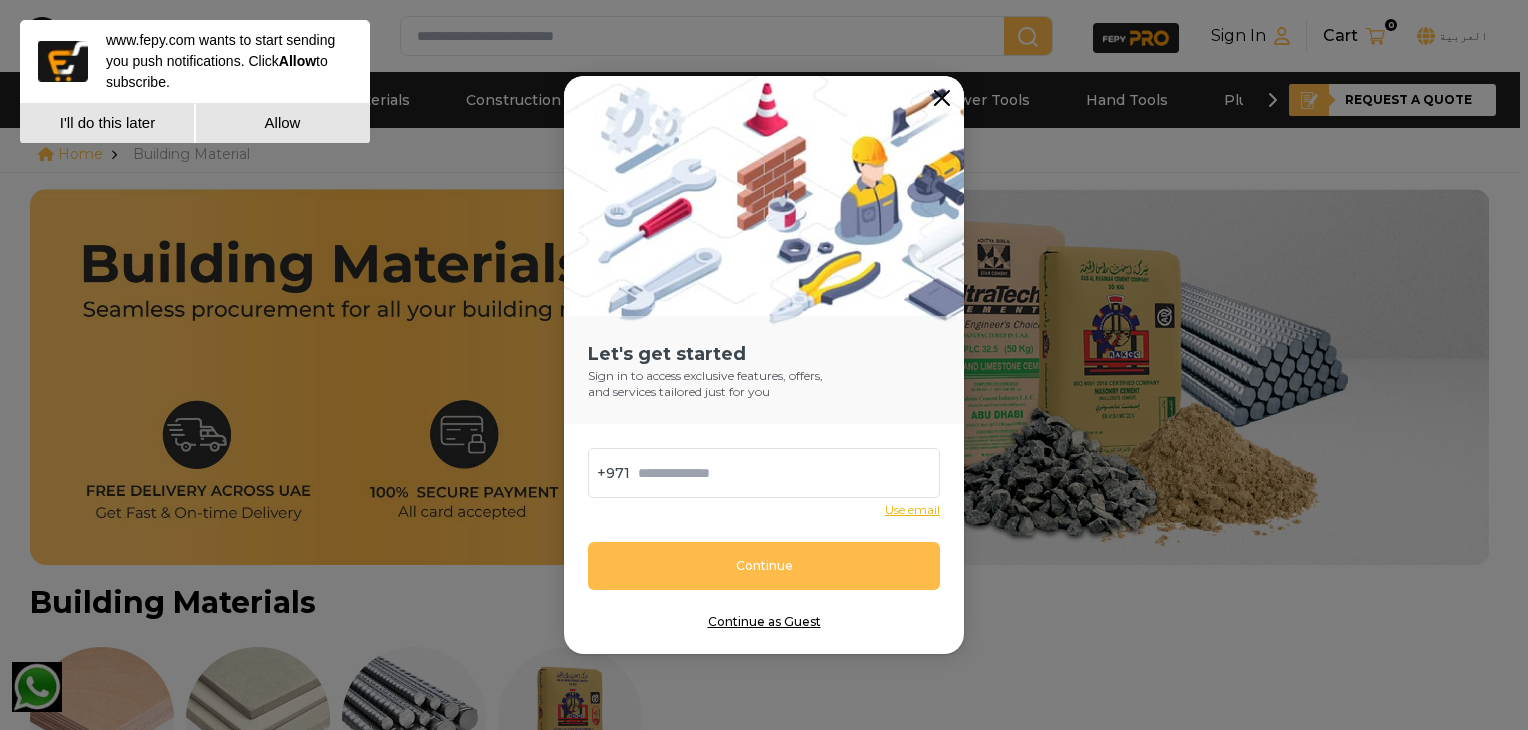 click at bounding box center [780, 473] 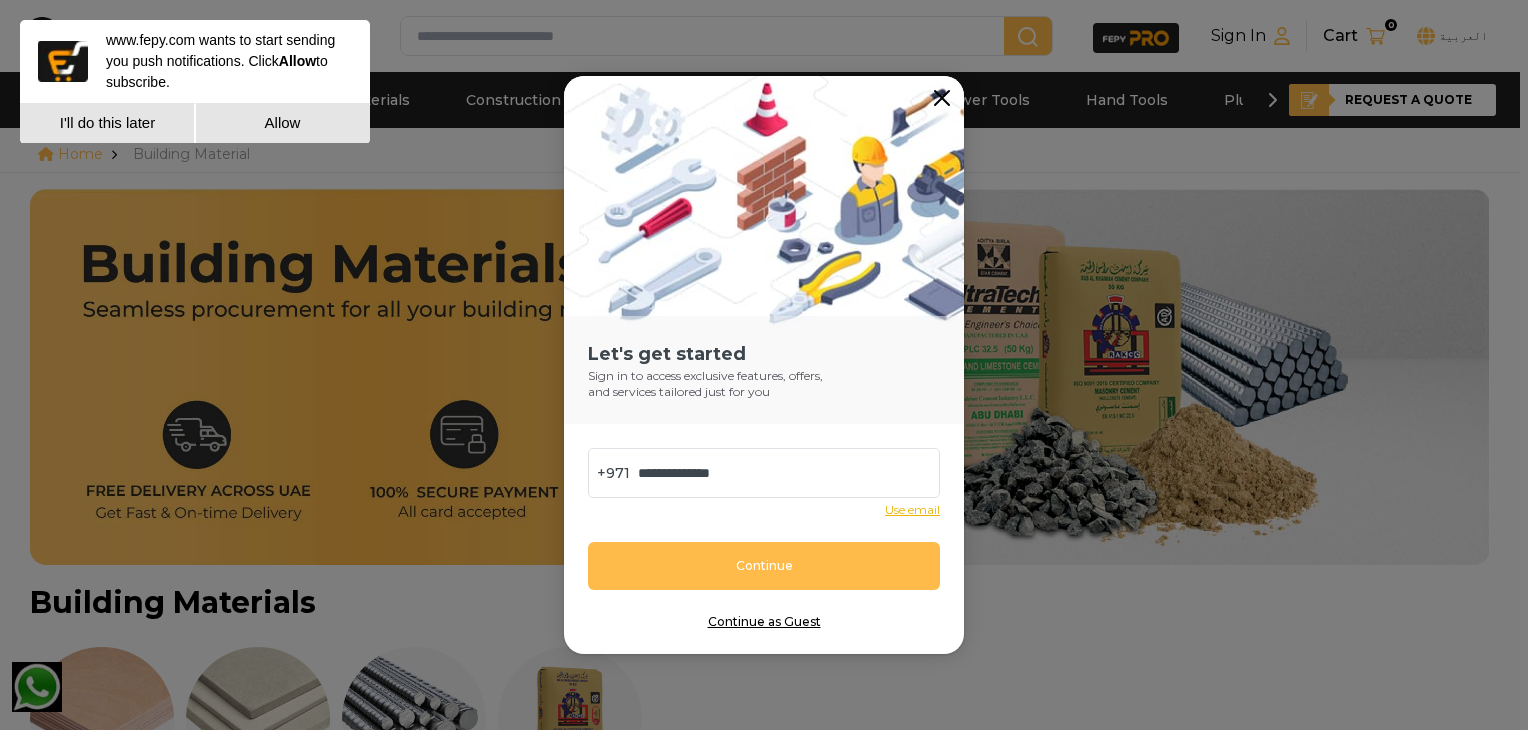 click on "Continue" at bounding box center [764, 566] 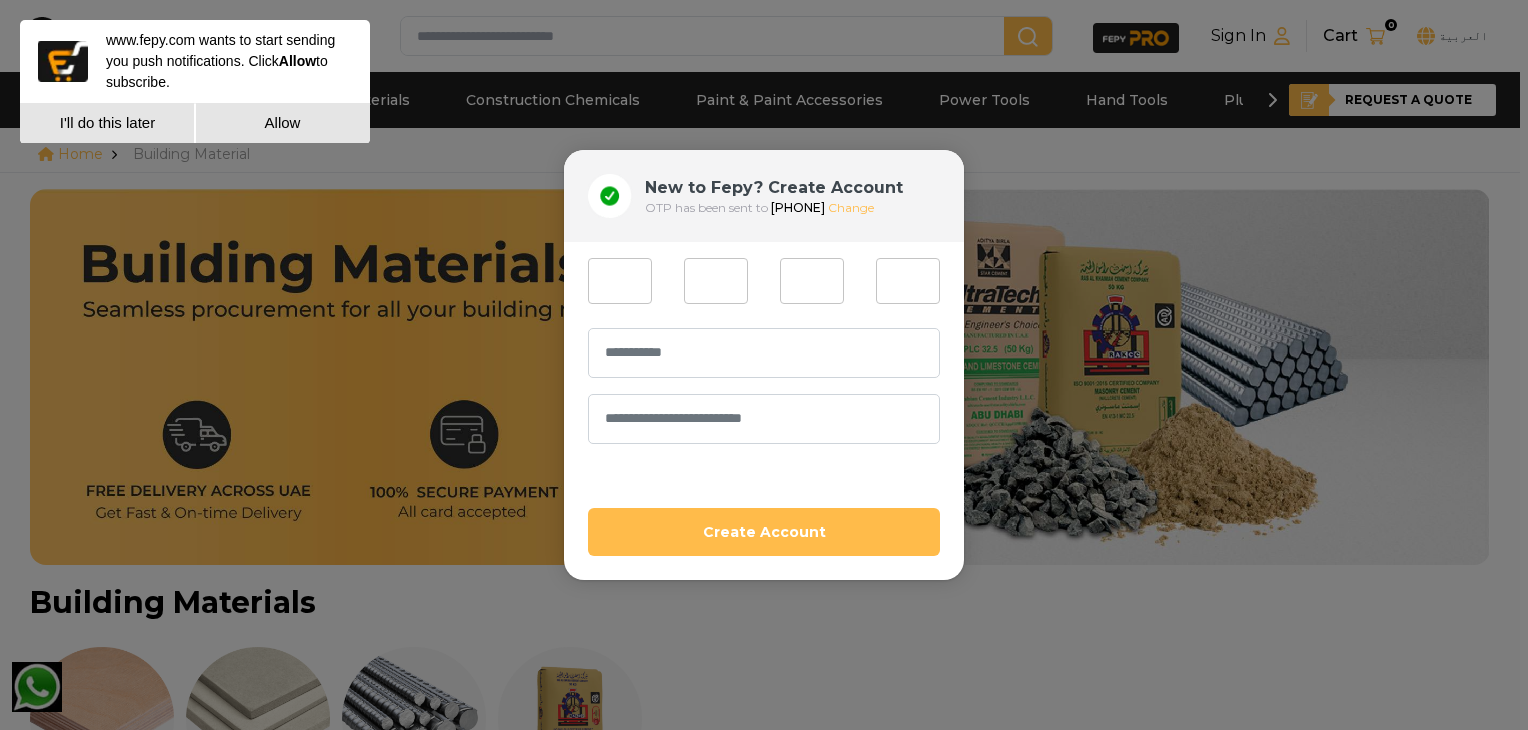 click on "Allow" at bounding box center [282, 123] 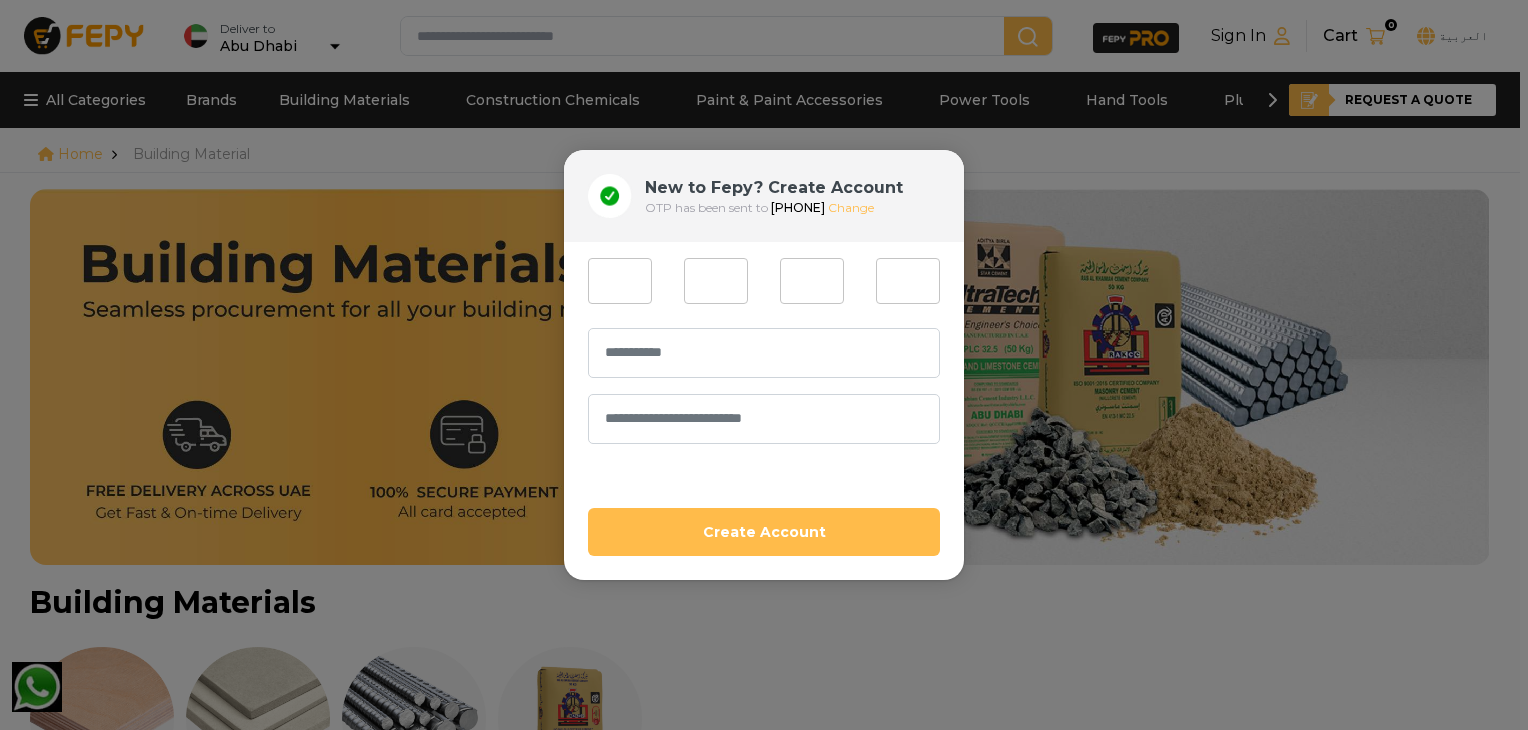 click at bounding box center (620, 281) 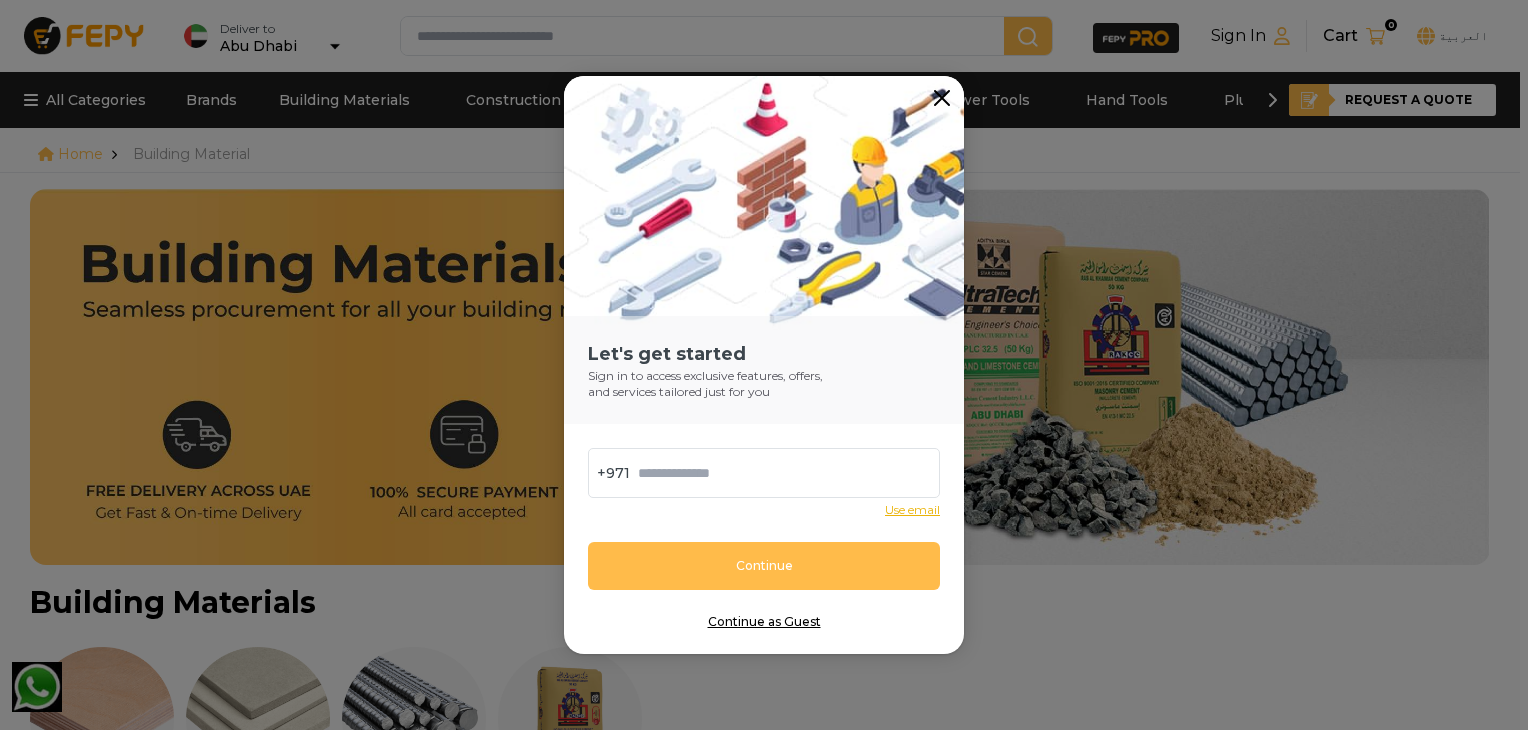 click 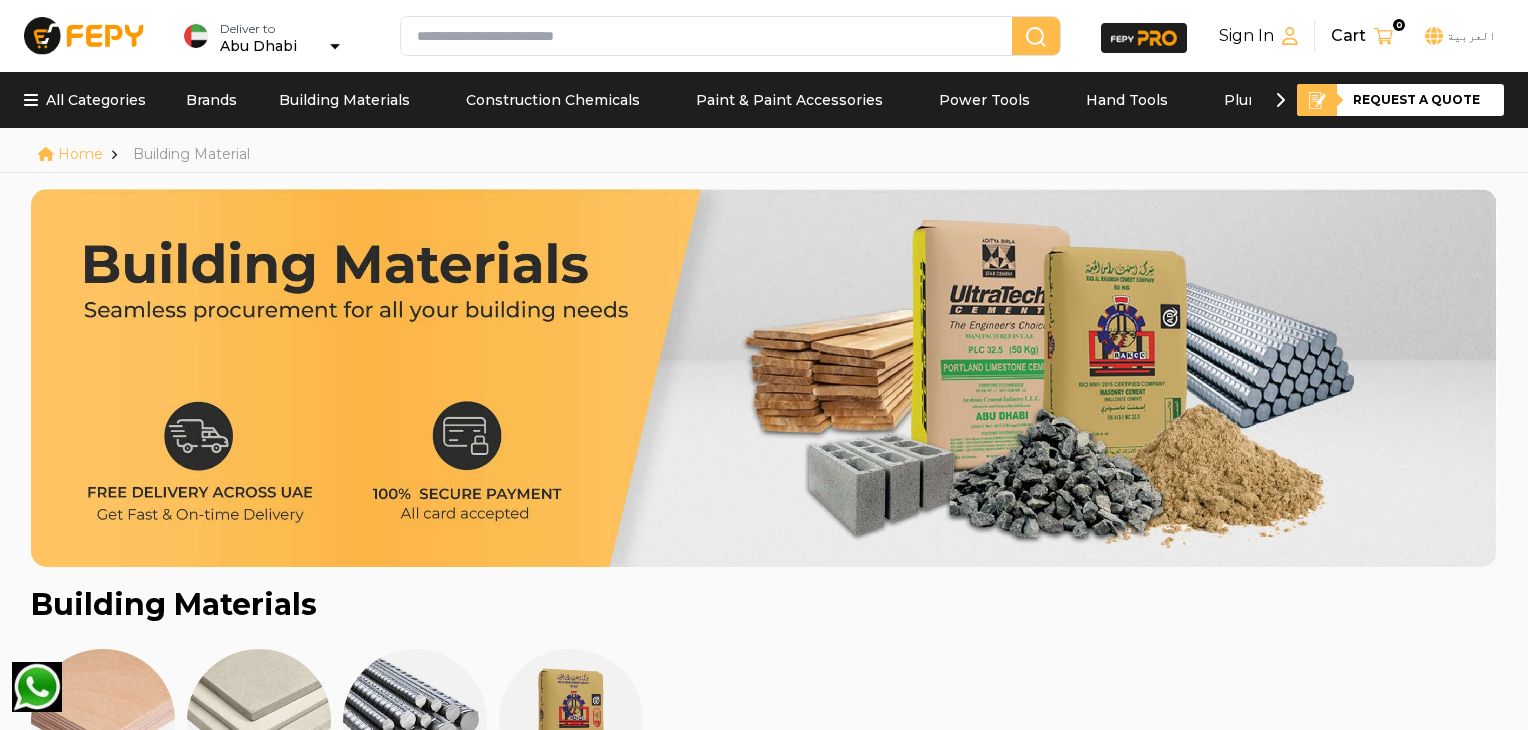 click on "Sign In" at bounding box center [1258, 36] 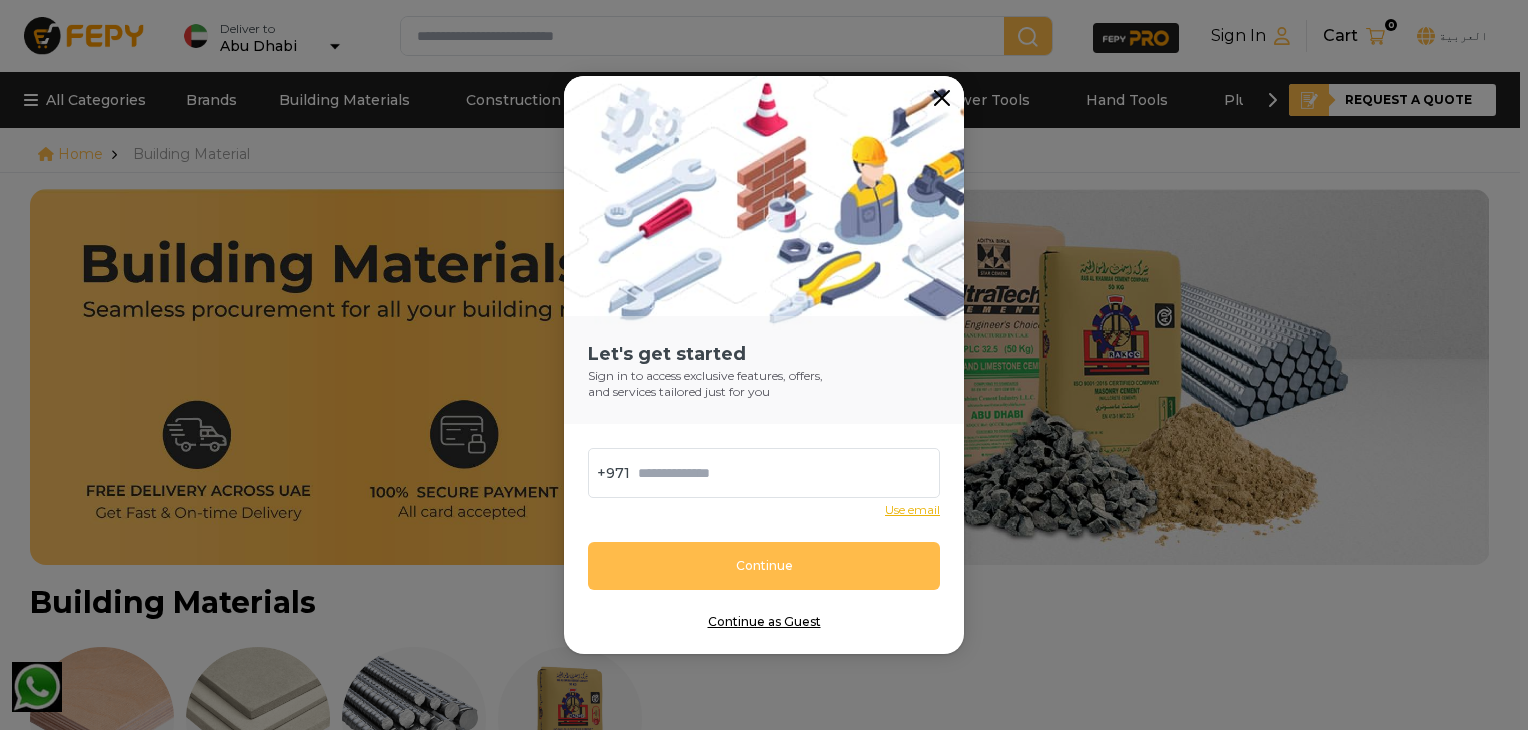 click at bounding box center (780, 473) 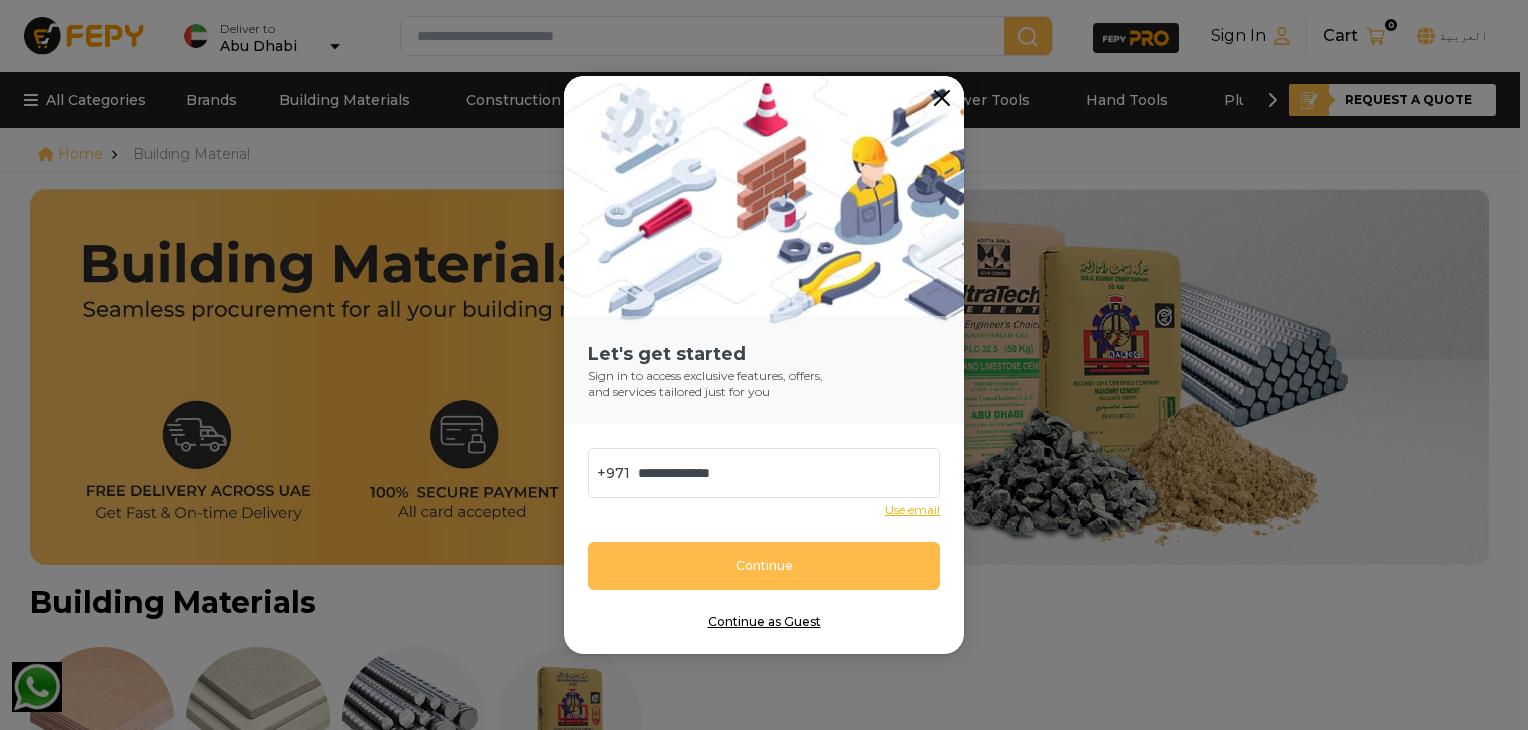 click on "Continue" at bounding box center (764, 566) 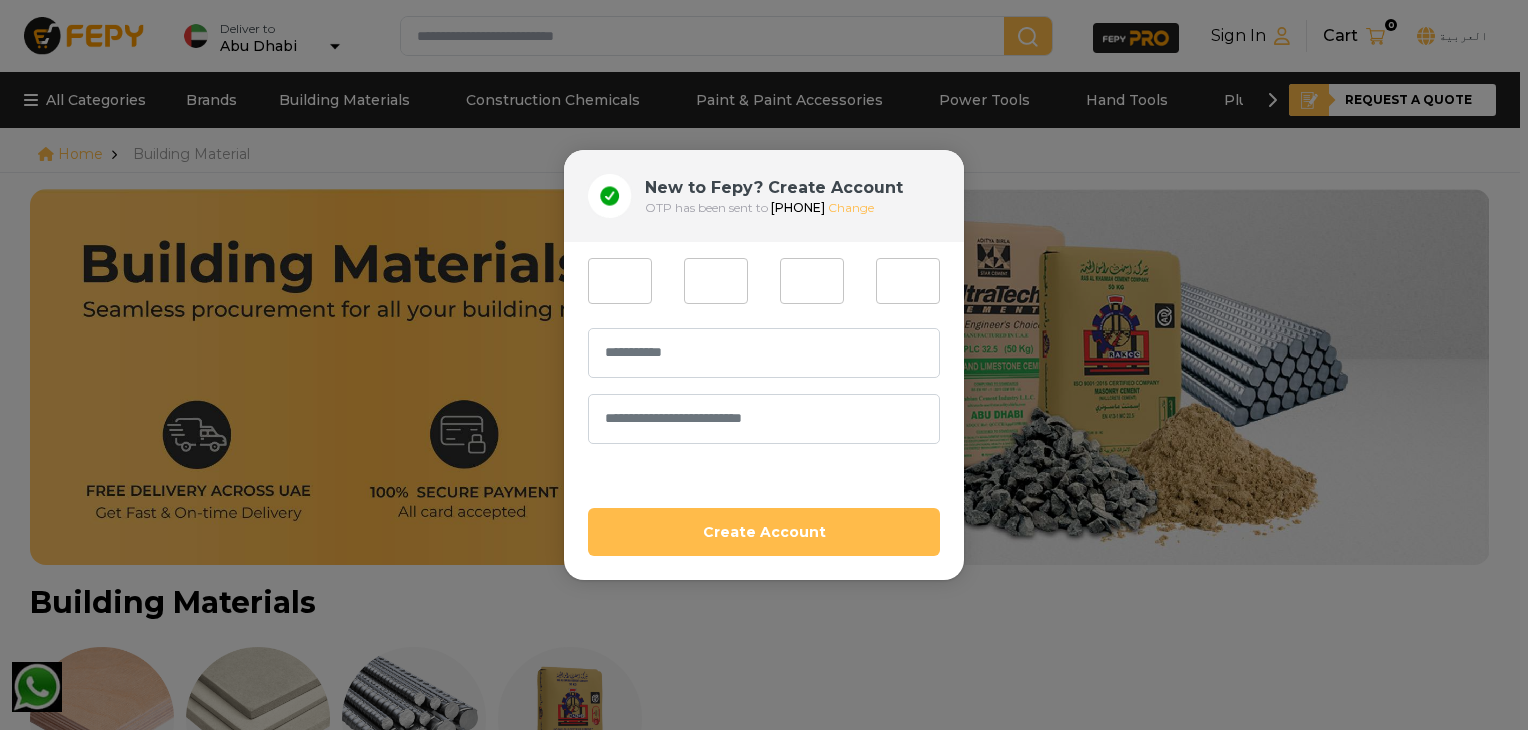 click at bounding box center [620, 281] 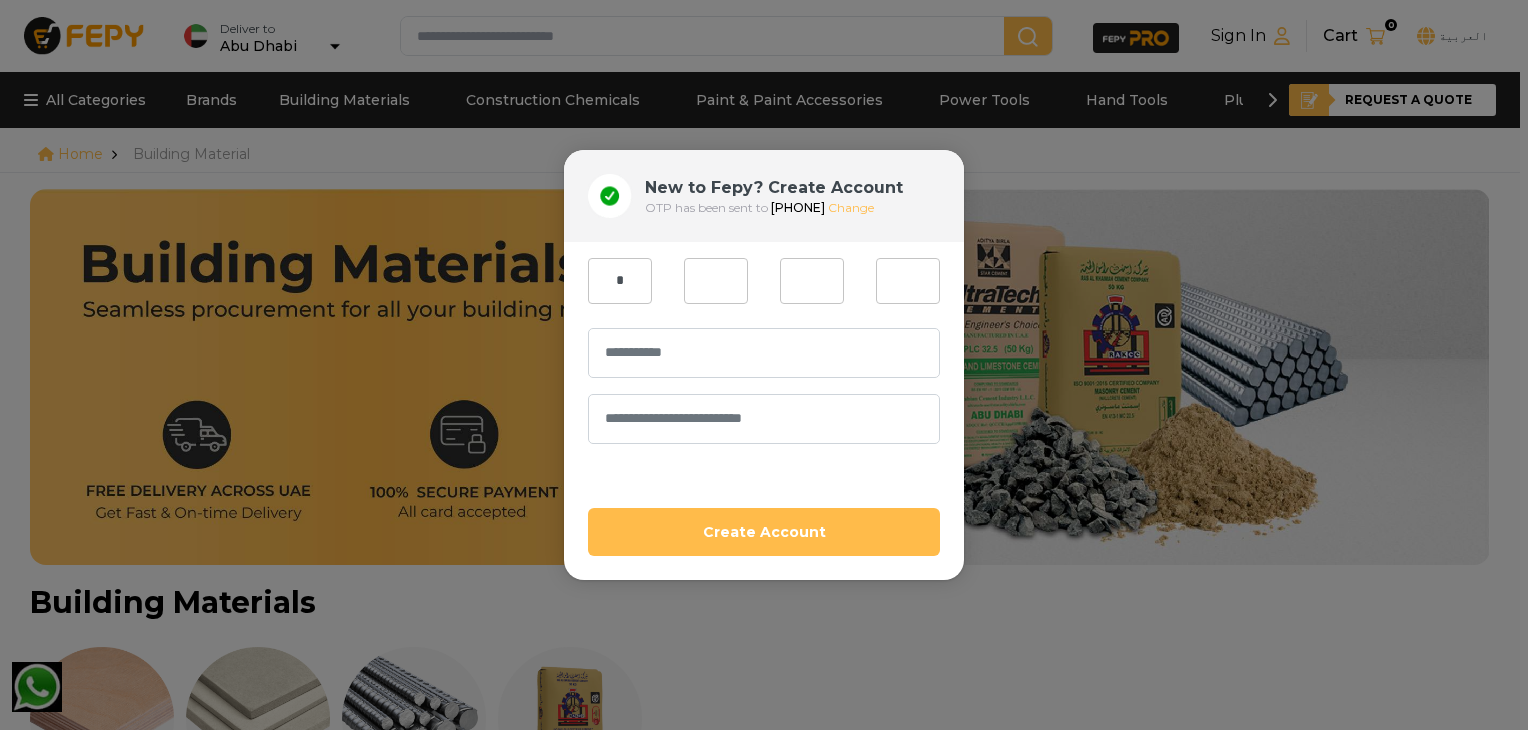 type on "*" 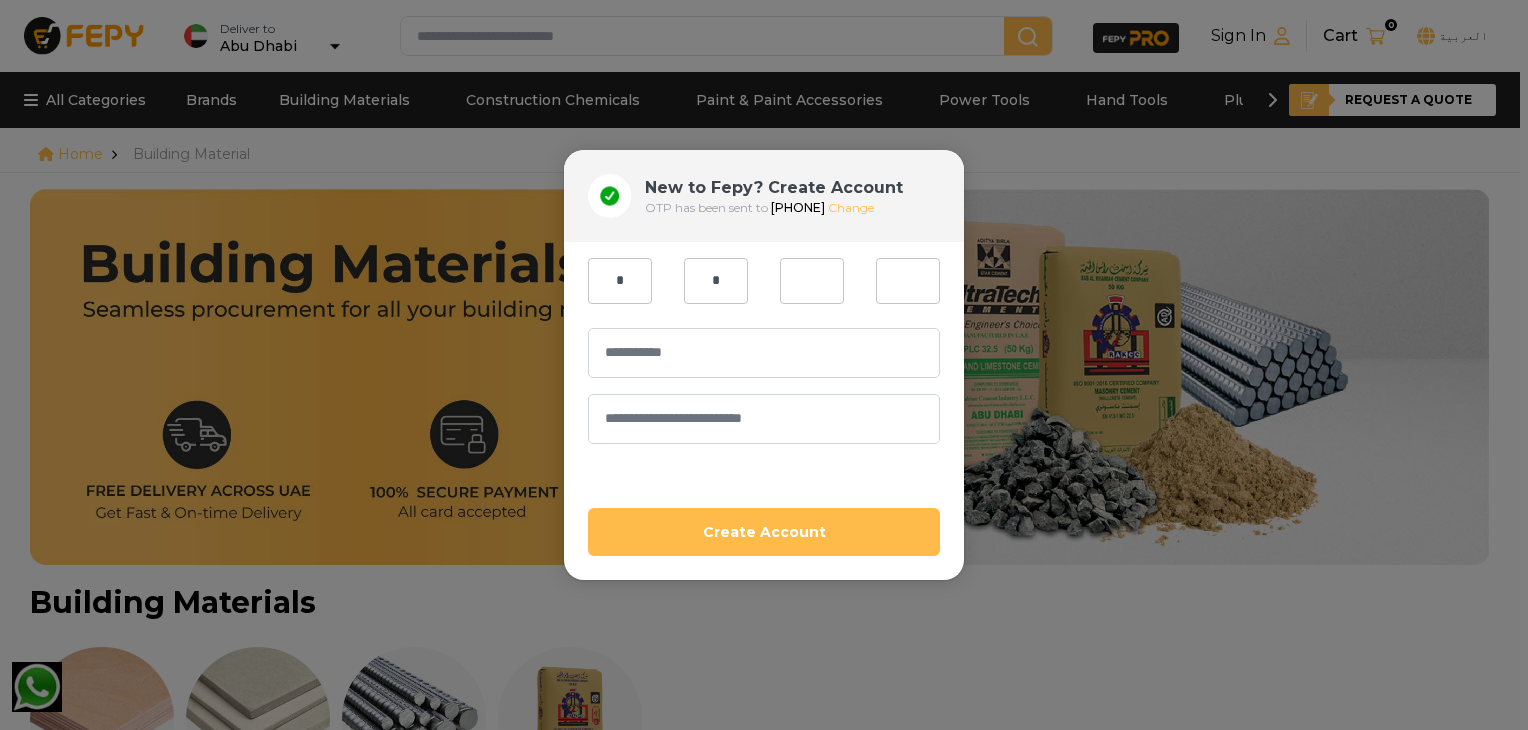 type on "*" 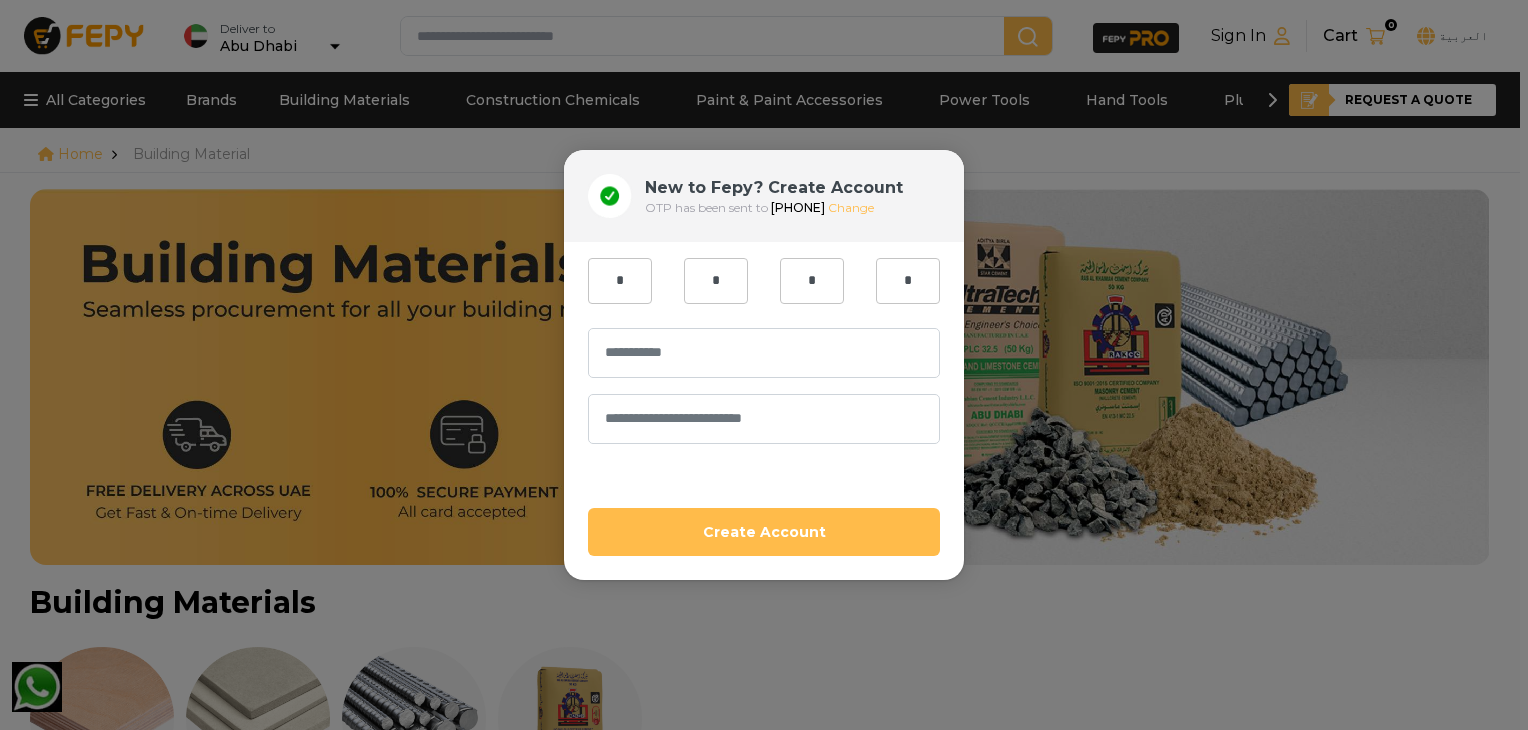 type on "*" 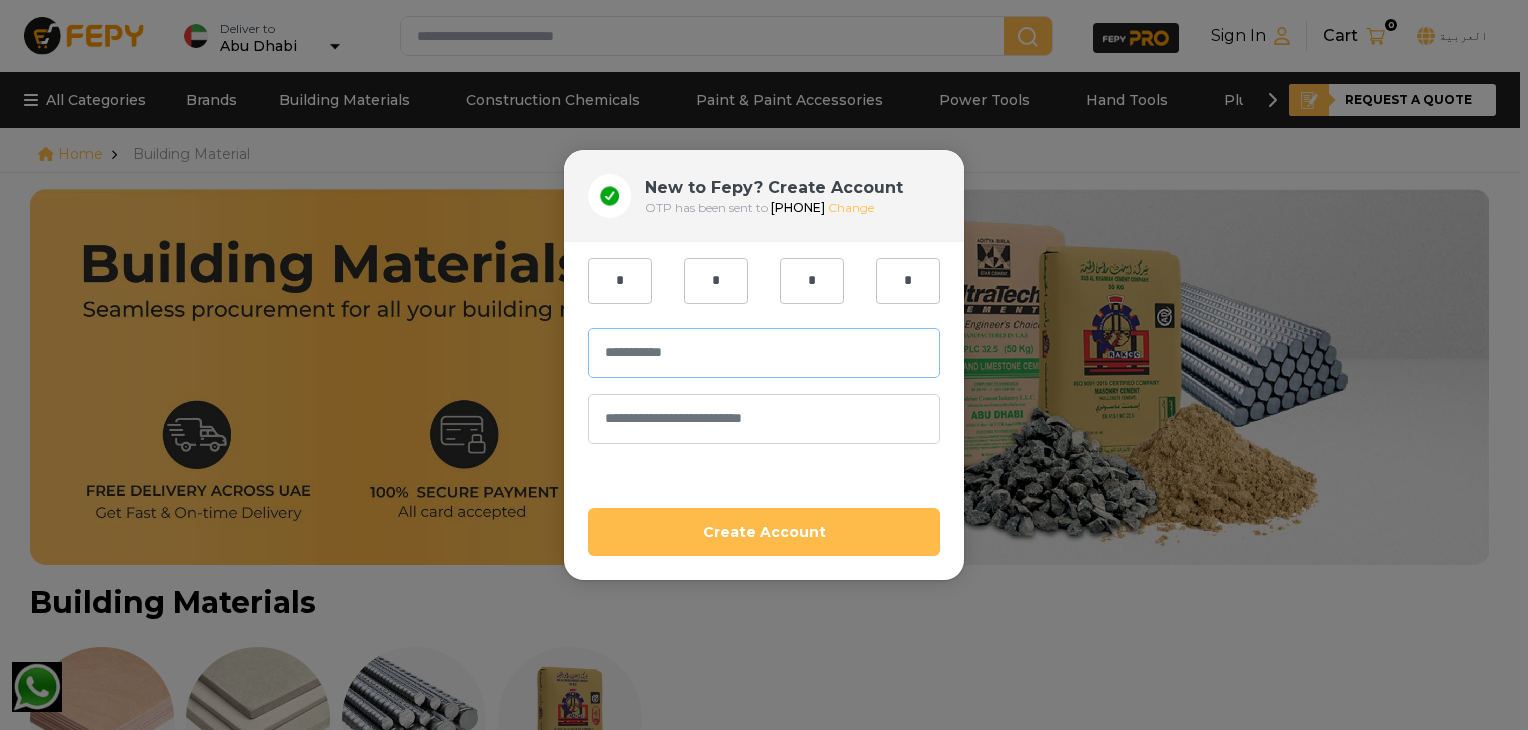 click at bounding box center [764, 353] 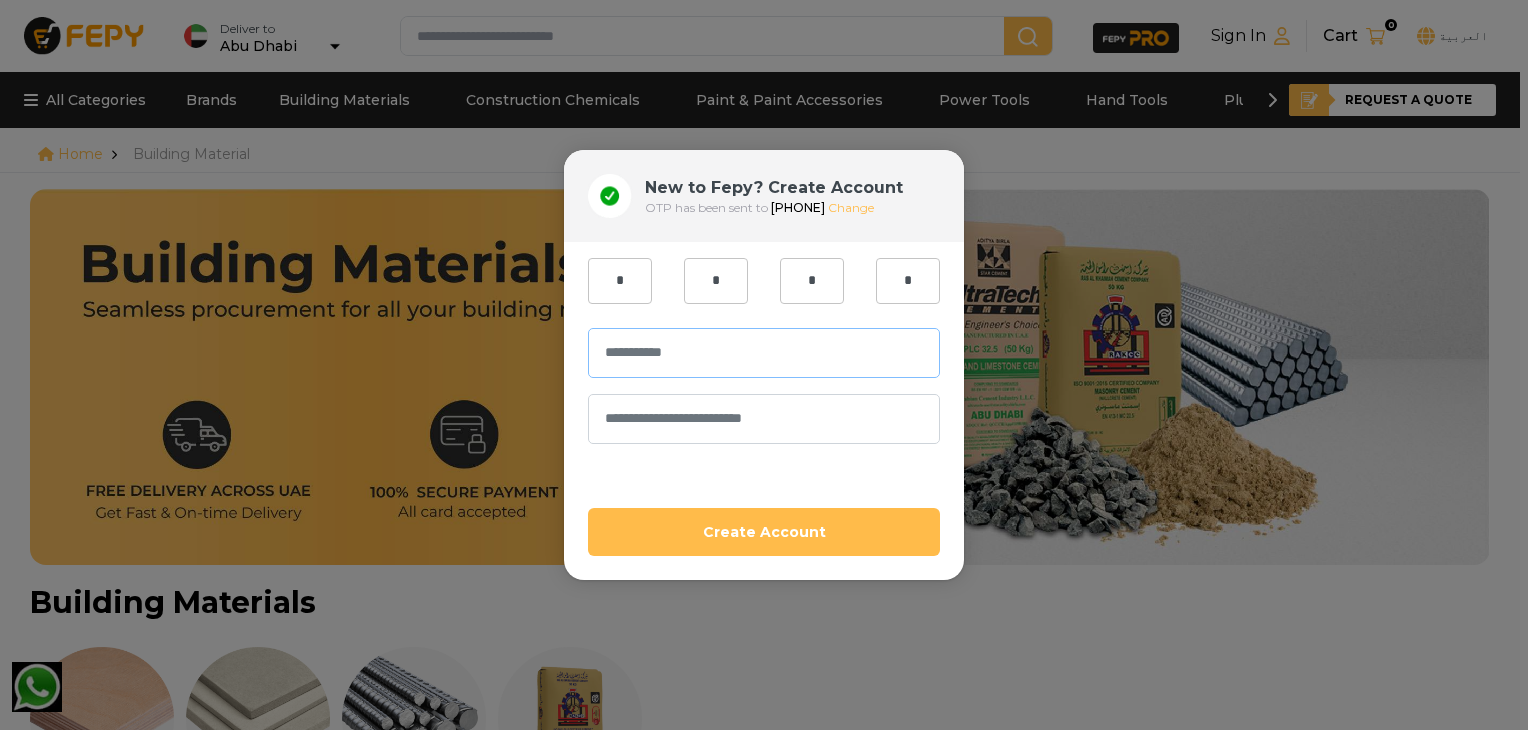 type on "******" 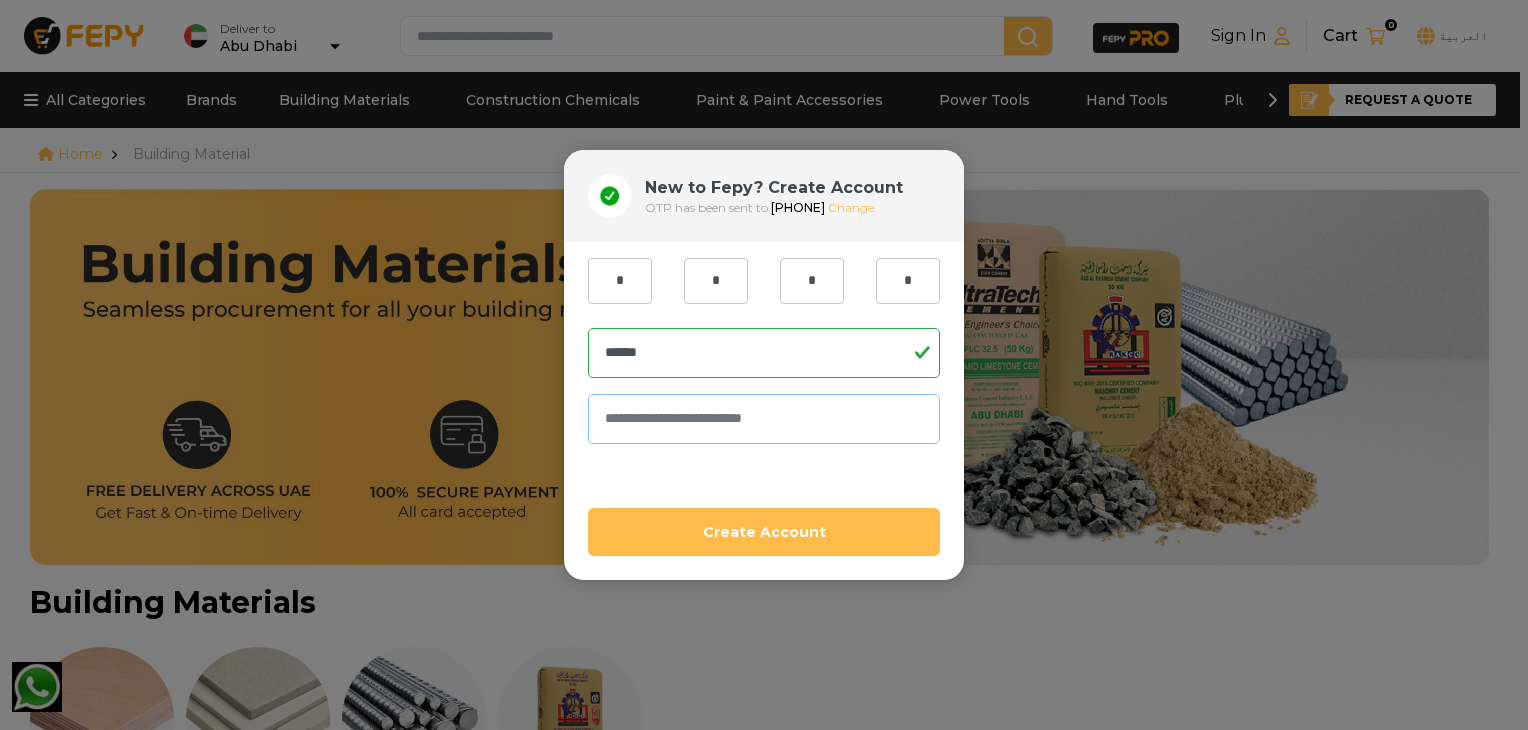 click at bounding box center (764, 419) 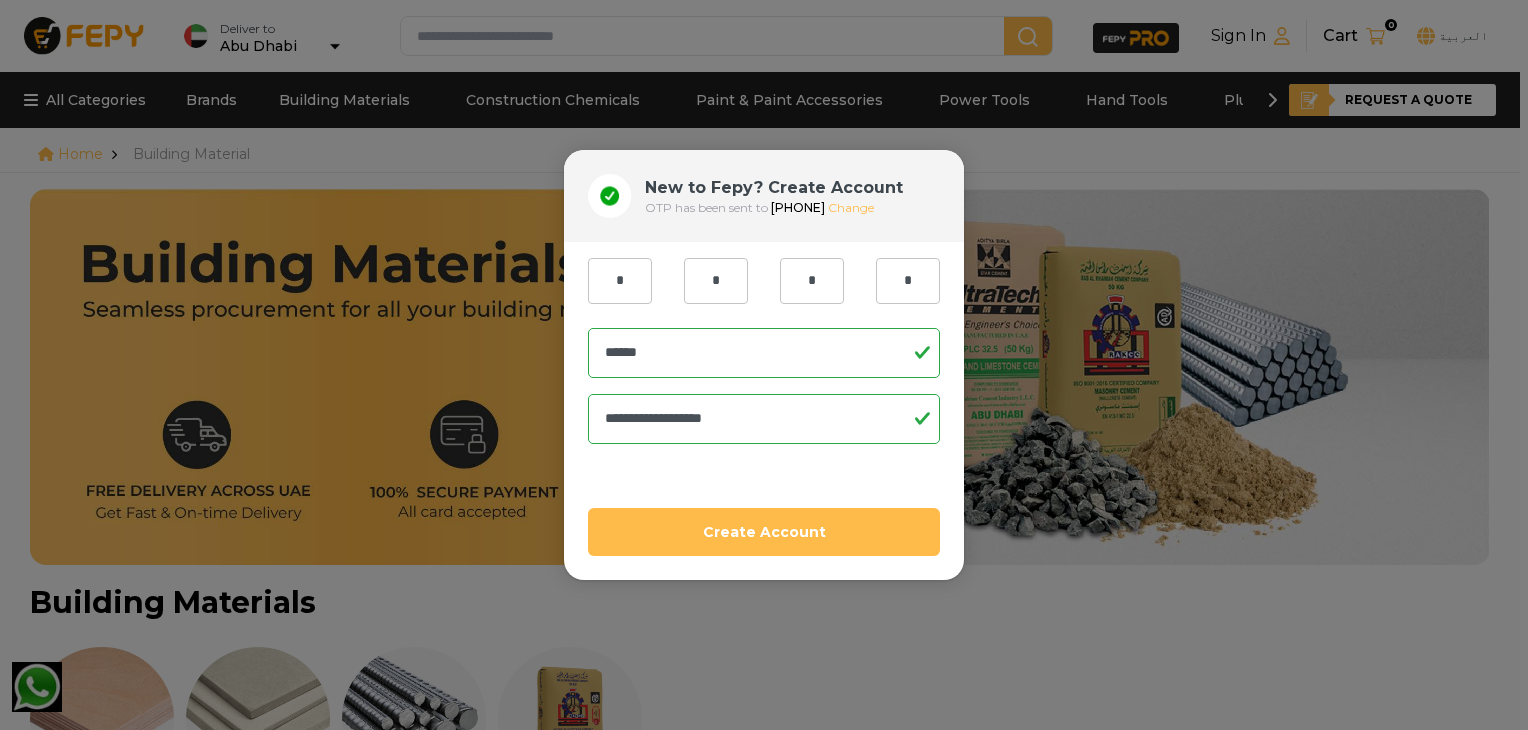 click on "Create Account" at bounding box center (764, 532) 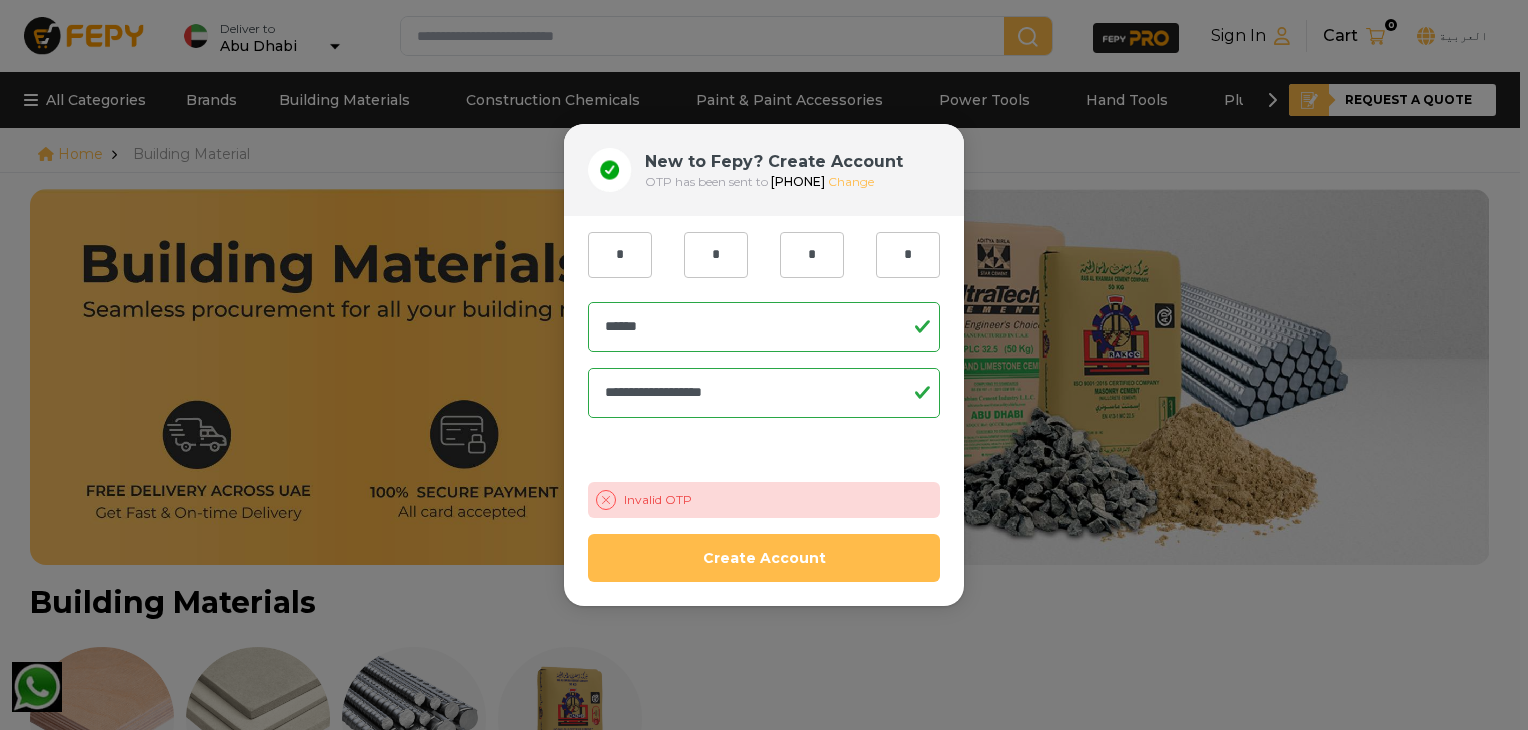click on "**********" at bounding box center (764, 365) 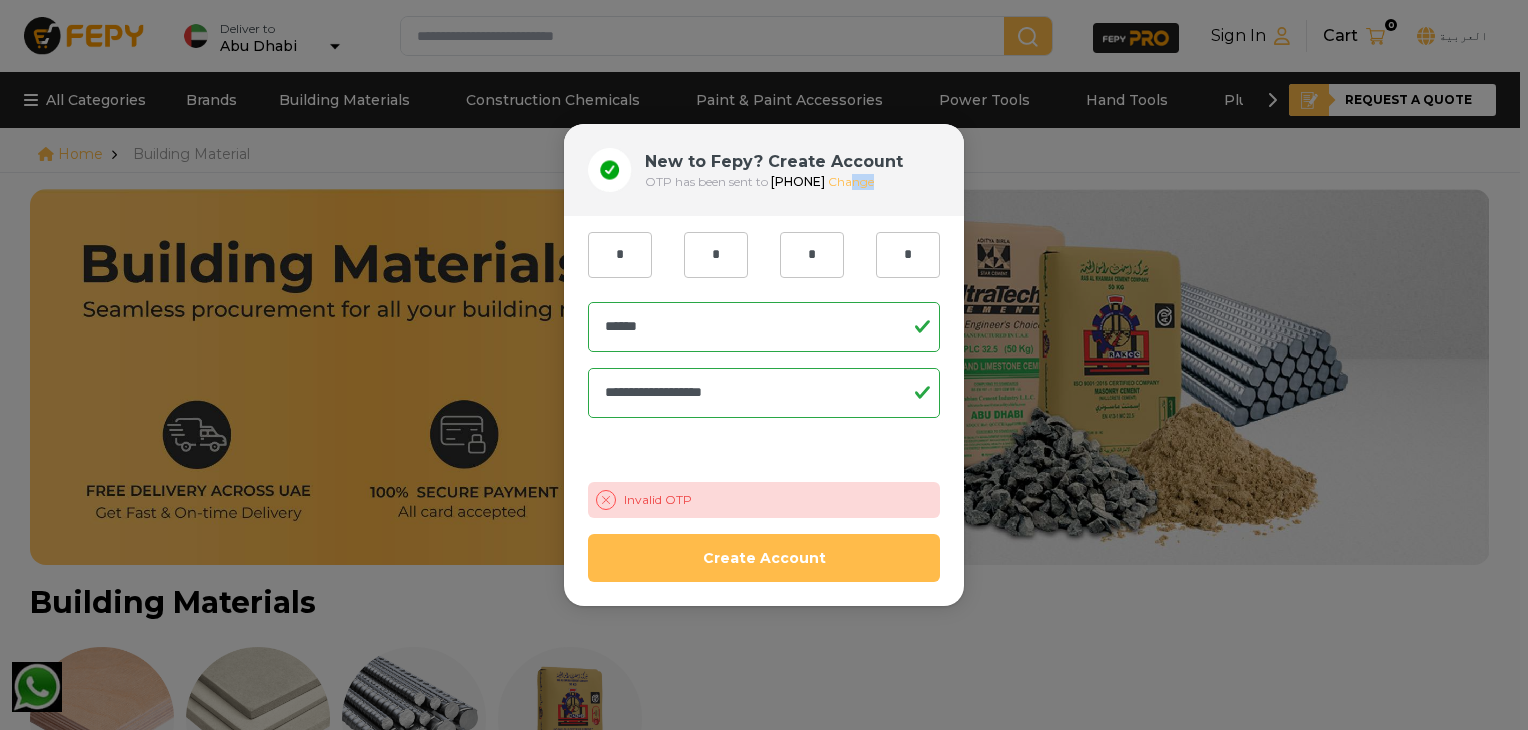 drag, startPoint x: 852, startPoint y: 192, endPoint x: 863, endPoint y: 175, distance: 20.248457 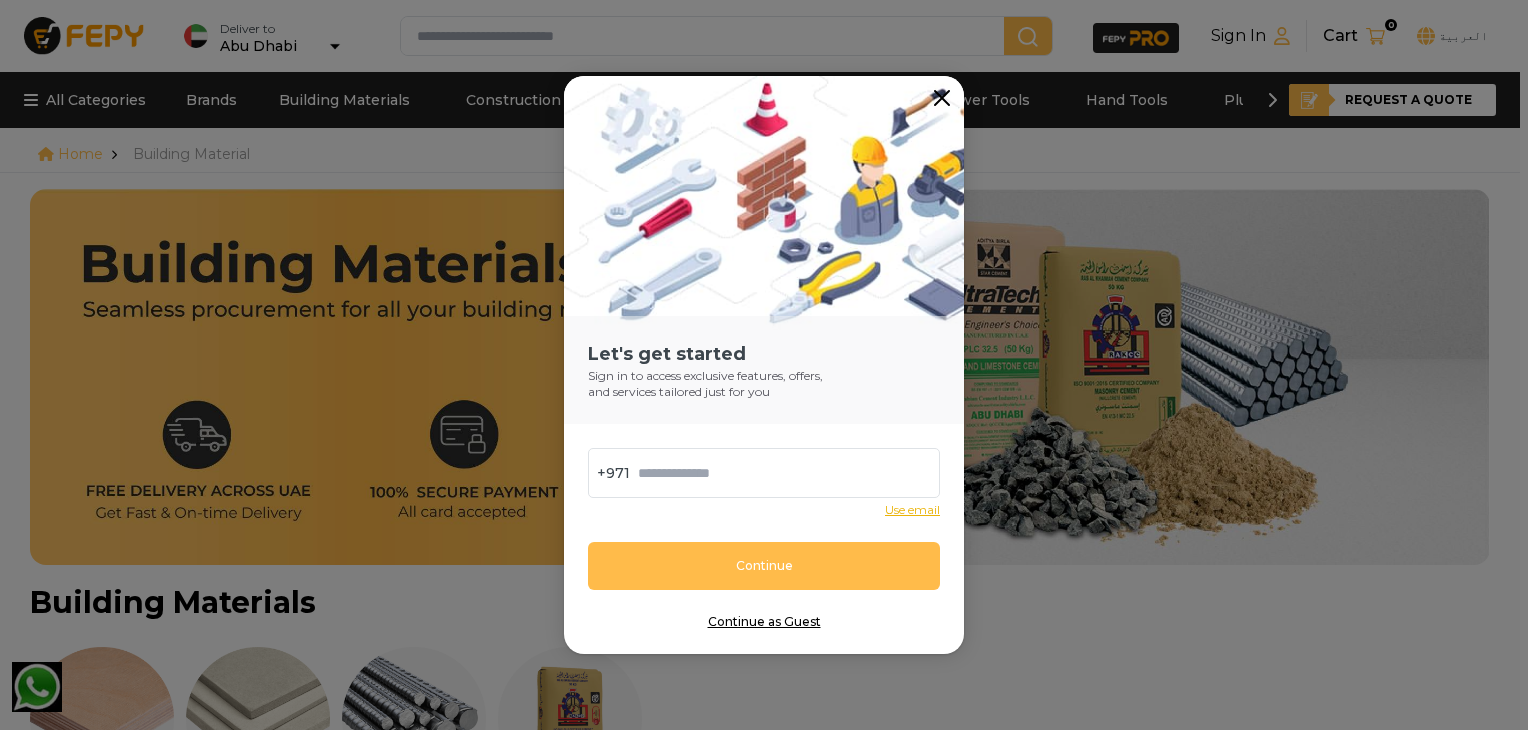 click on "Use email" at bounding box center [912, 510] 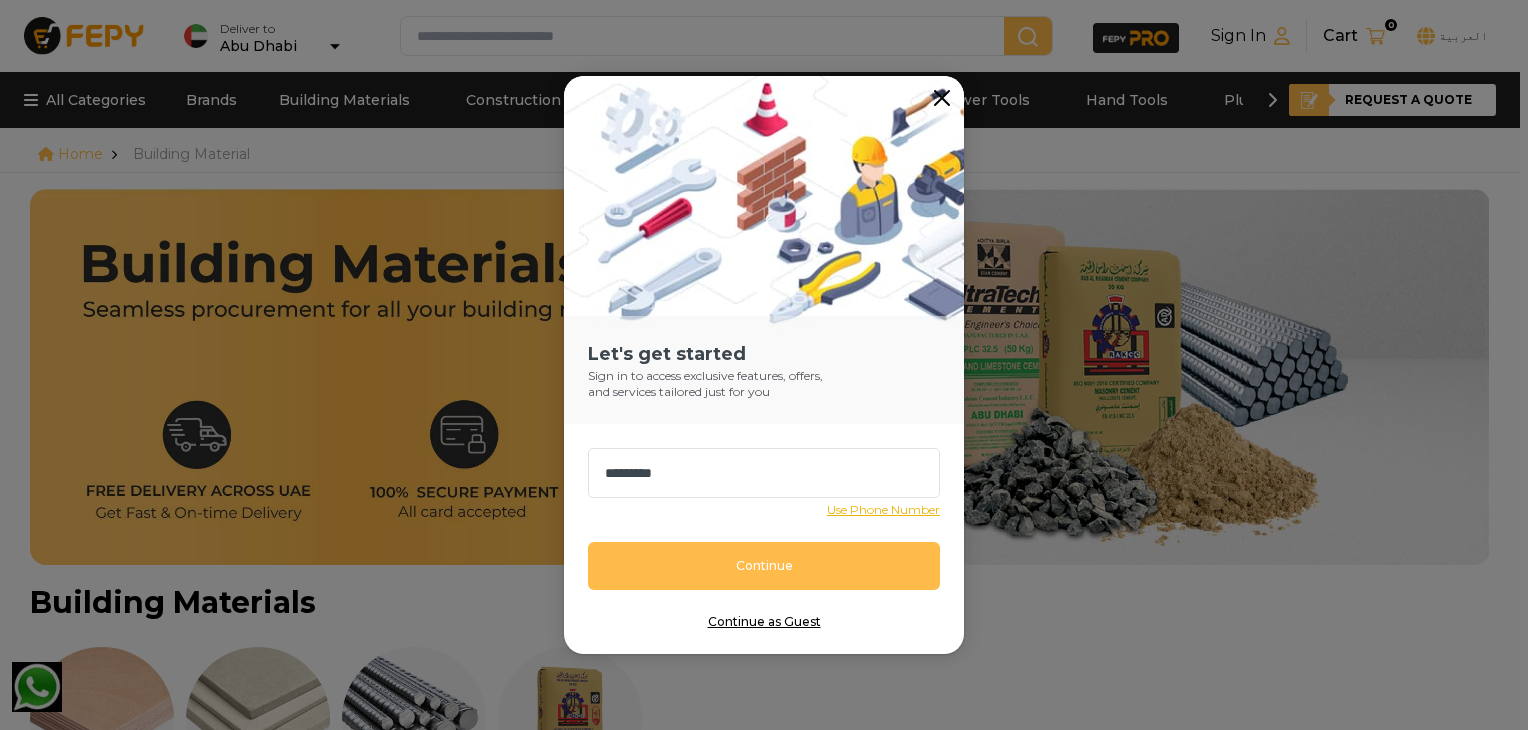 click on "*********" at bounding box center (764, 473) 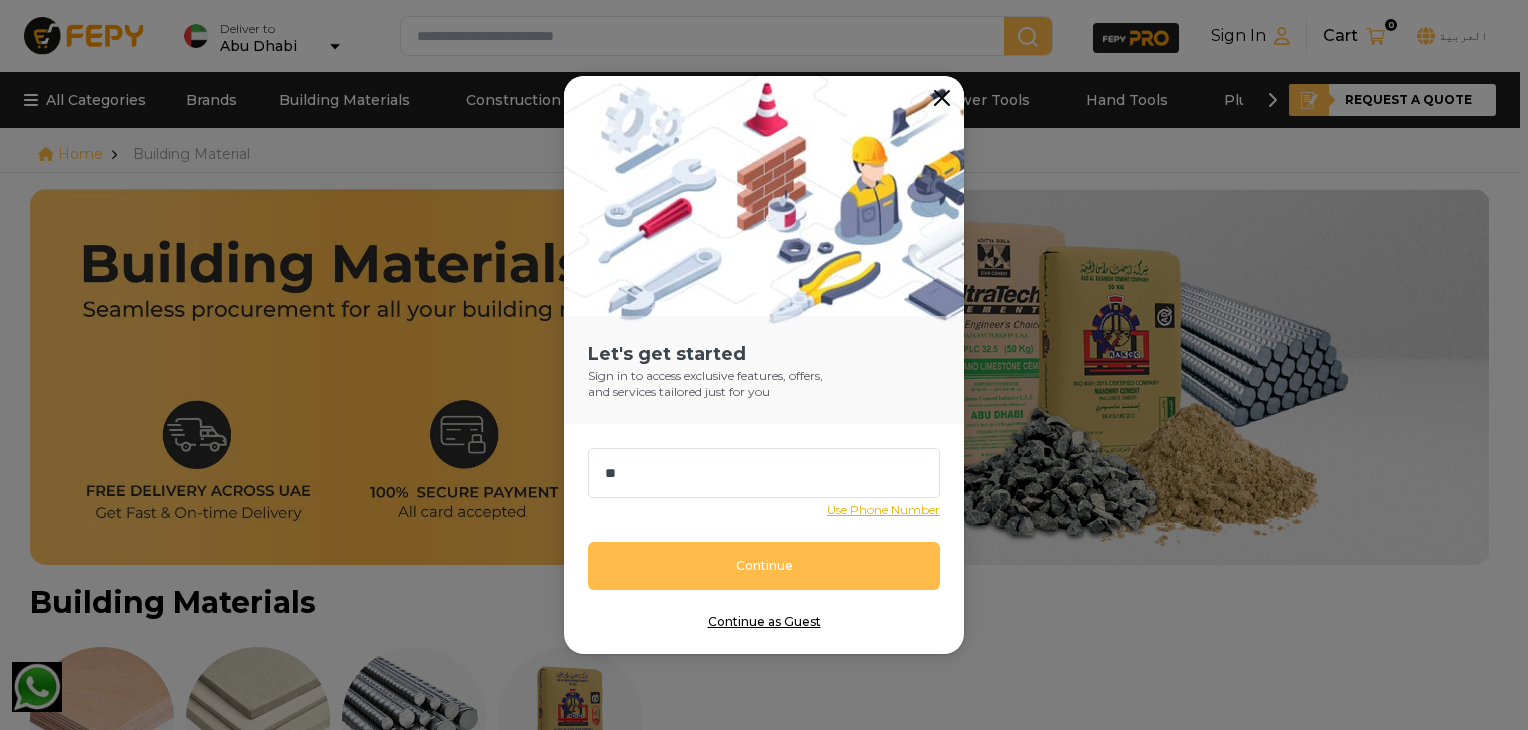 type on "*" 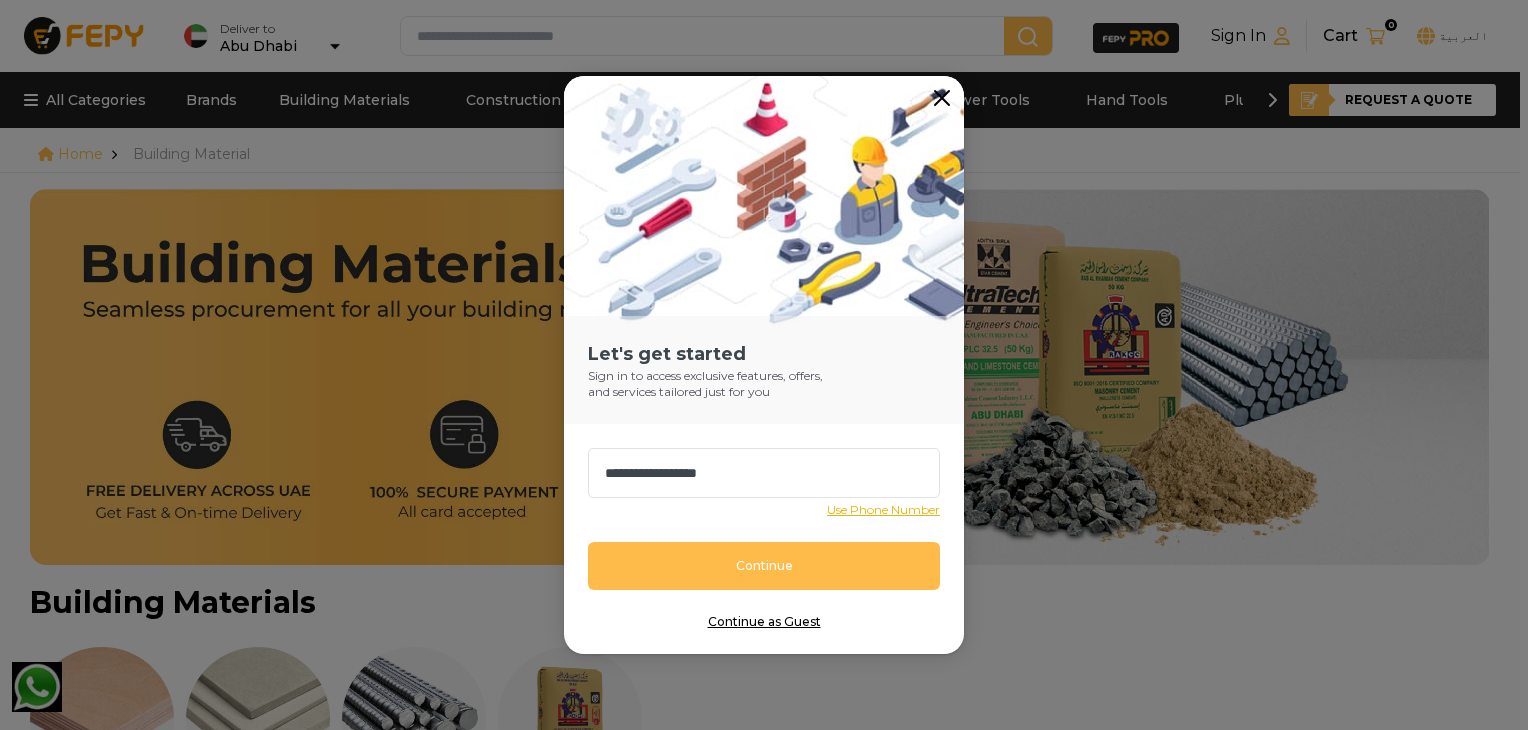 type on "**********" 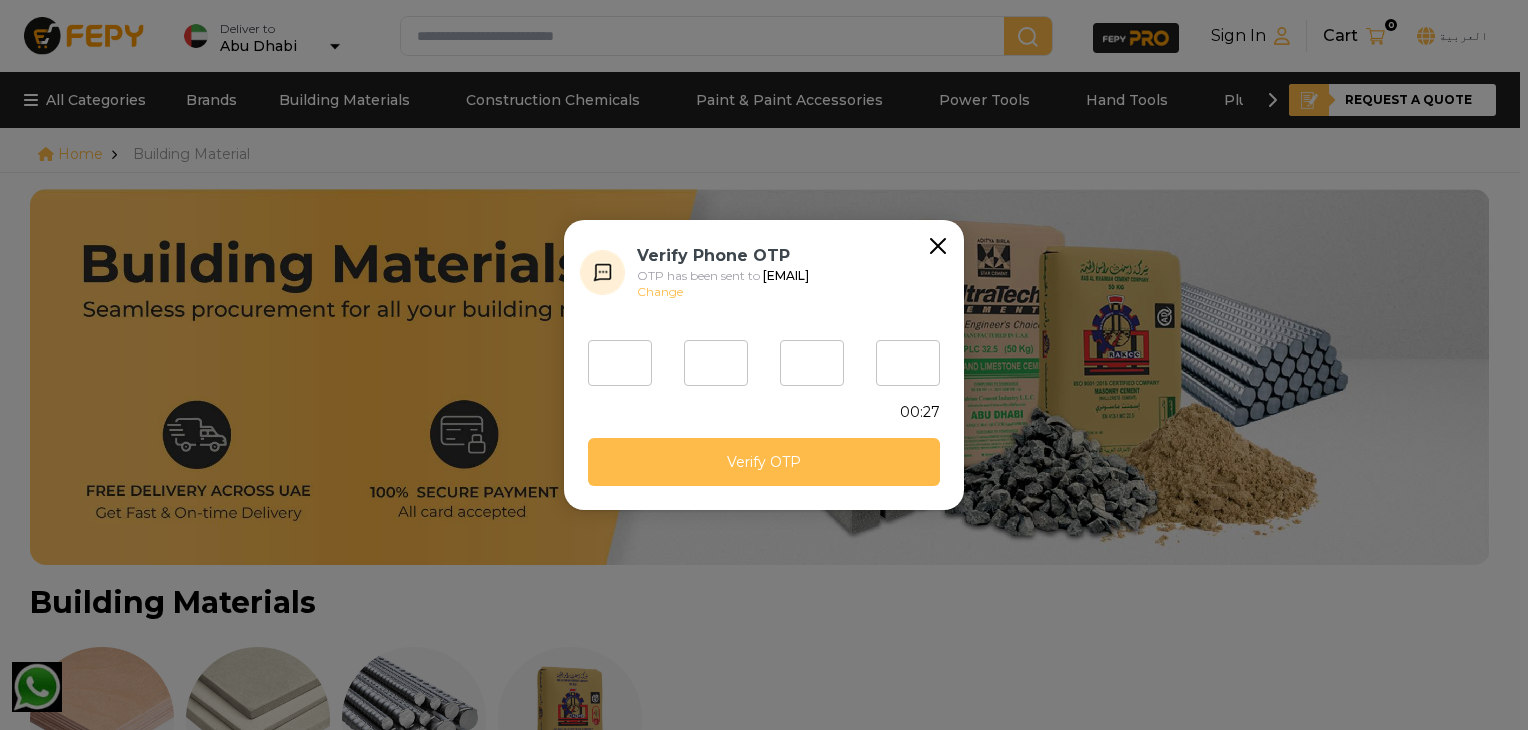 click on "*" at bounding box center [908, 363] 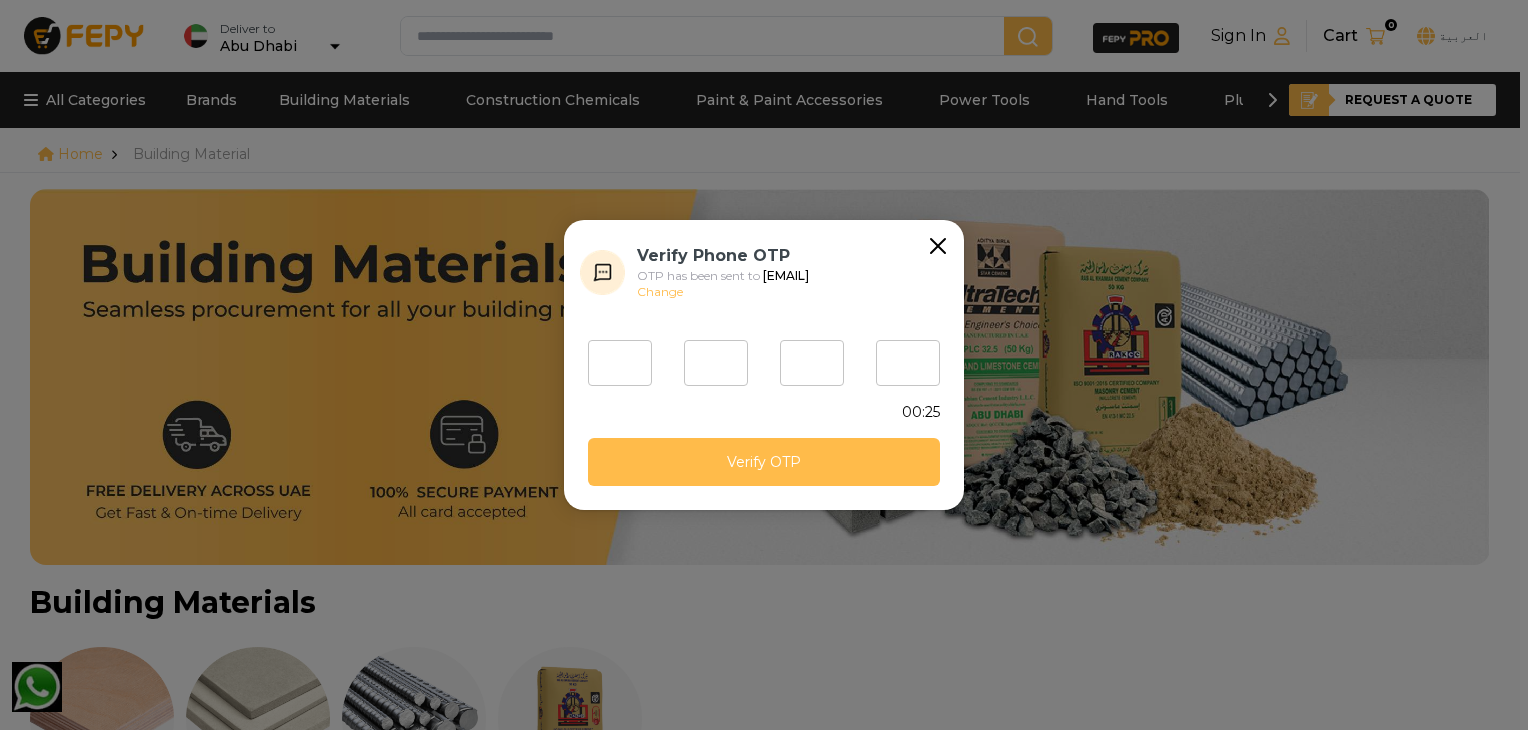 type 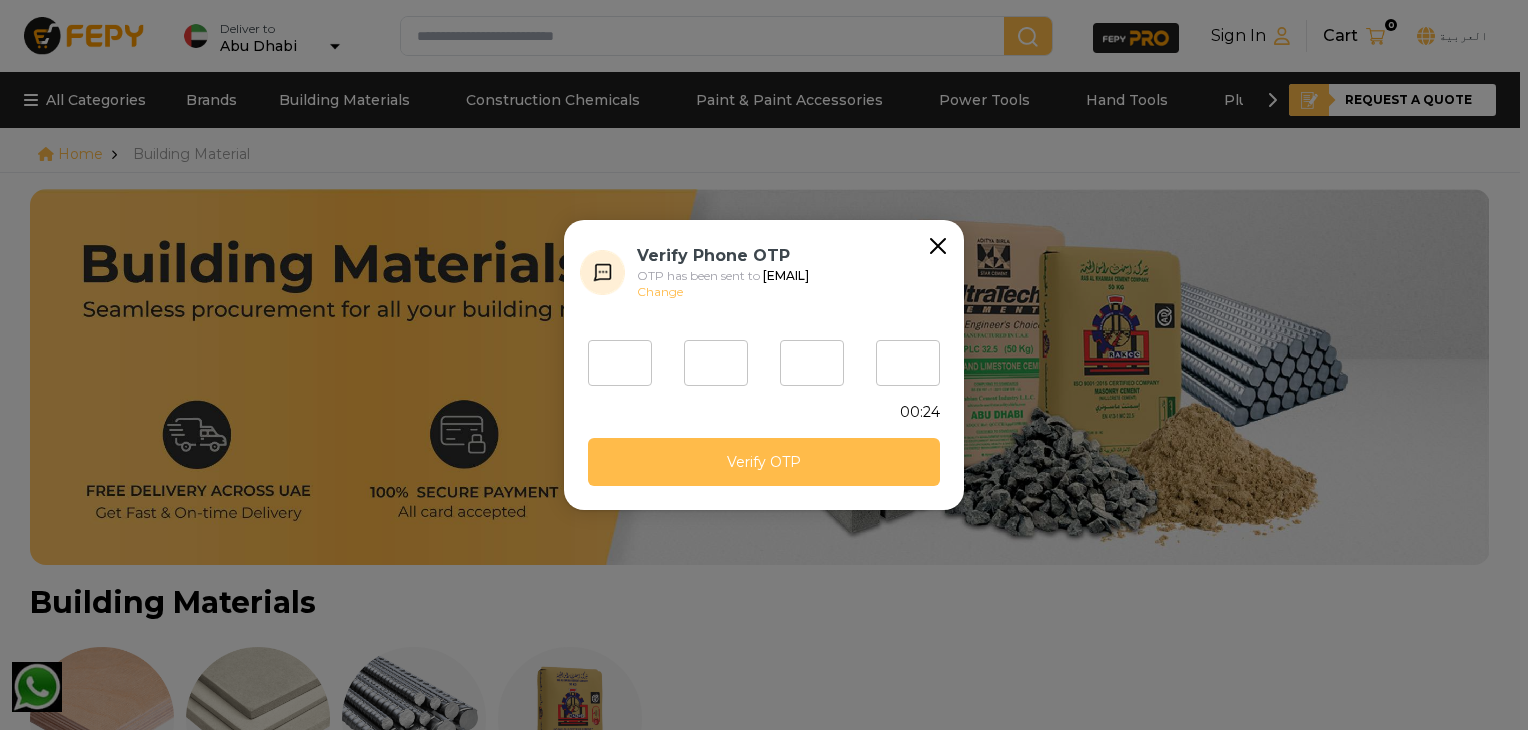 type 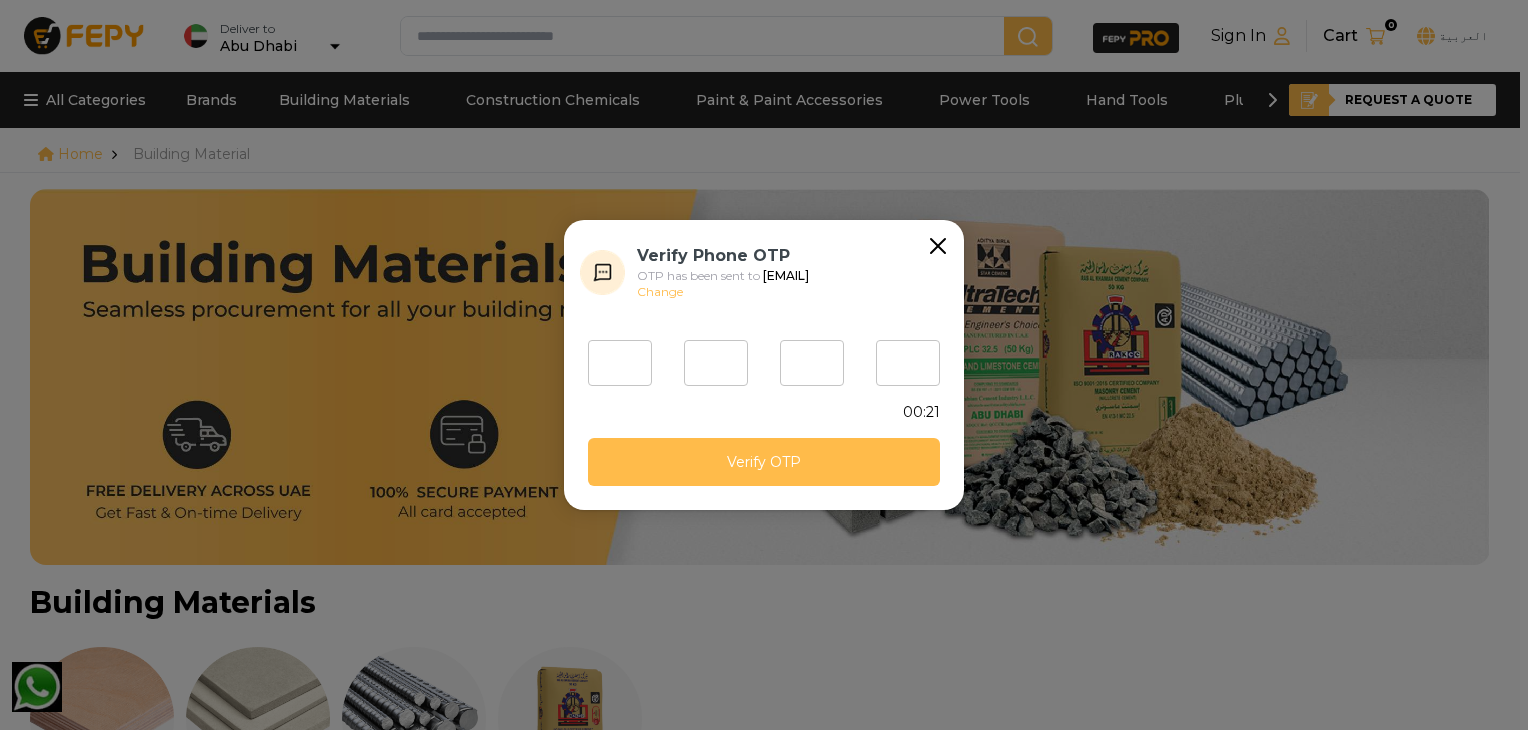 type on "*" 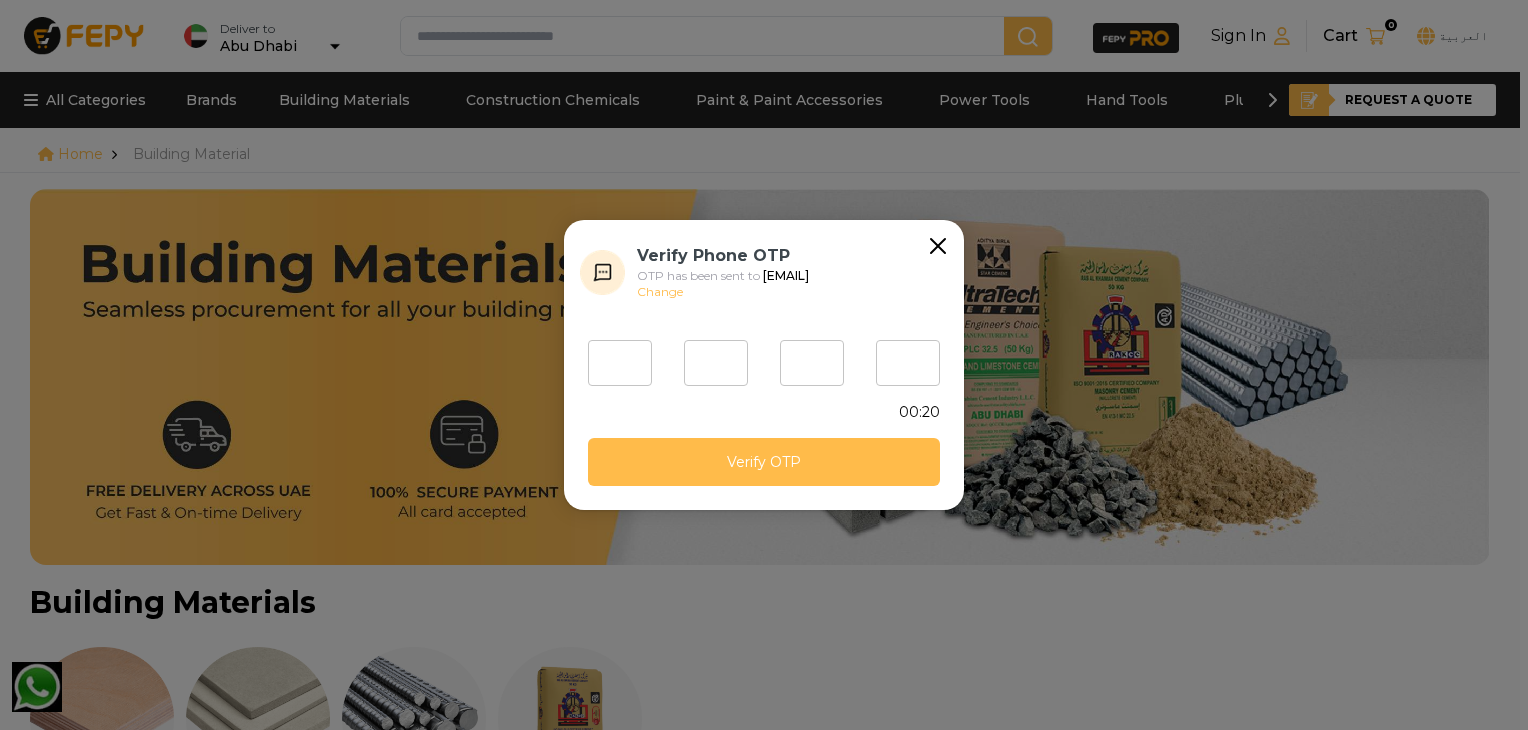 type on "*" 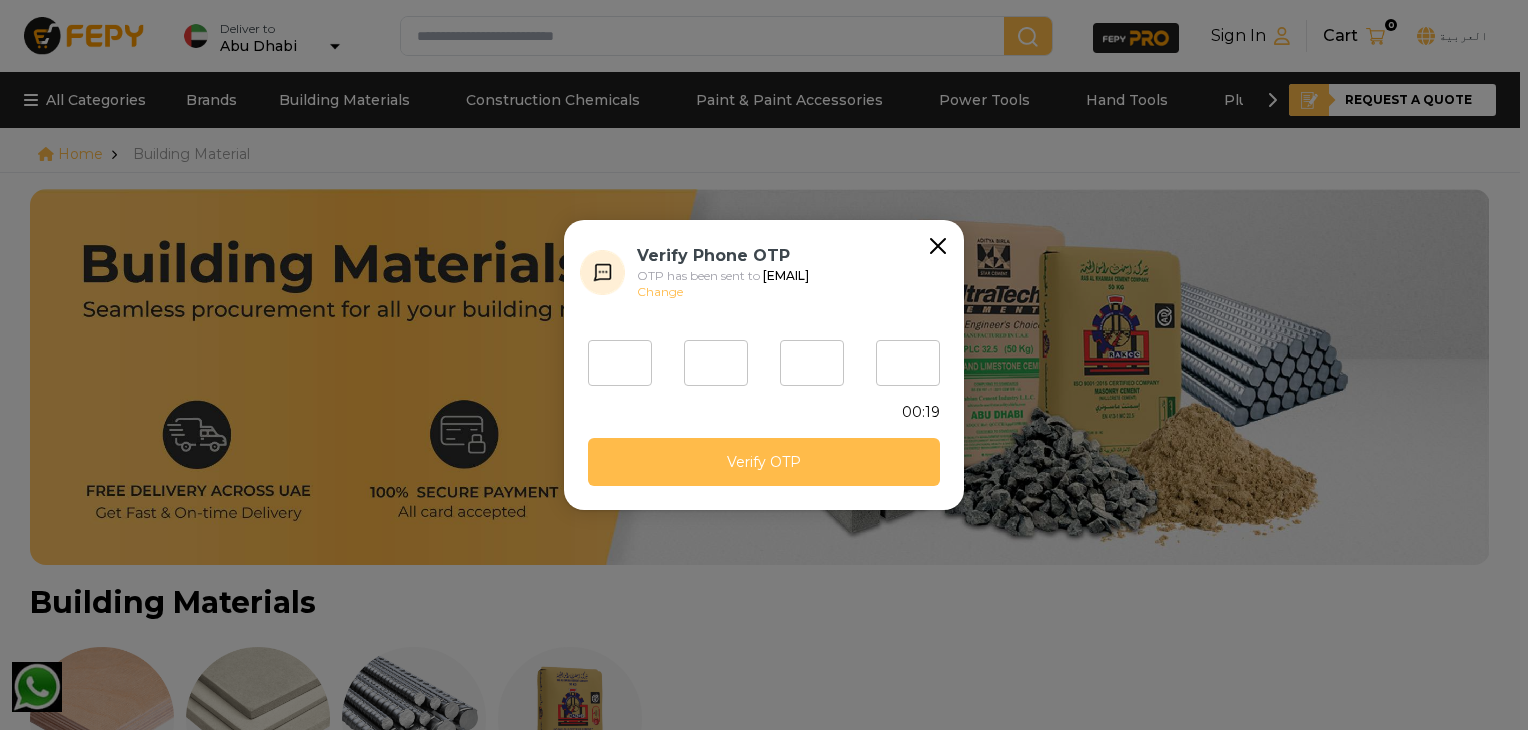 type on "*" 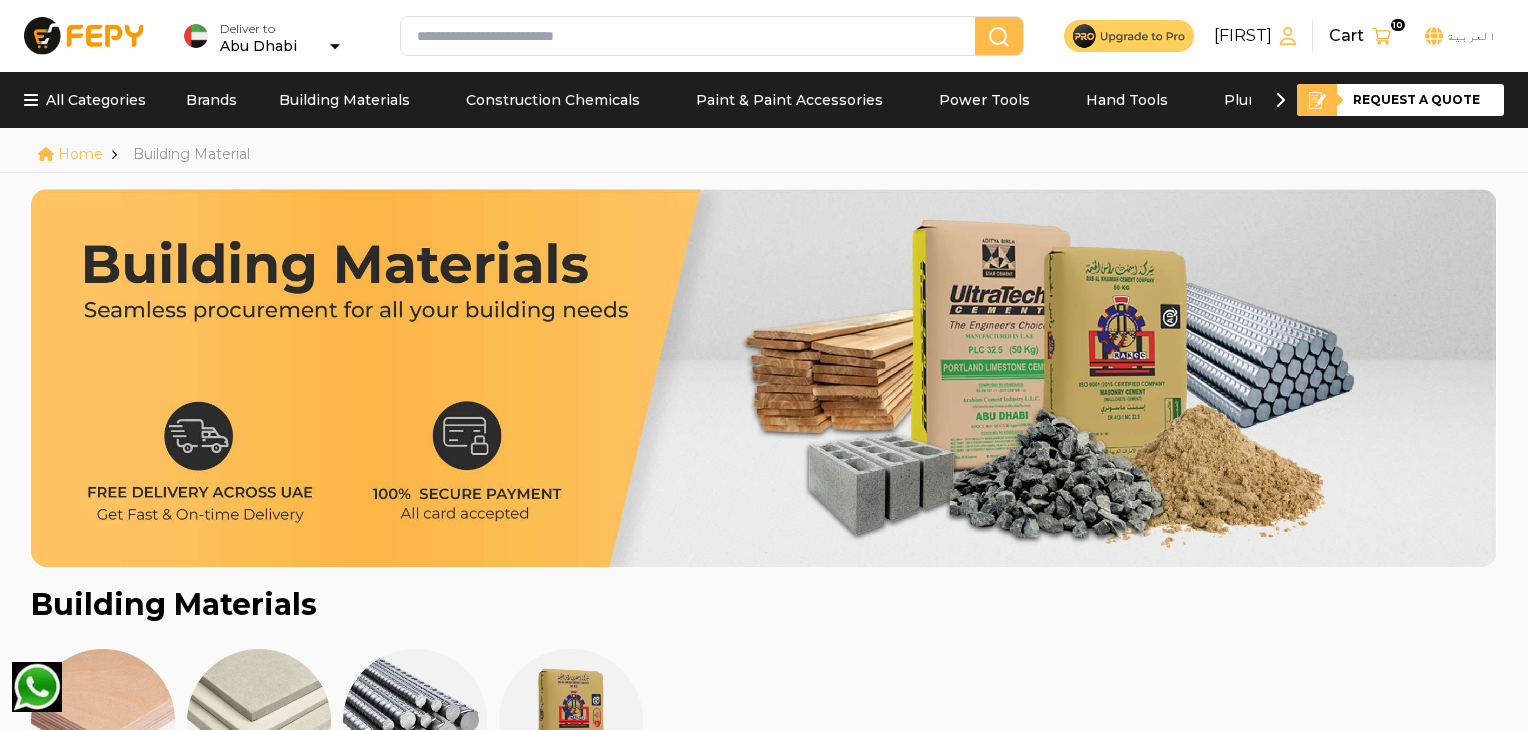 click on "Abu Dhabi" at bounding box center (280, 46) 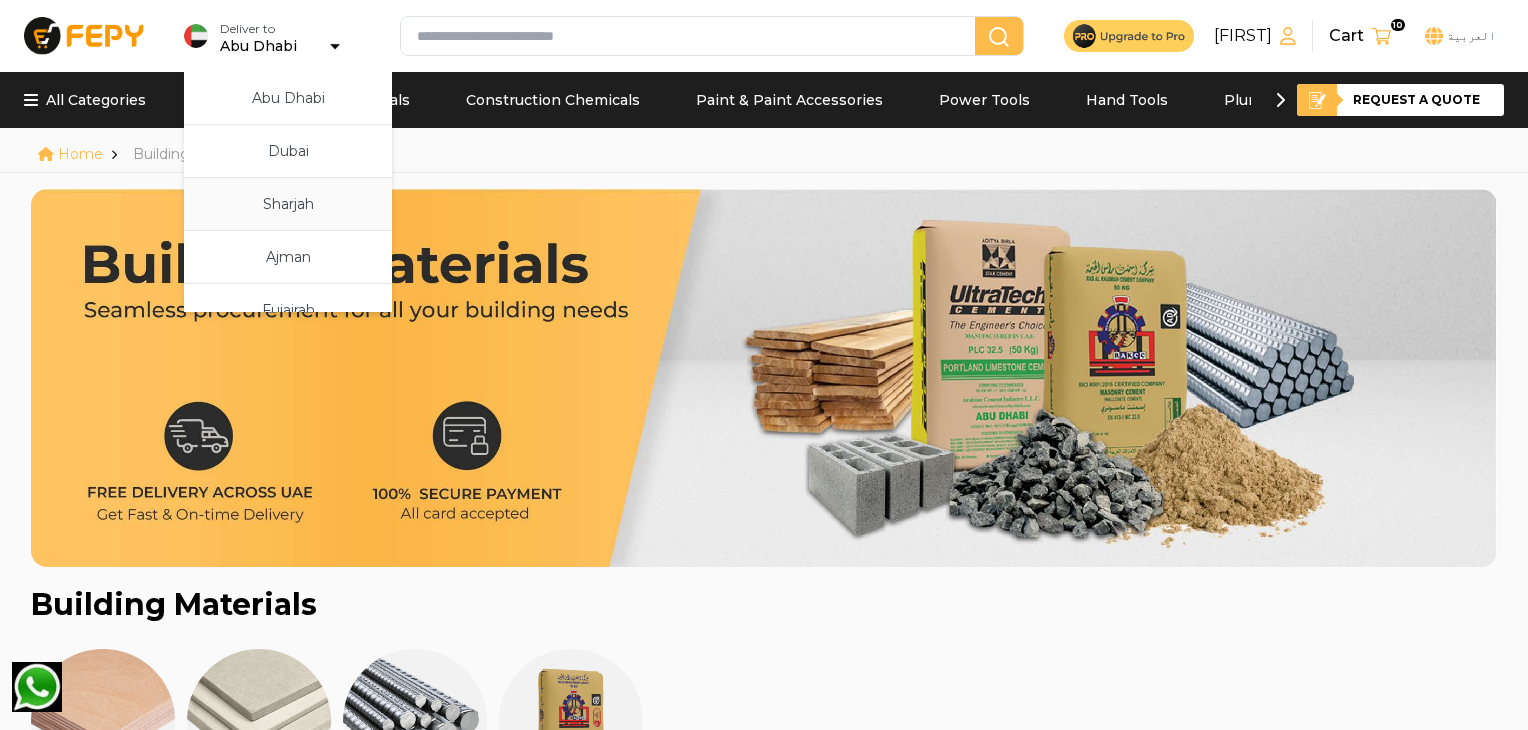 scroll, scrollTop: 255, scrollLeft: 0, axis: vertical 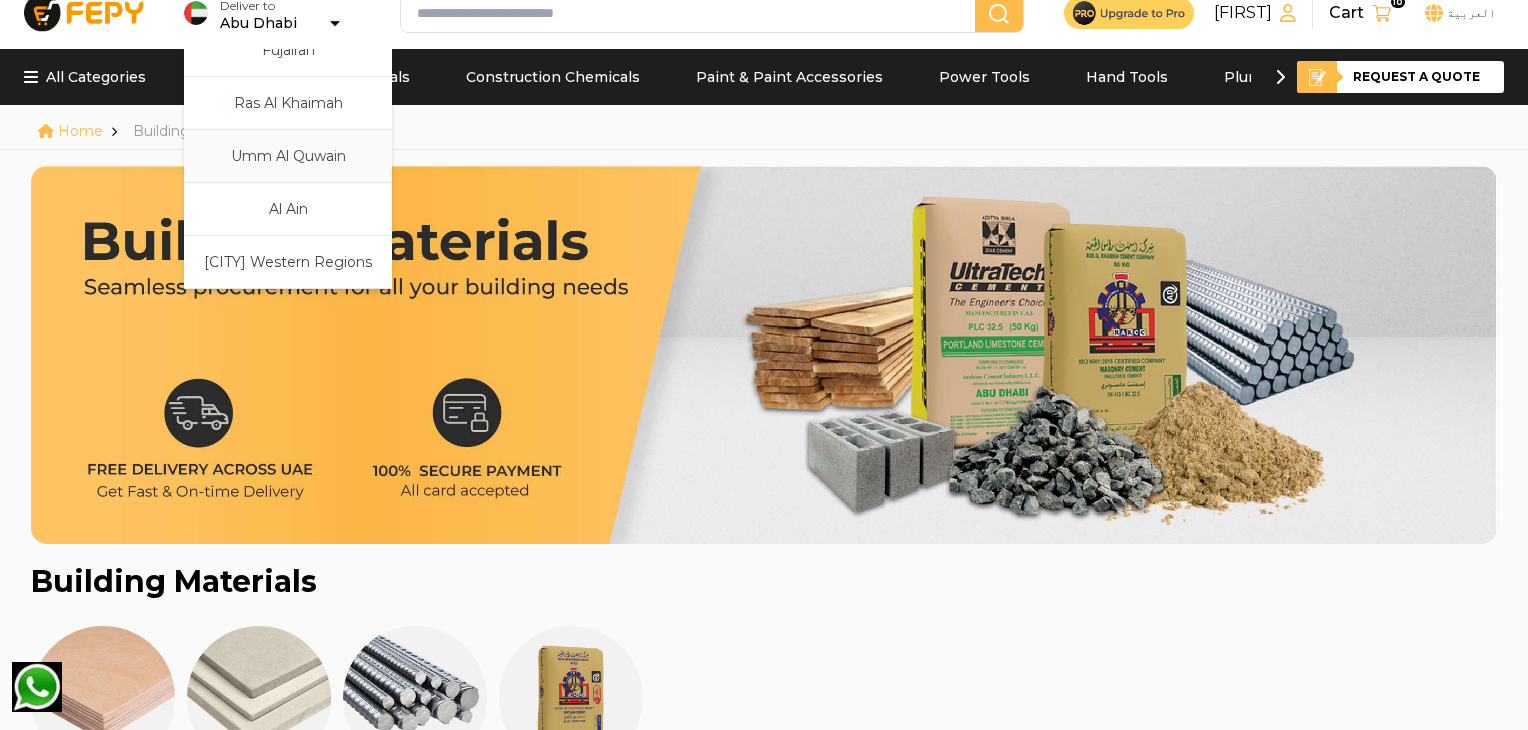 click on "Umm Al Quwain" at bounding box center (288, 156) 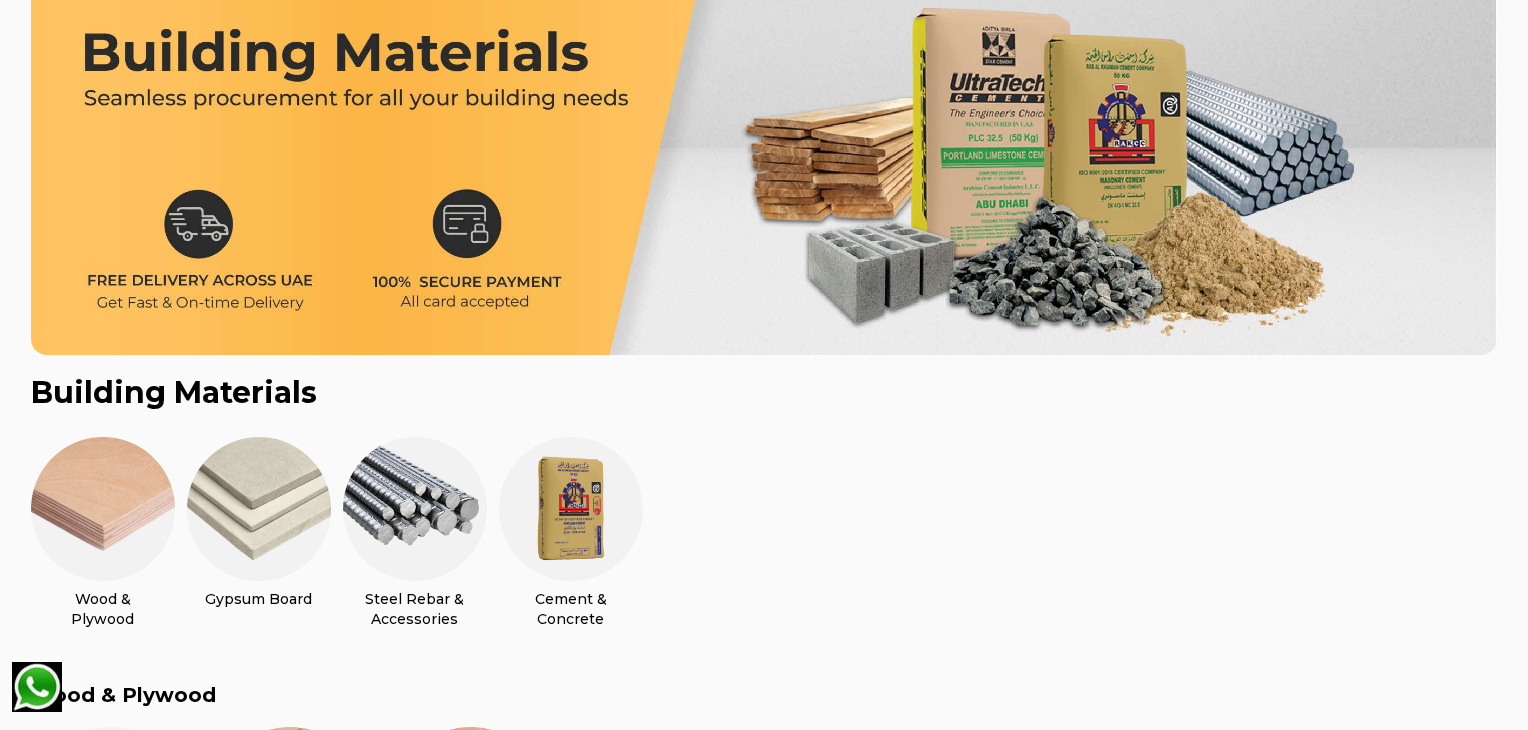 scroll, scrollTop: 0, scrollLeft: 0, axis: both 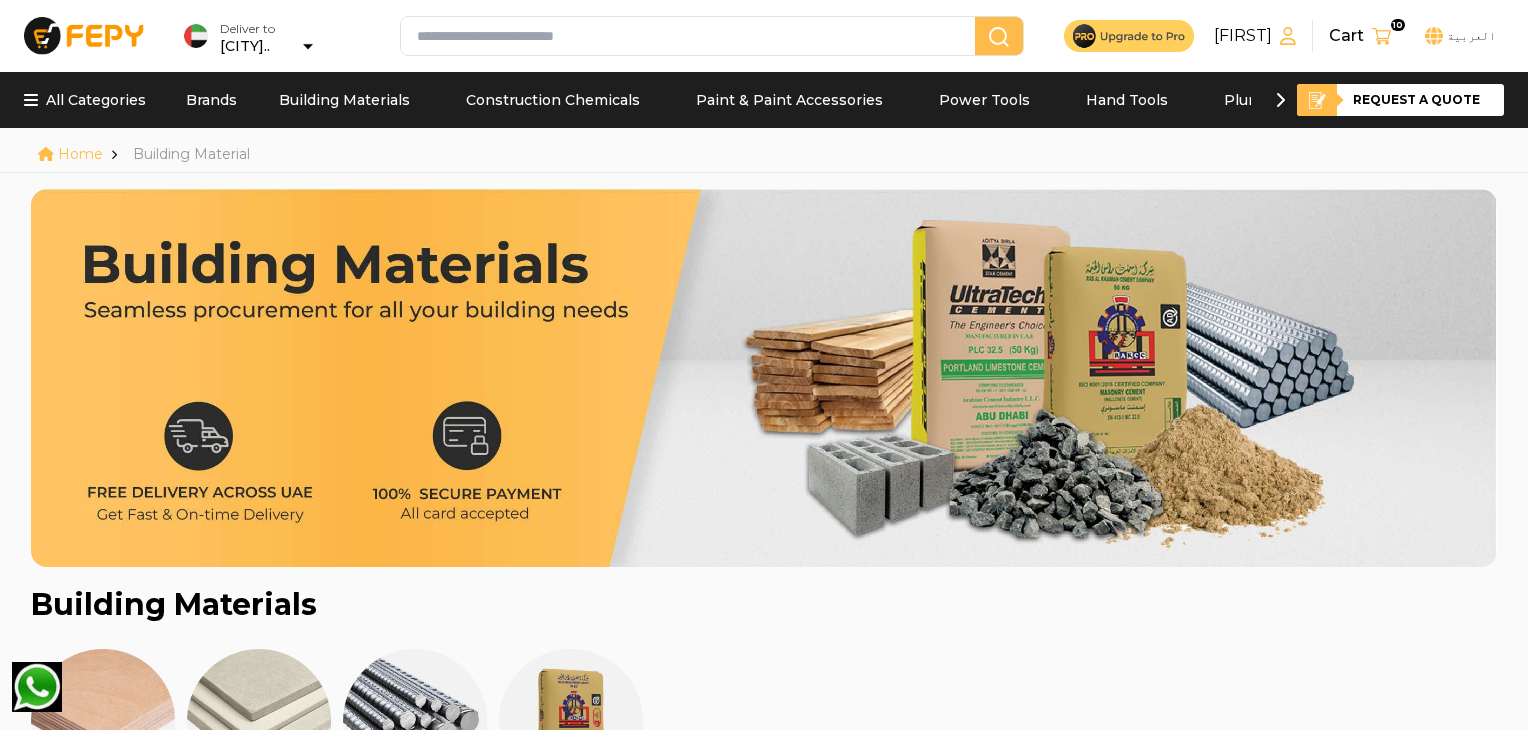 click on "Cart 10" at bounding box center (1367, 36) 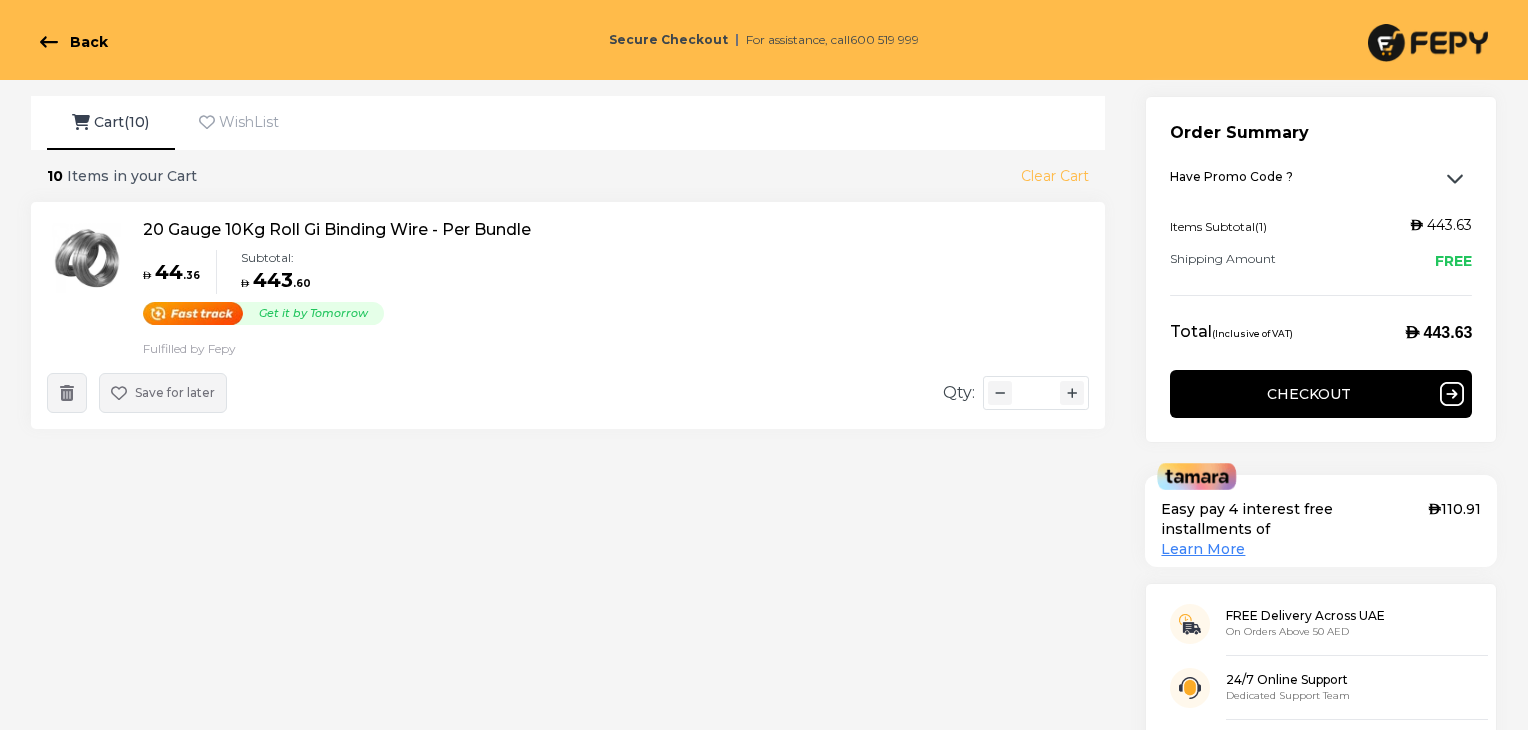 click 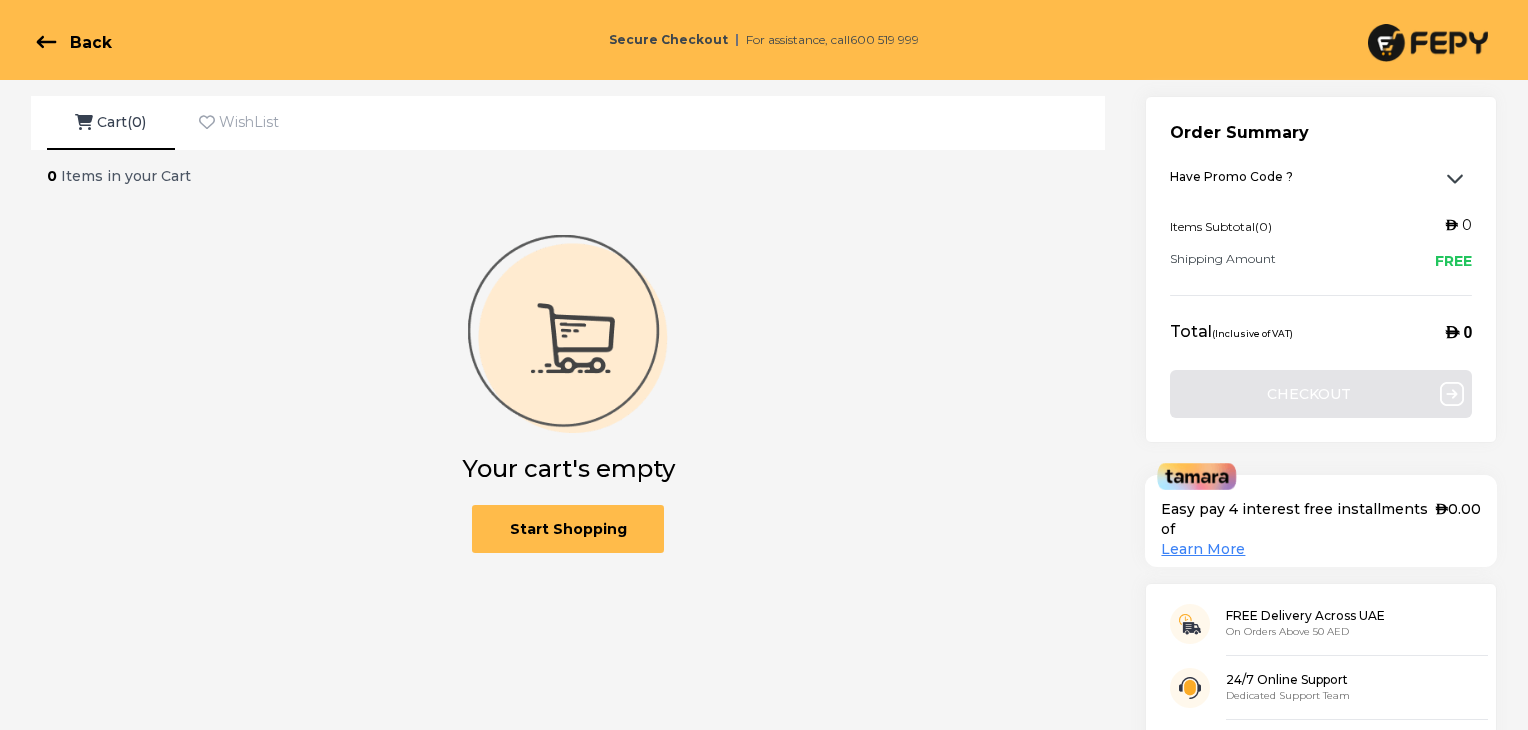 click on "Back" at bounding box center (74, 42) 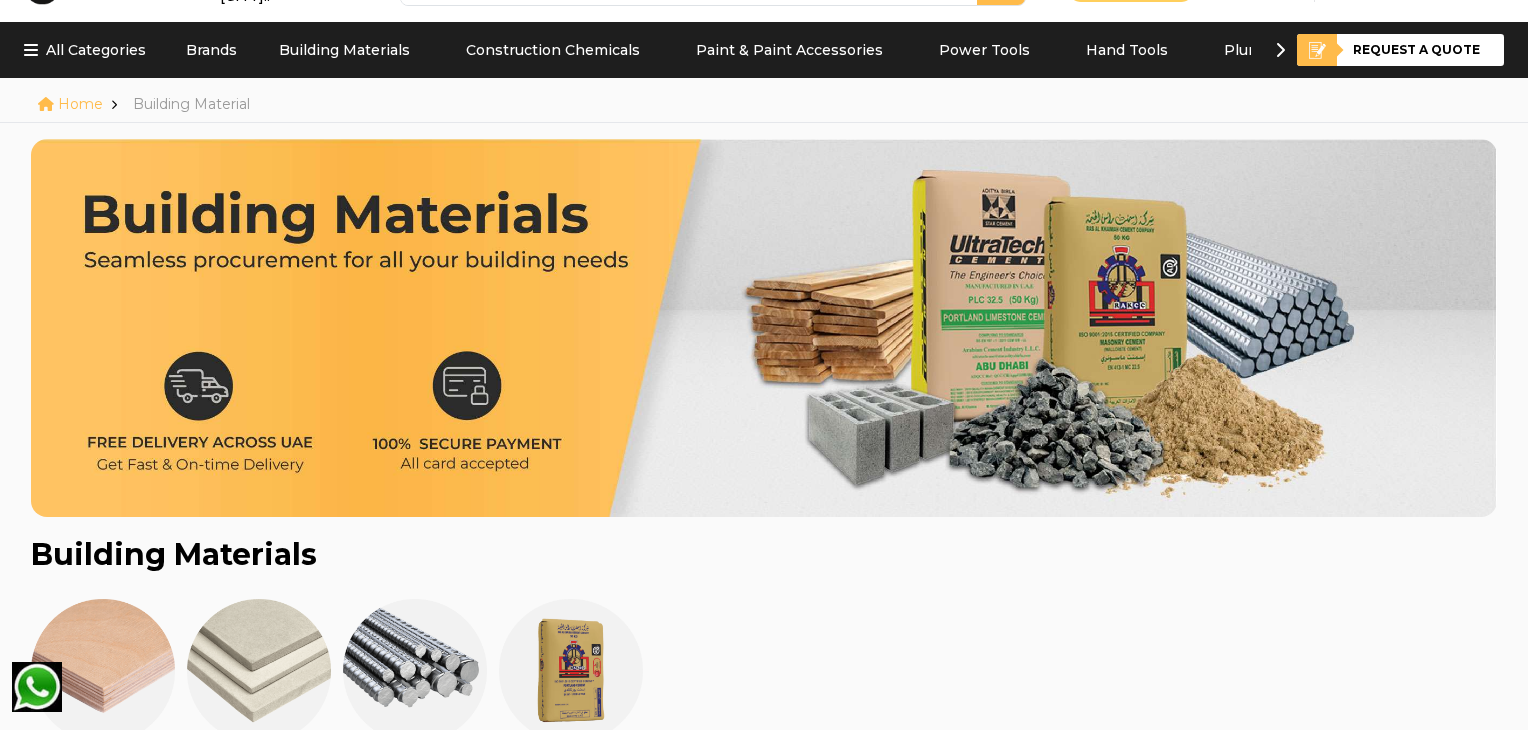 scroll, scrollTop: 0, scrollLeft: 0, axis: both 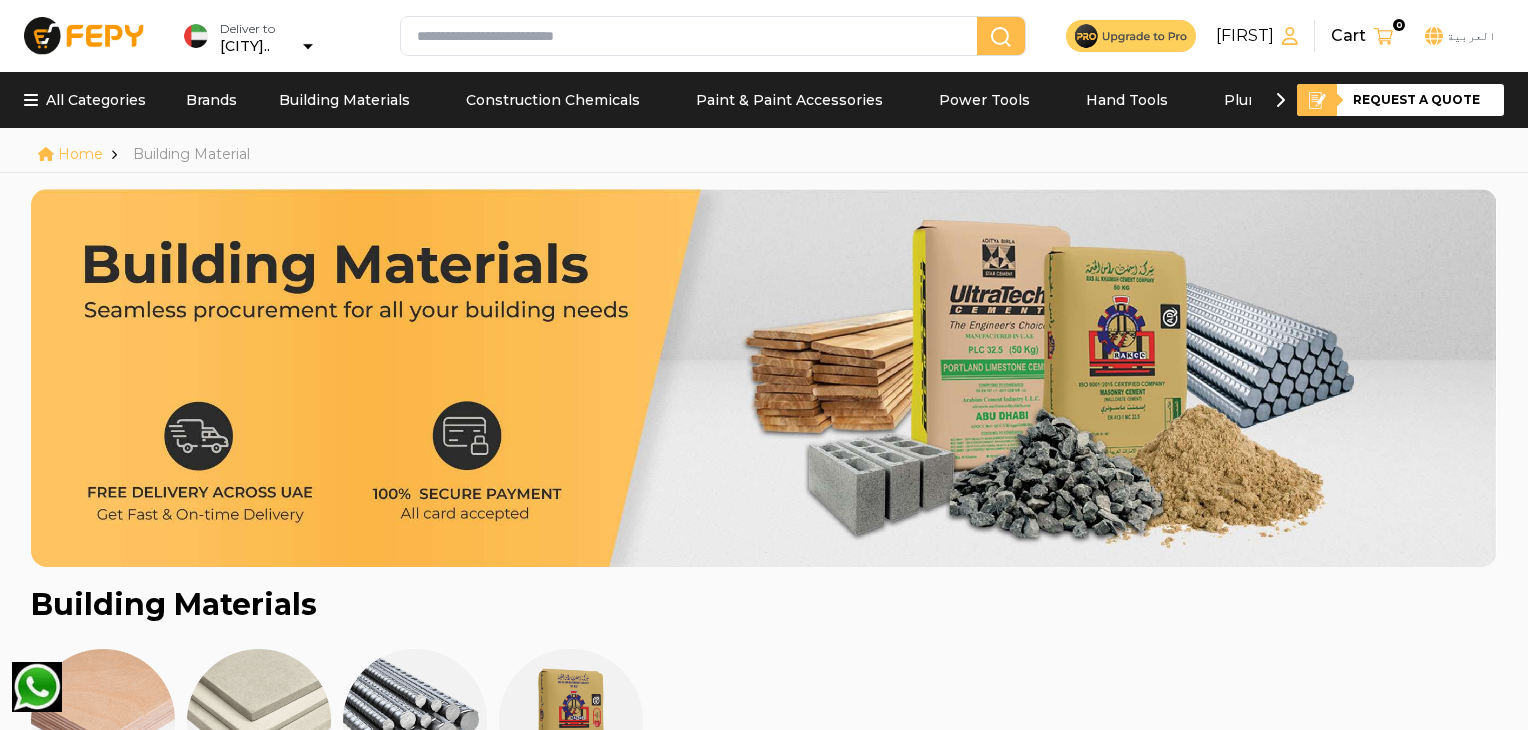 click on "Request a quote" at bounding box center [1400, 100] 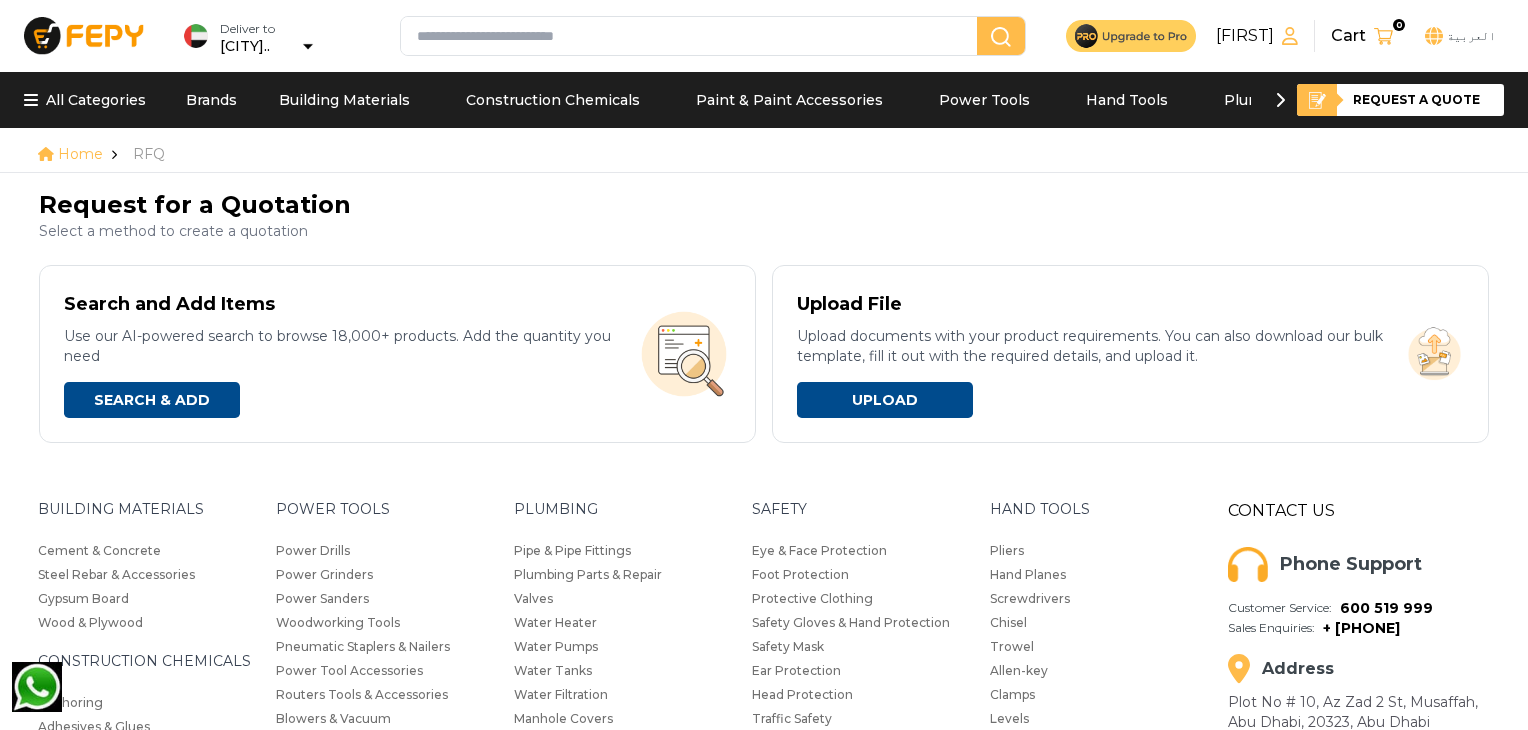 click on "SEARCH & ADD" at bounding box center [152, 400] 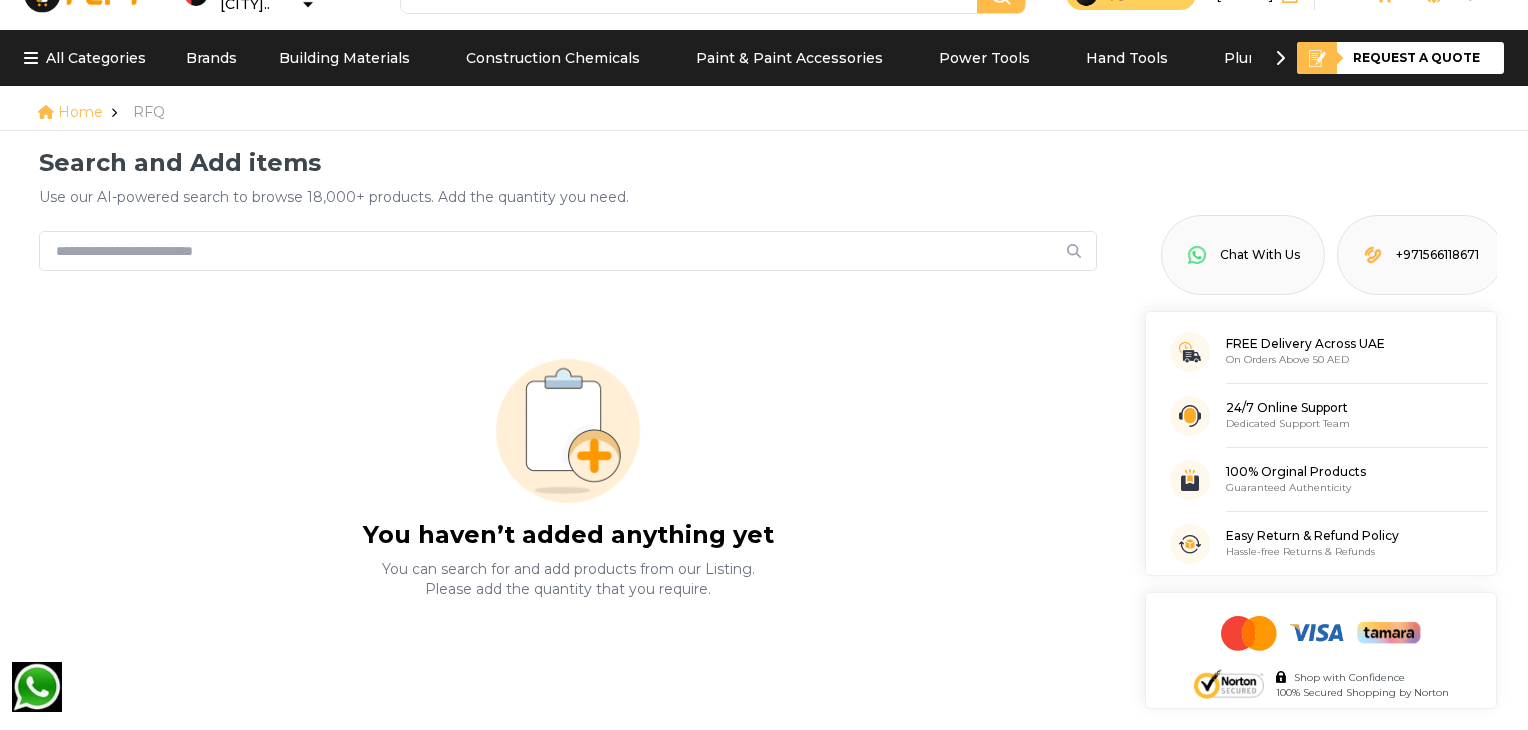 scroll, scrollTop: 50, scrollLeft: 0, axis: vertical 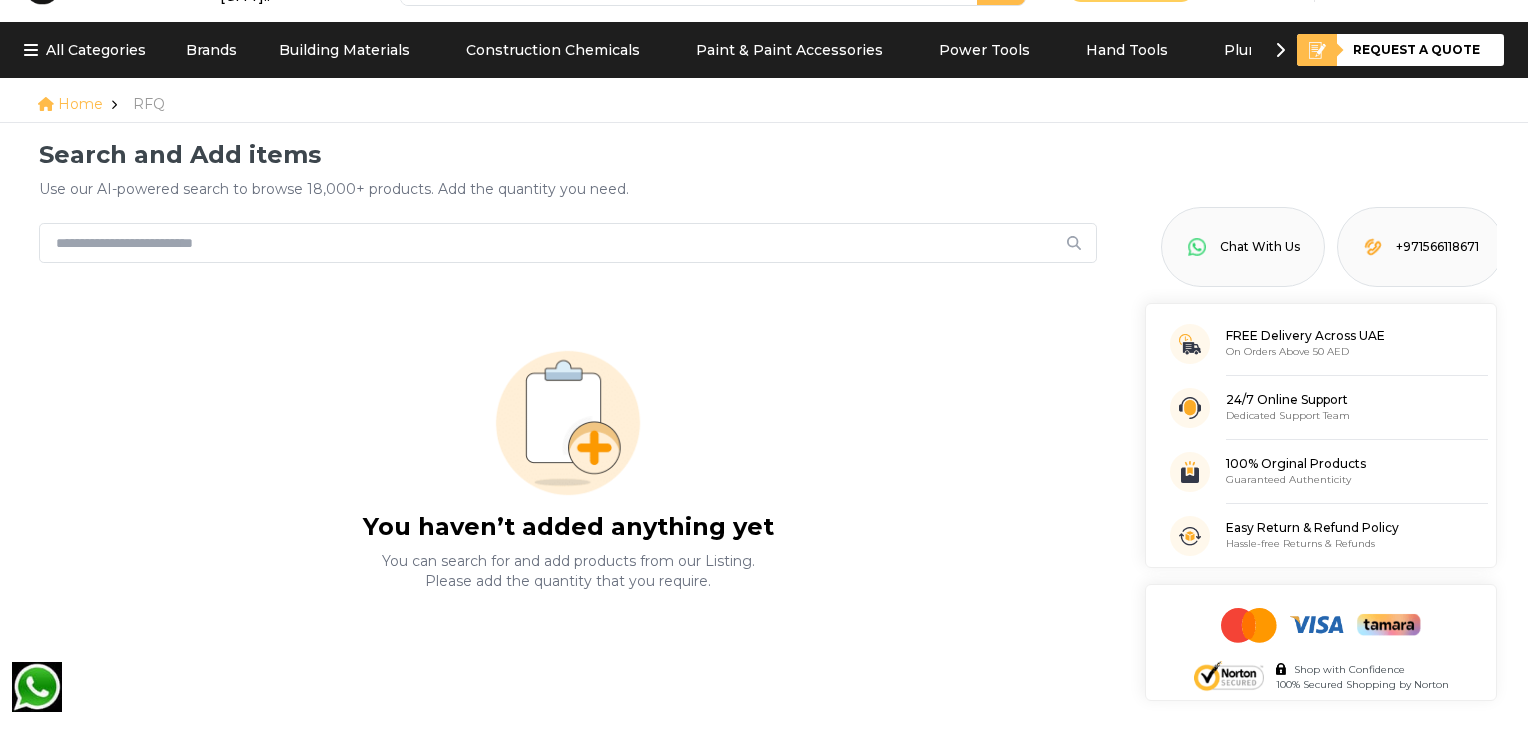 click at bounding box center (545, 243) 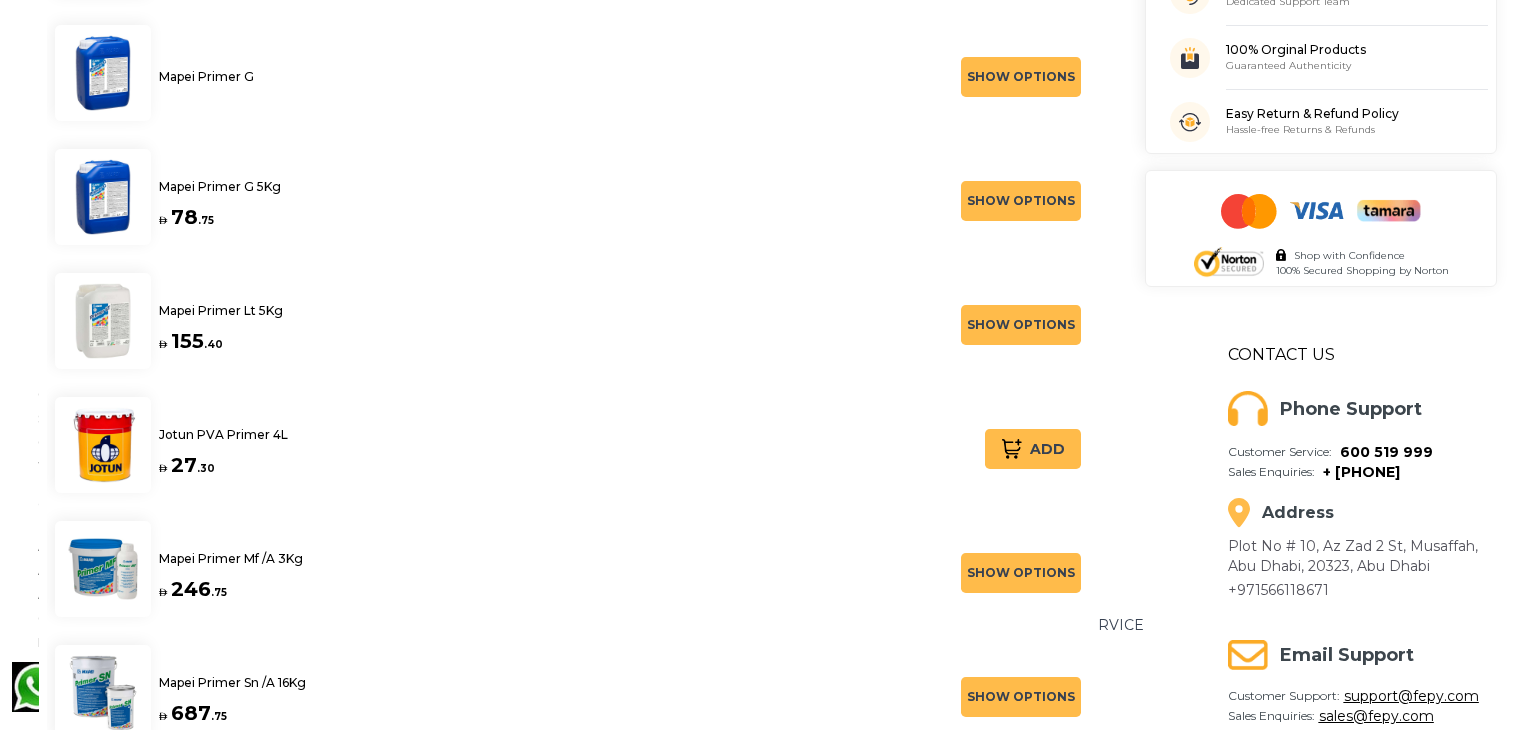 scroll, scrollTop: 0, scrollLeft: 0, axis: both 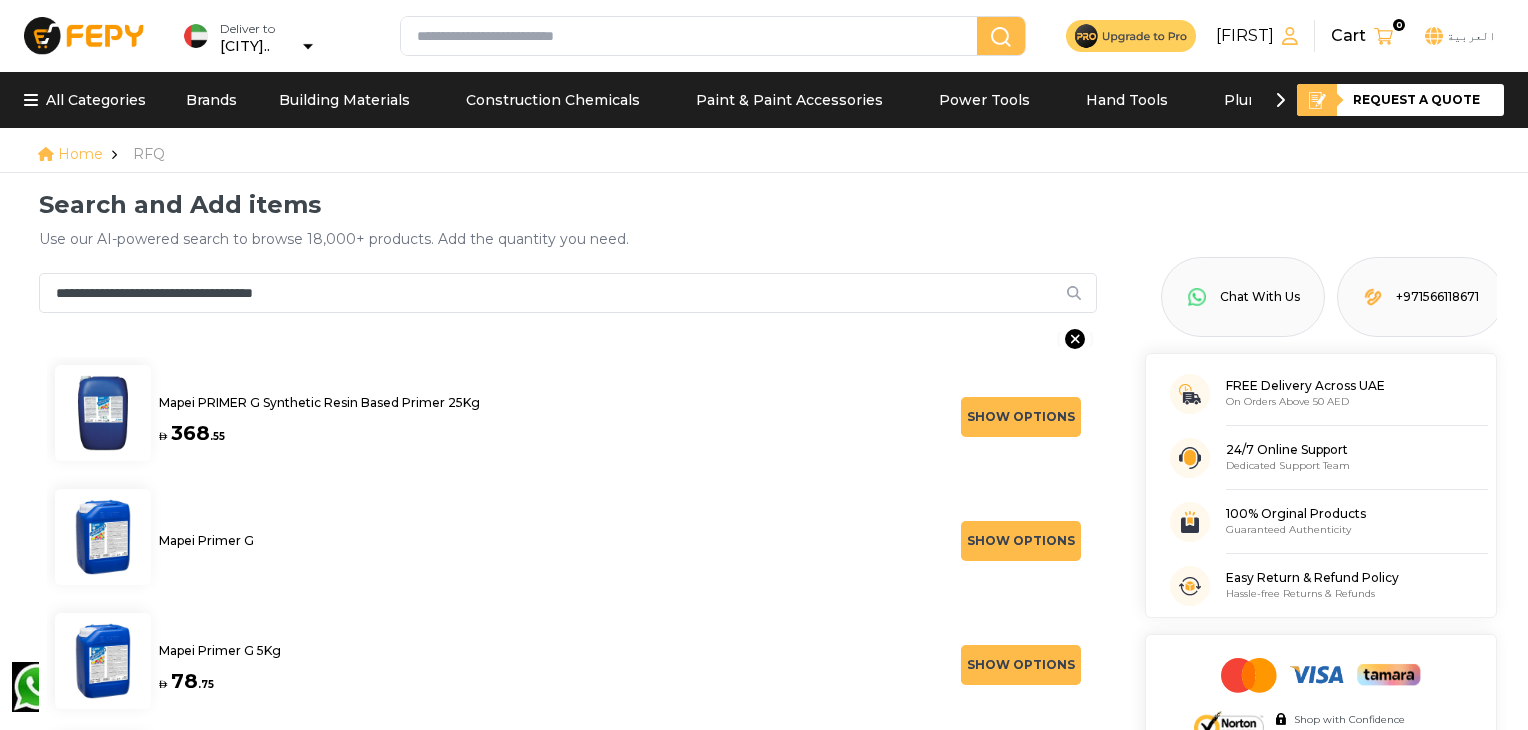 type on "**********" 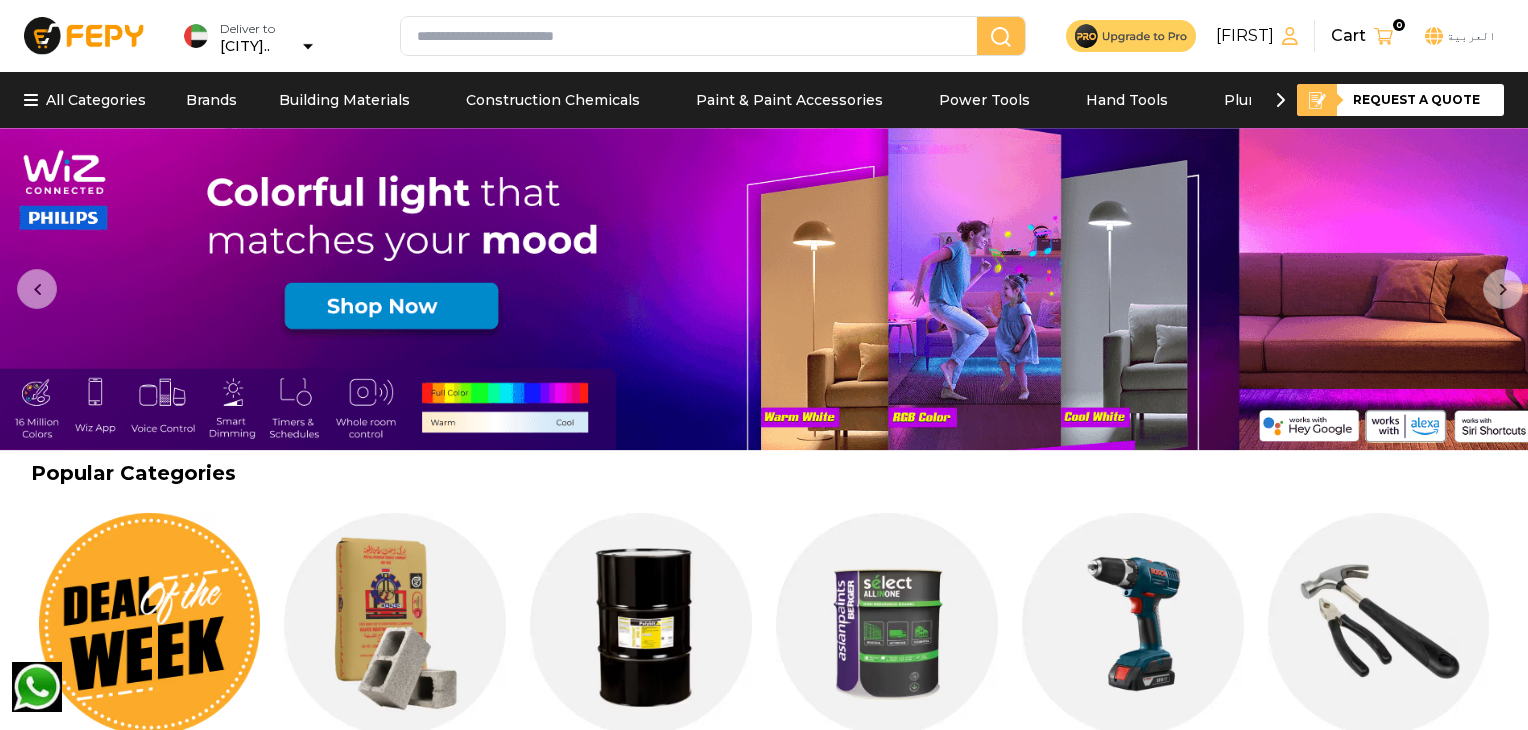 click on "Request a quote" at bounding box center [1400, 100] 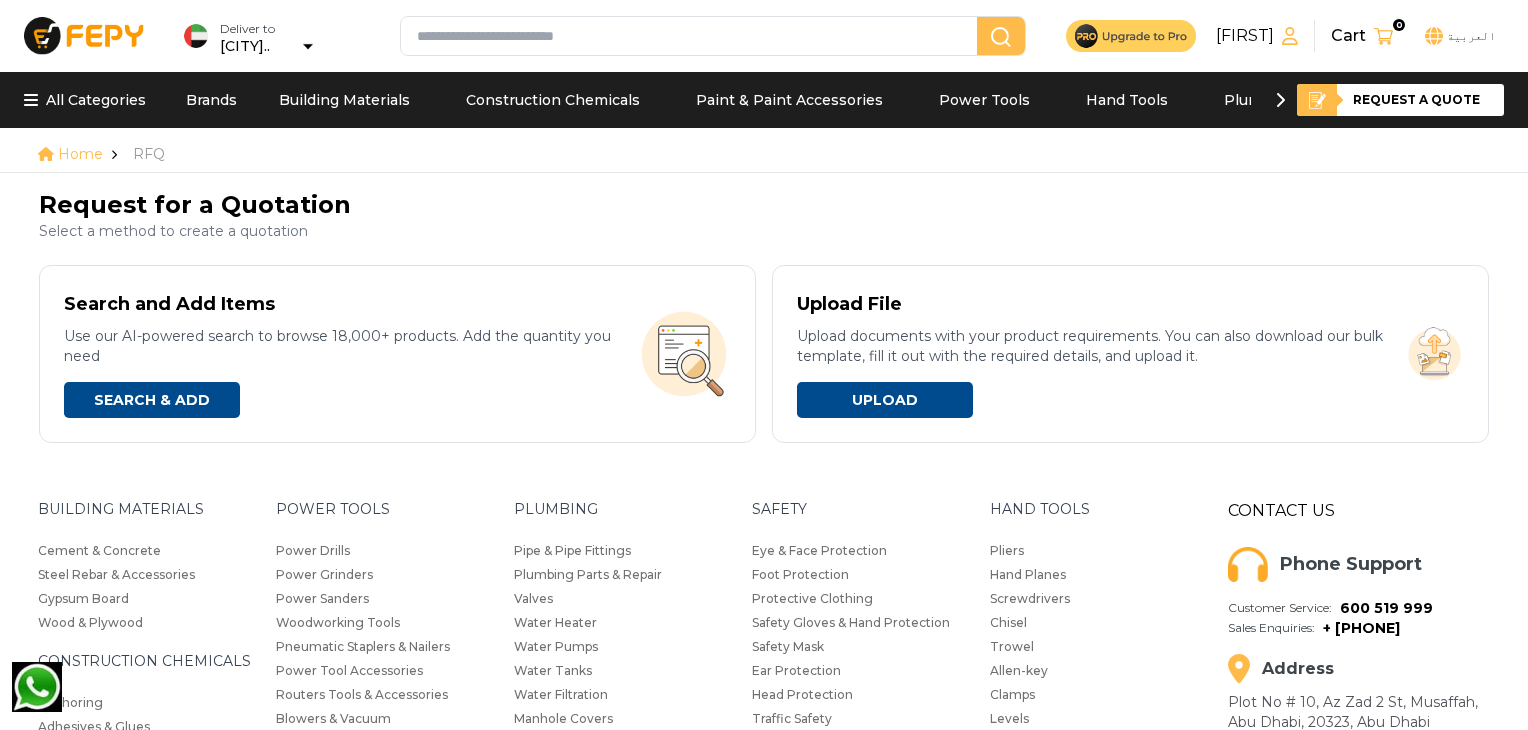 click on "UPLOAD" at bounding box center (152, 400) 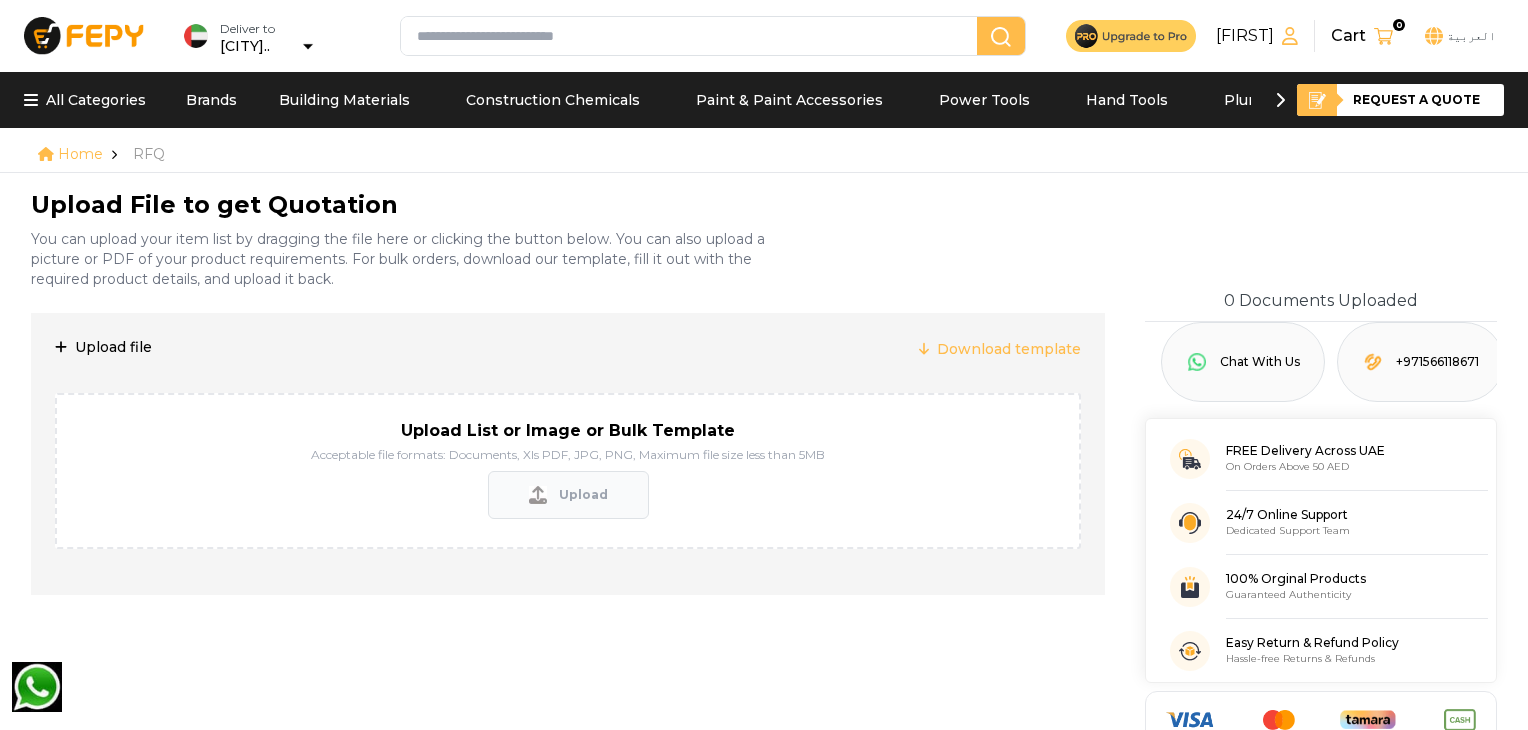 click on "Download template" at bounding box center [1000, 349] 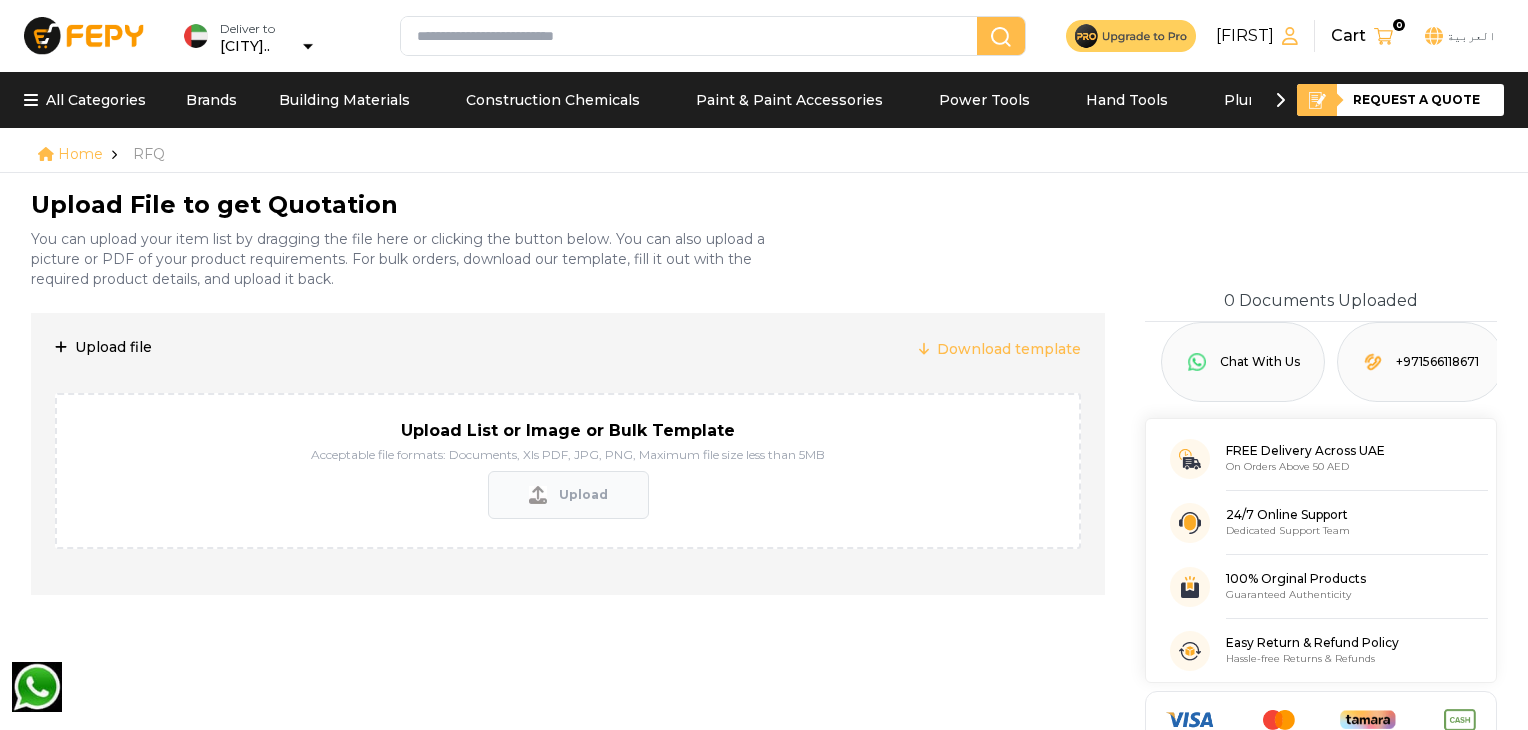 click on "Upload" at bounding box center (568, 495) 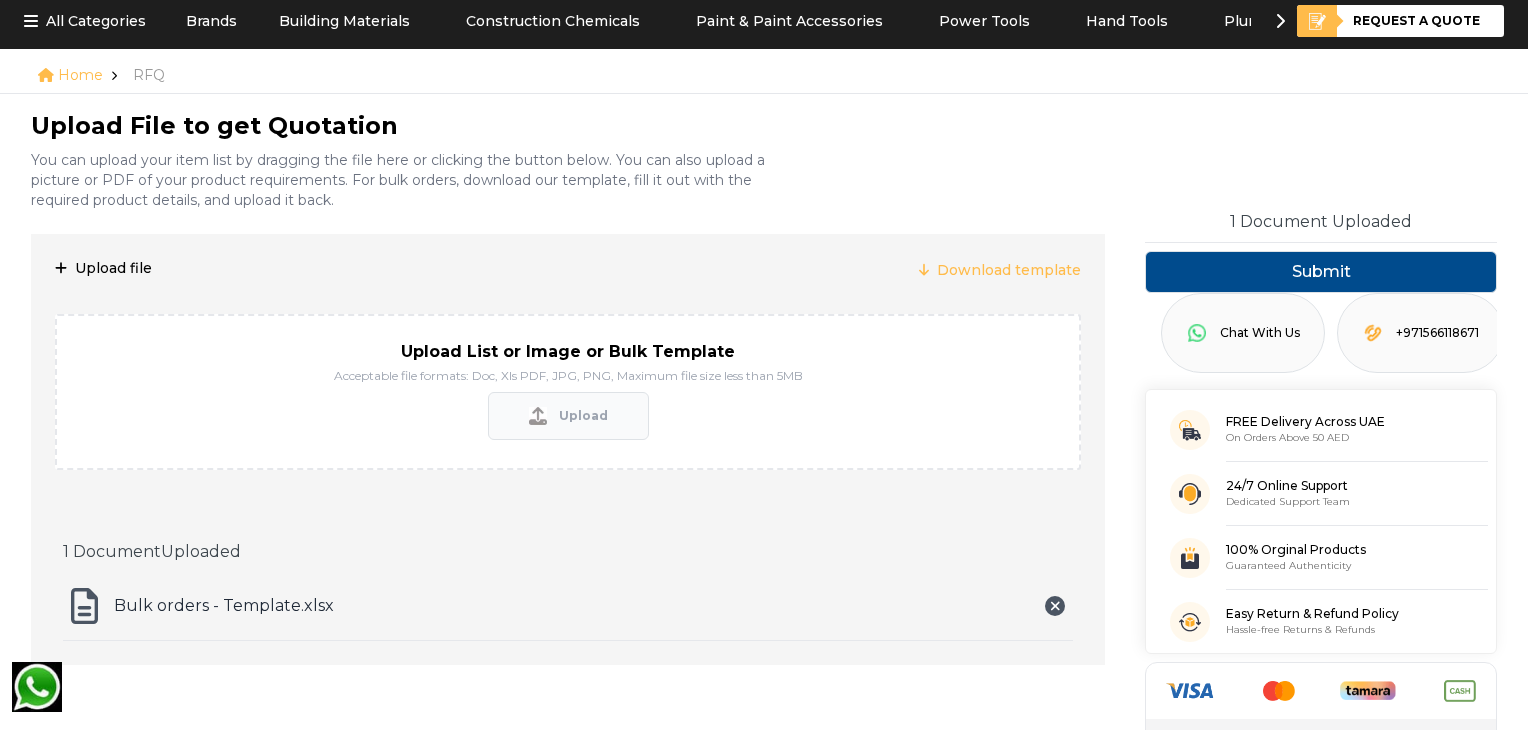 scroll, scrollTop: 62, scrollLeft: 0, axis: vertical 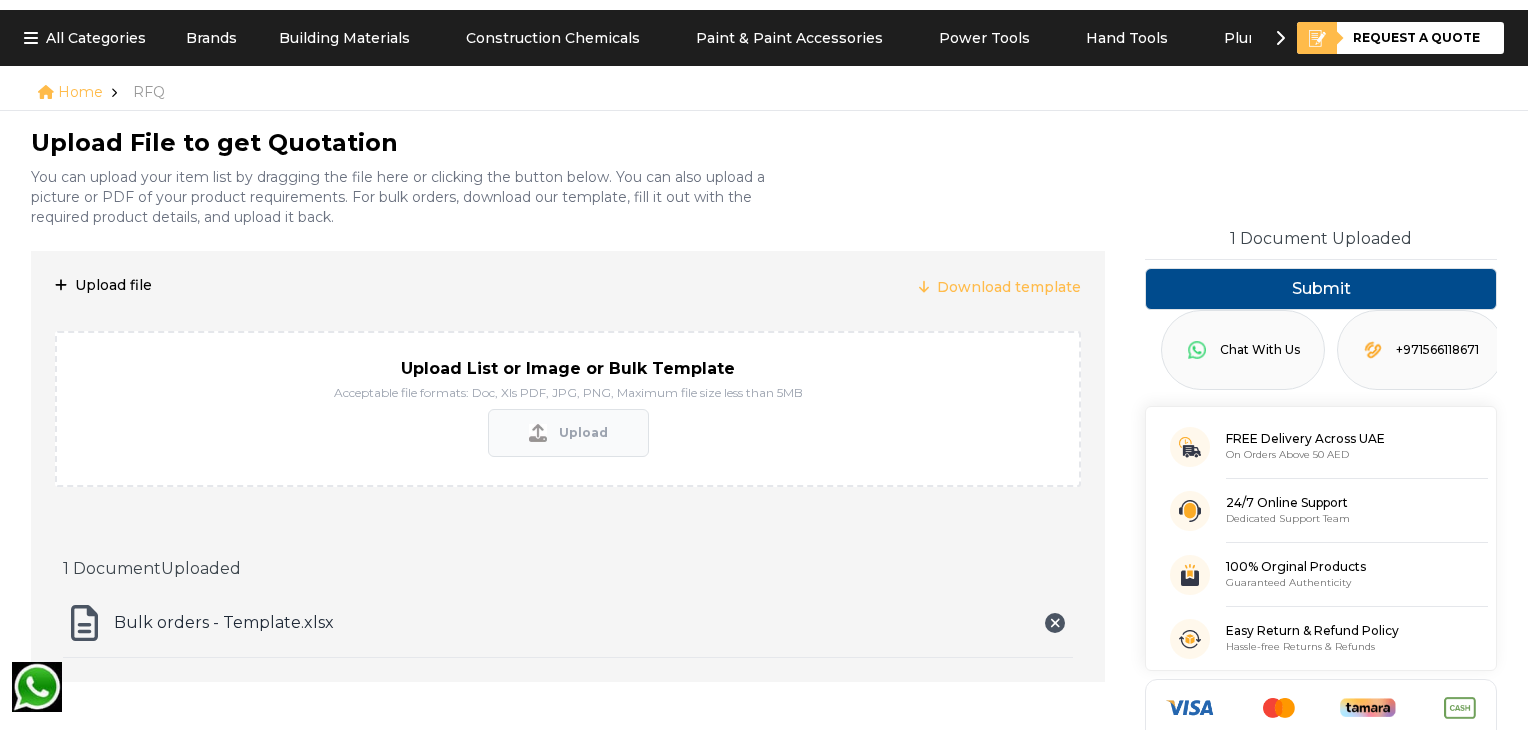 click on "Submit" at bounding box center [1321, 289] 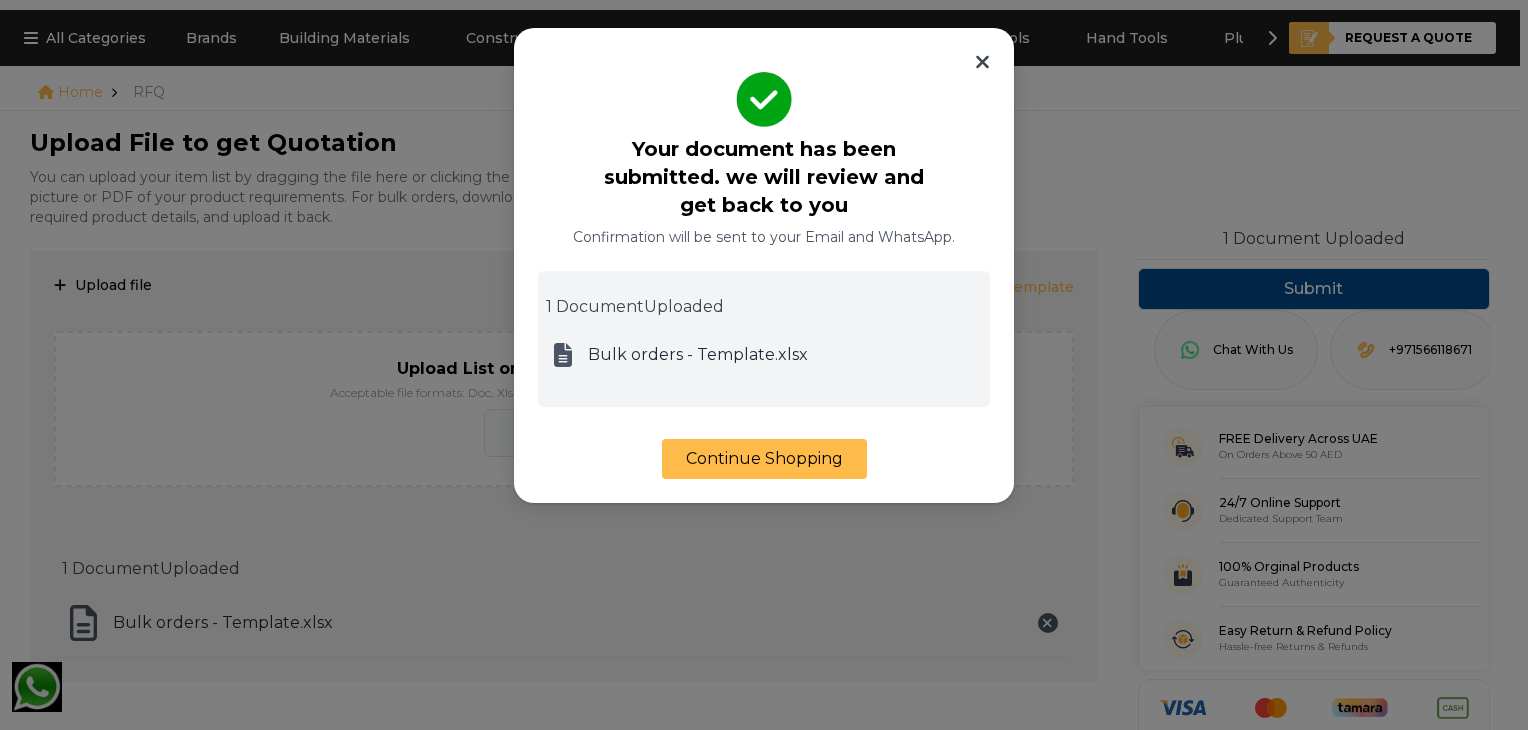 click on "Continue Shopping" at bounding box center (764, 459) 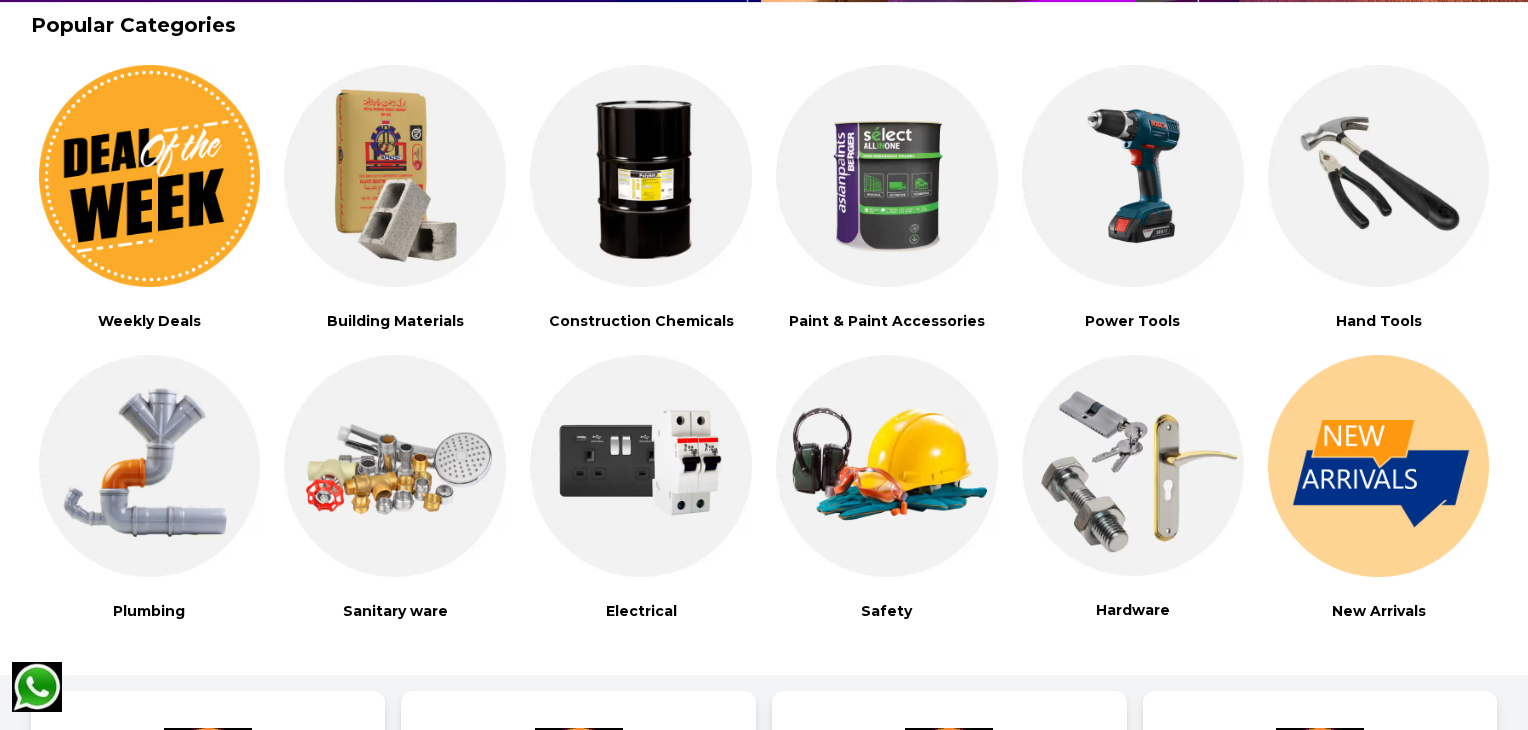 scroll, scrollTop: 447, scrollLeft: 0, axis: vertical 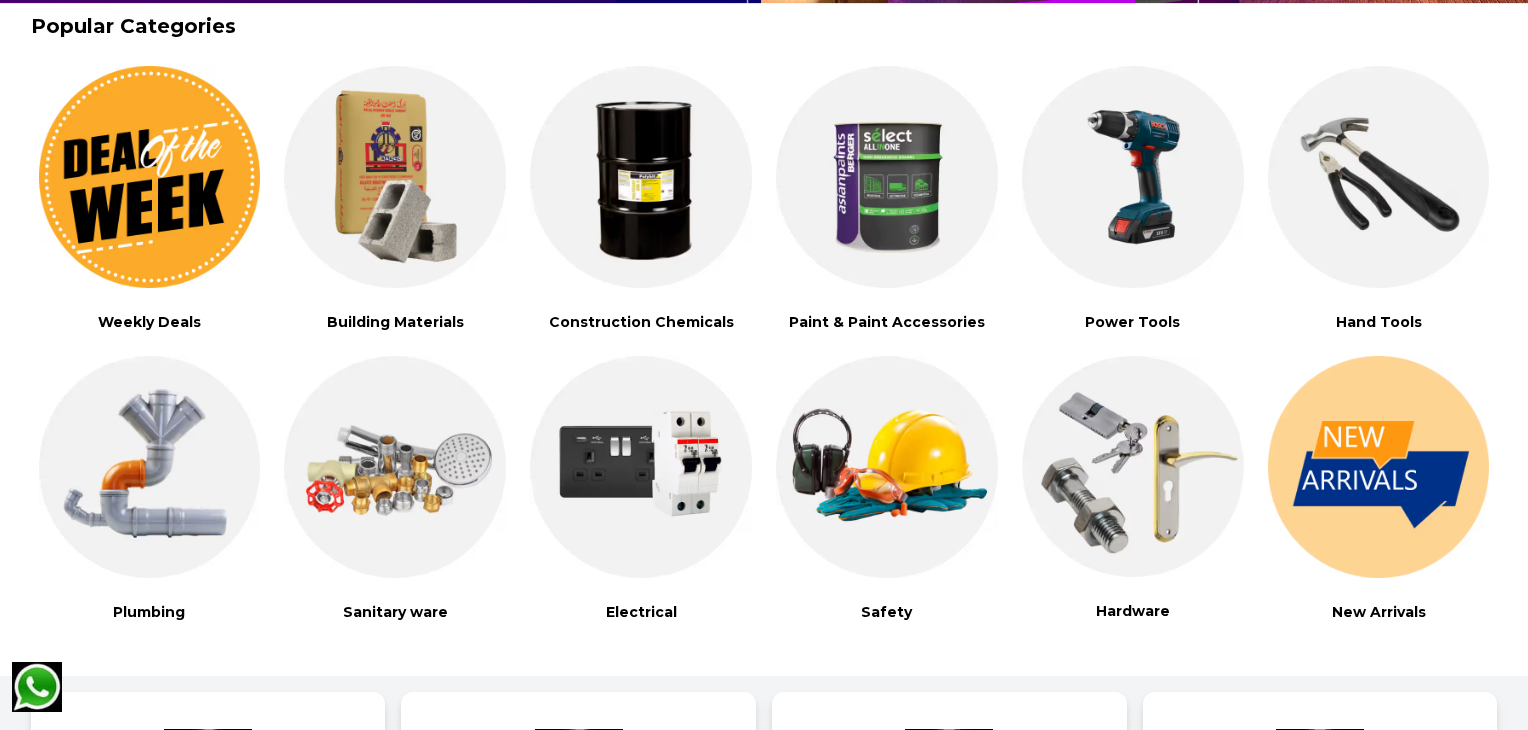 click at bounding box center (150, 177) 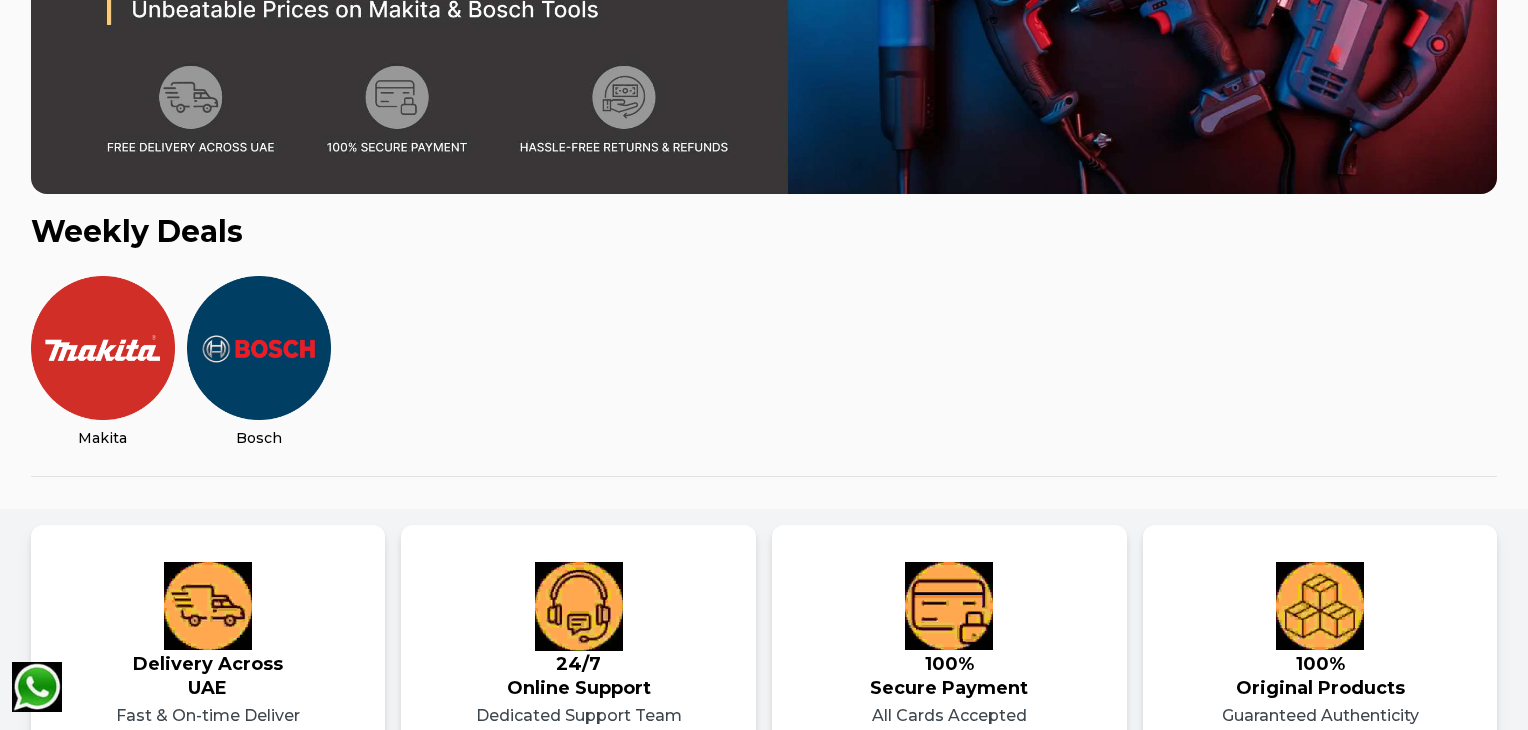 scroll, scrollTop: 0, scrollLeft: 0, axis: both 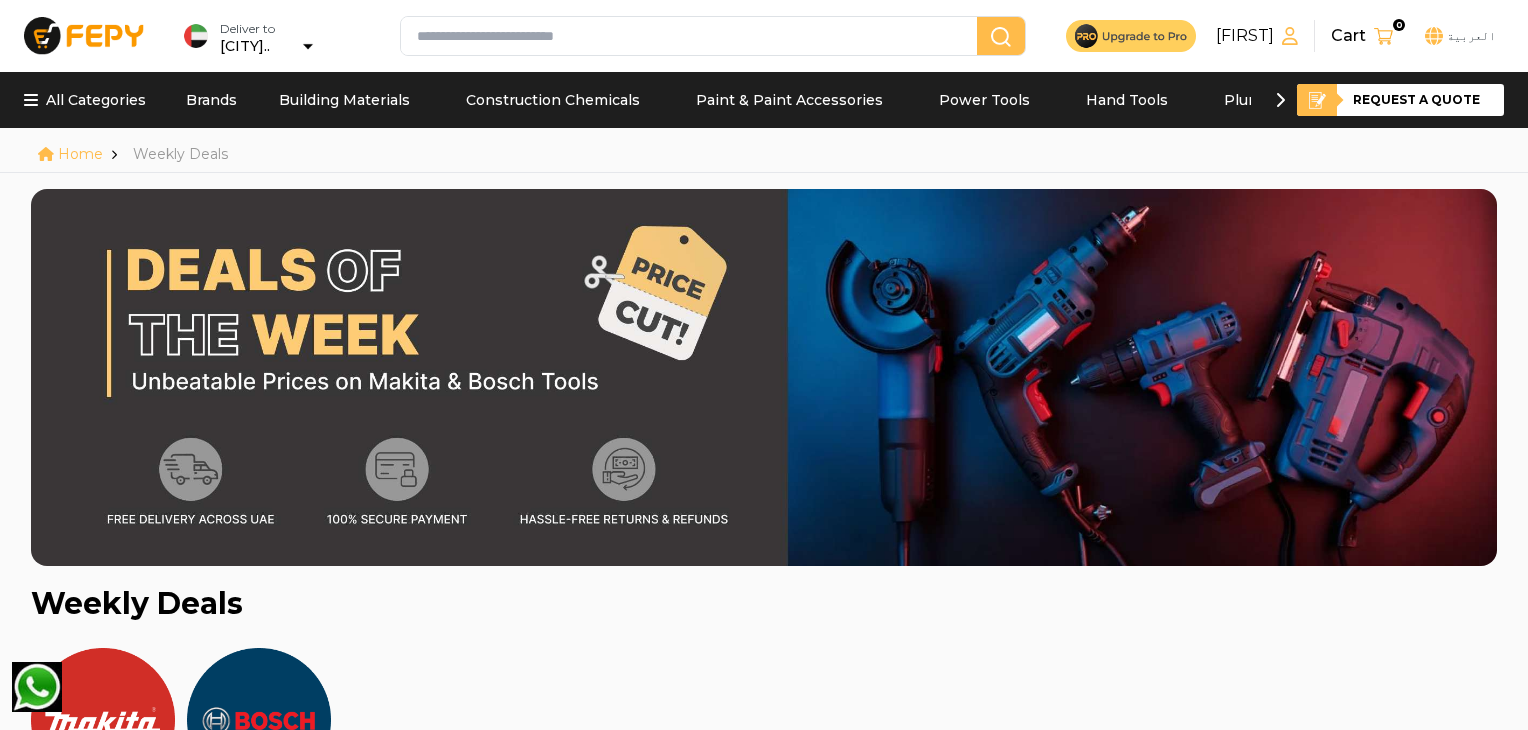 click on "All Categories Brands" at bounding box center (142, 100) 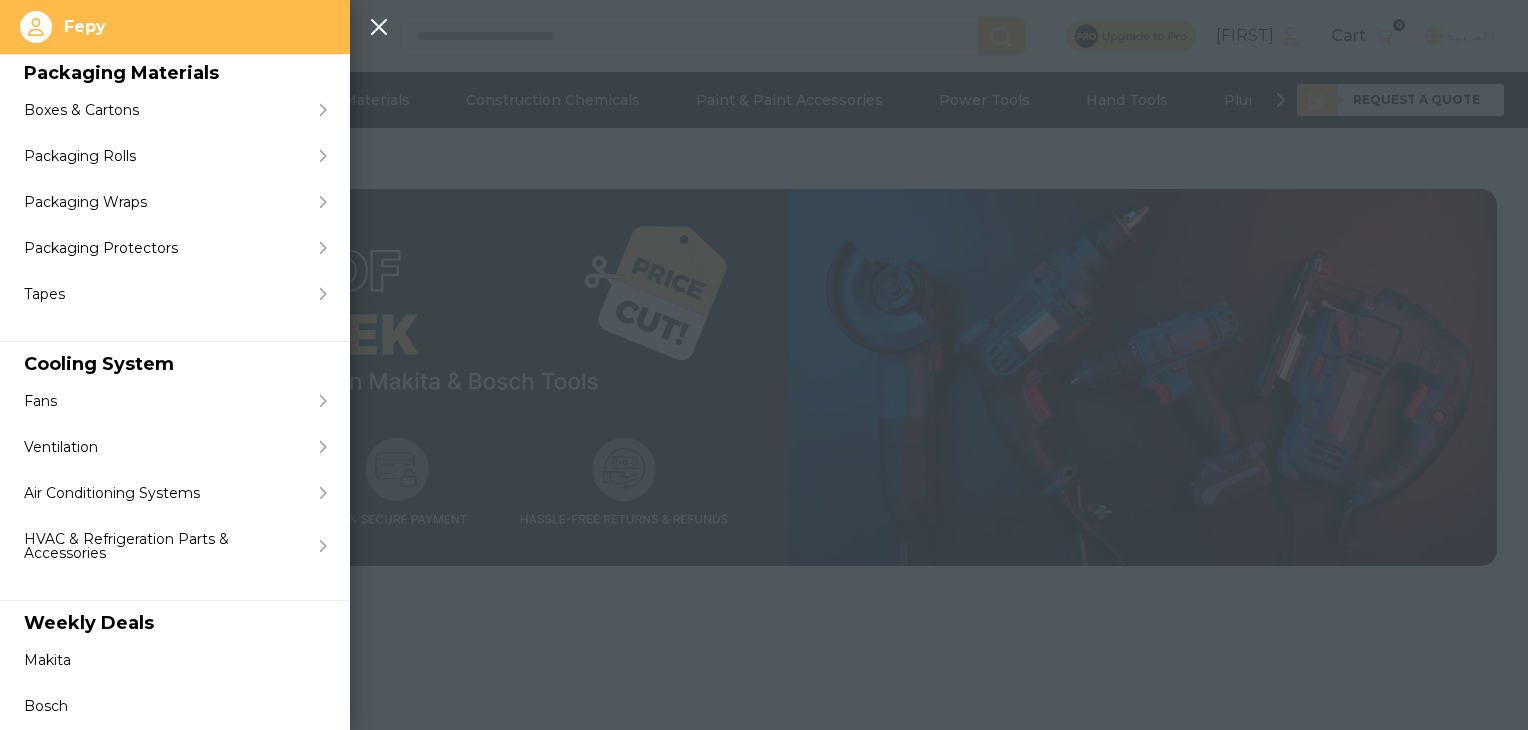 scroll, scrollTop: 6320, scrollLeft: 0, axis: vertical 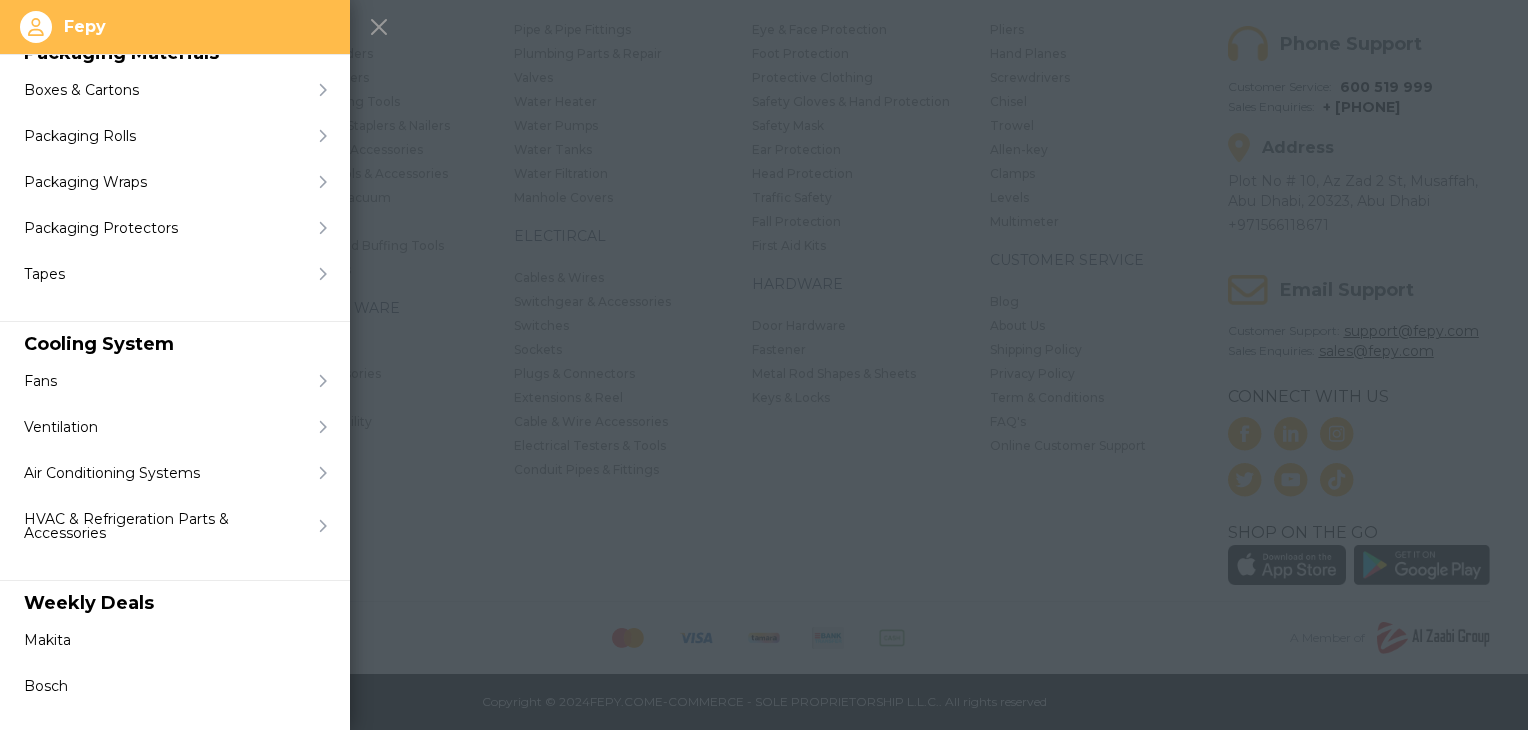 click 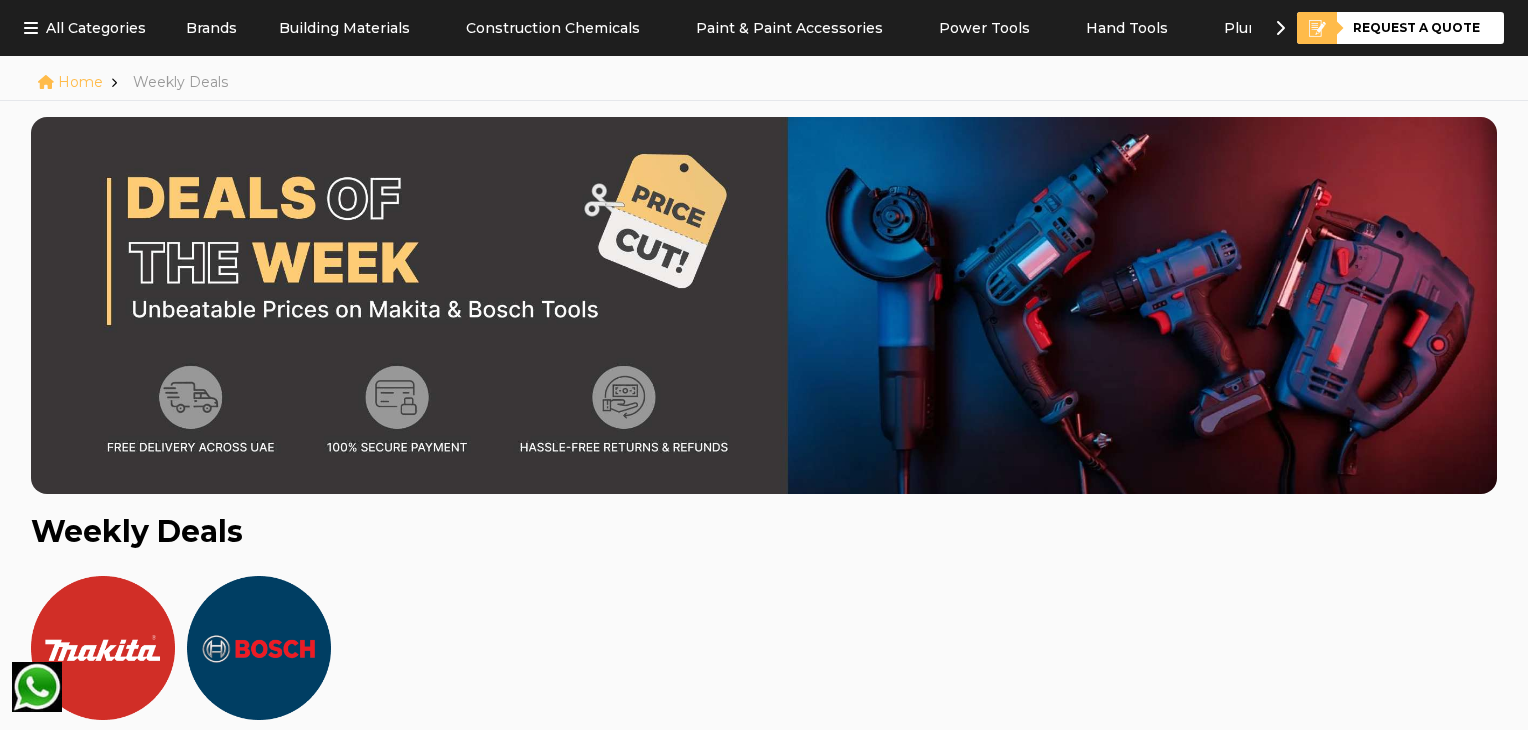 scroll, scrollTop: 0, scrollLeft: 0, axis: both 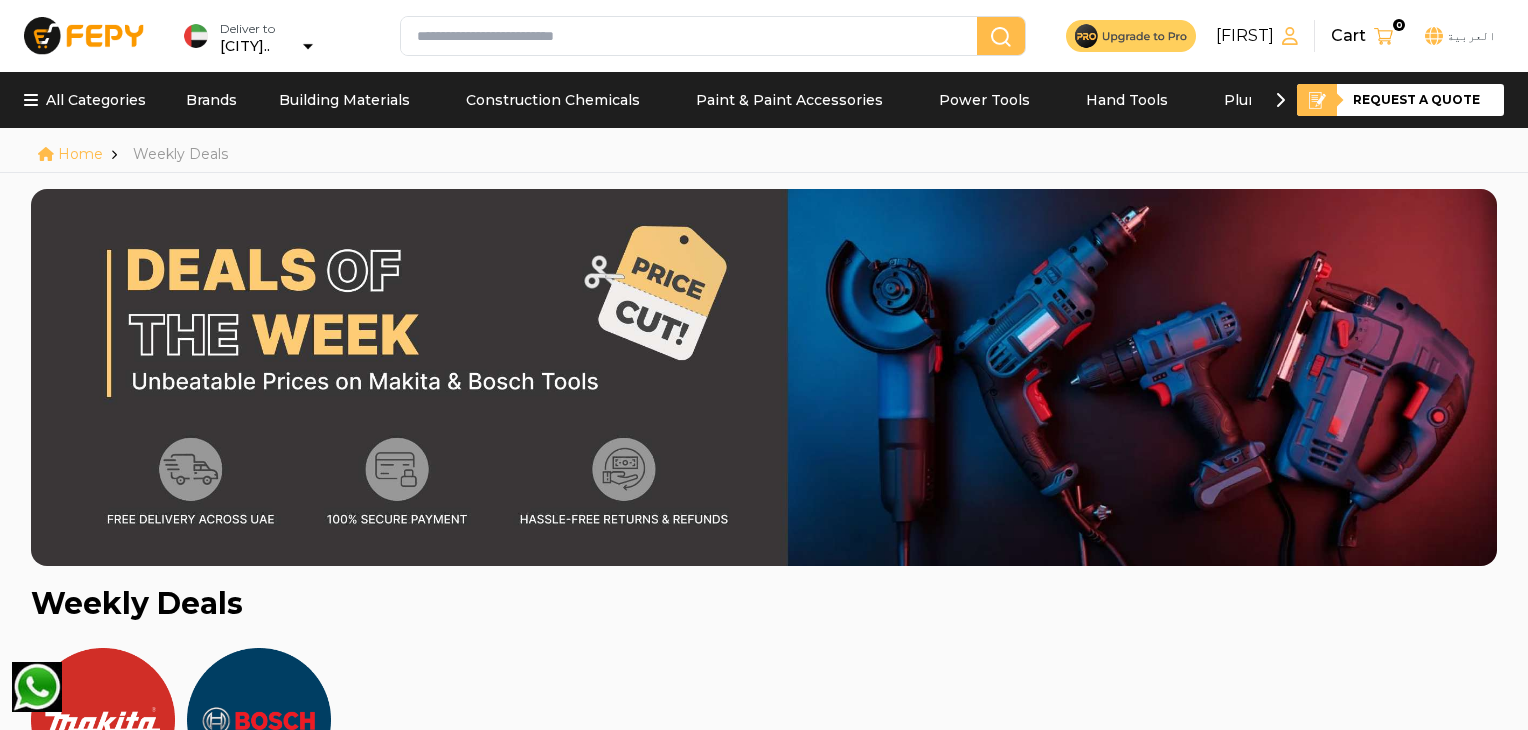 click 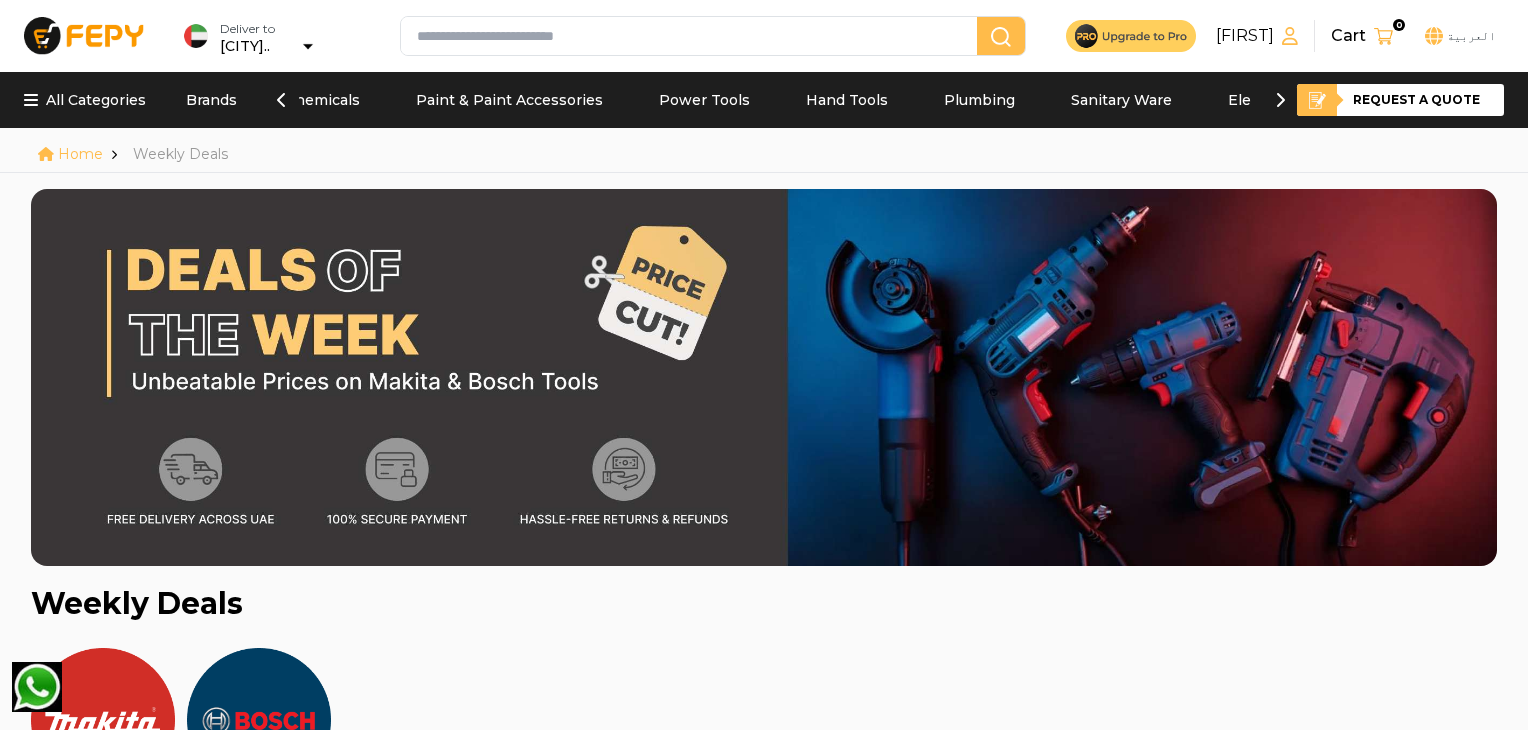 click 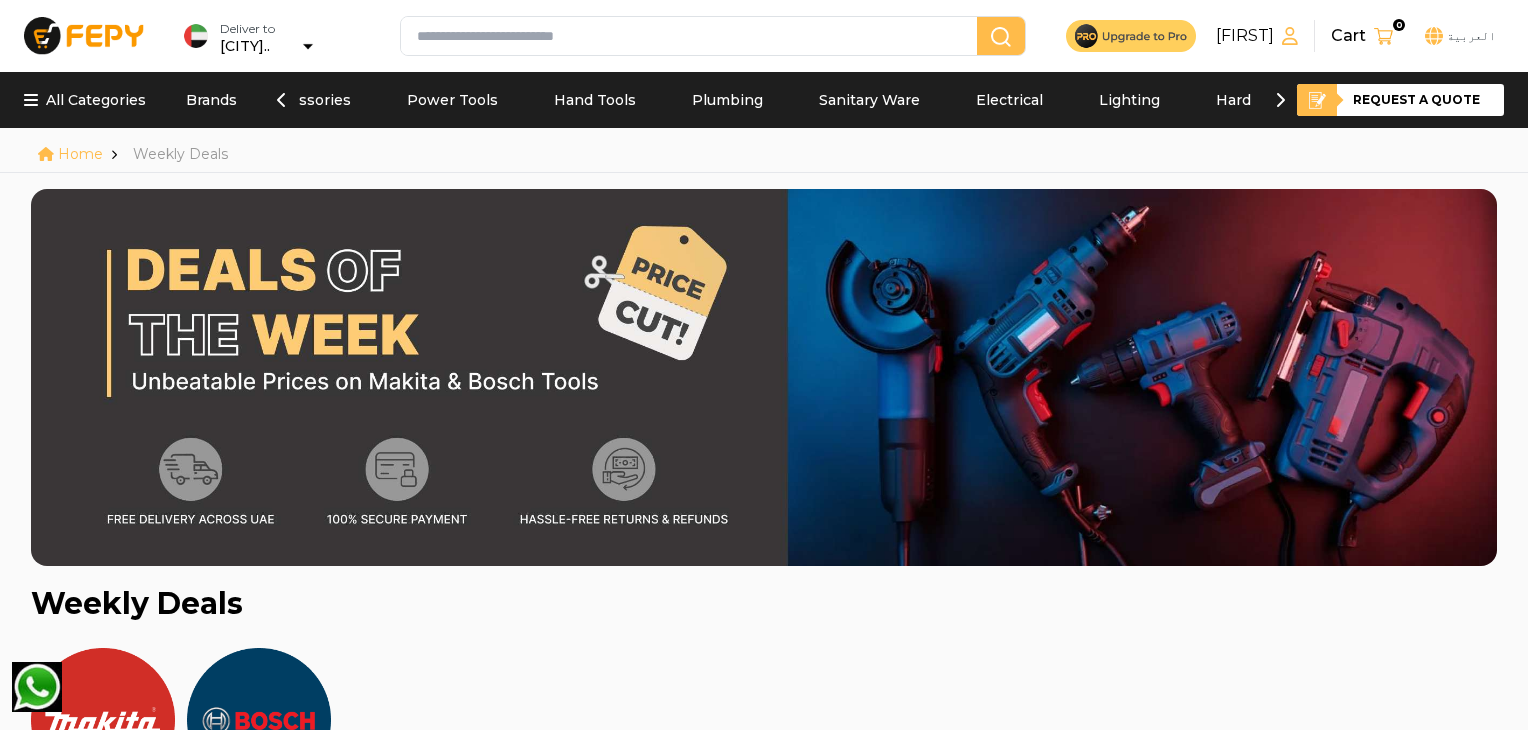 scroll, scrollTop: 0, scrollLeft: 600, axis: horizontal 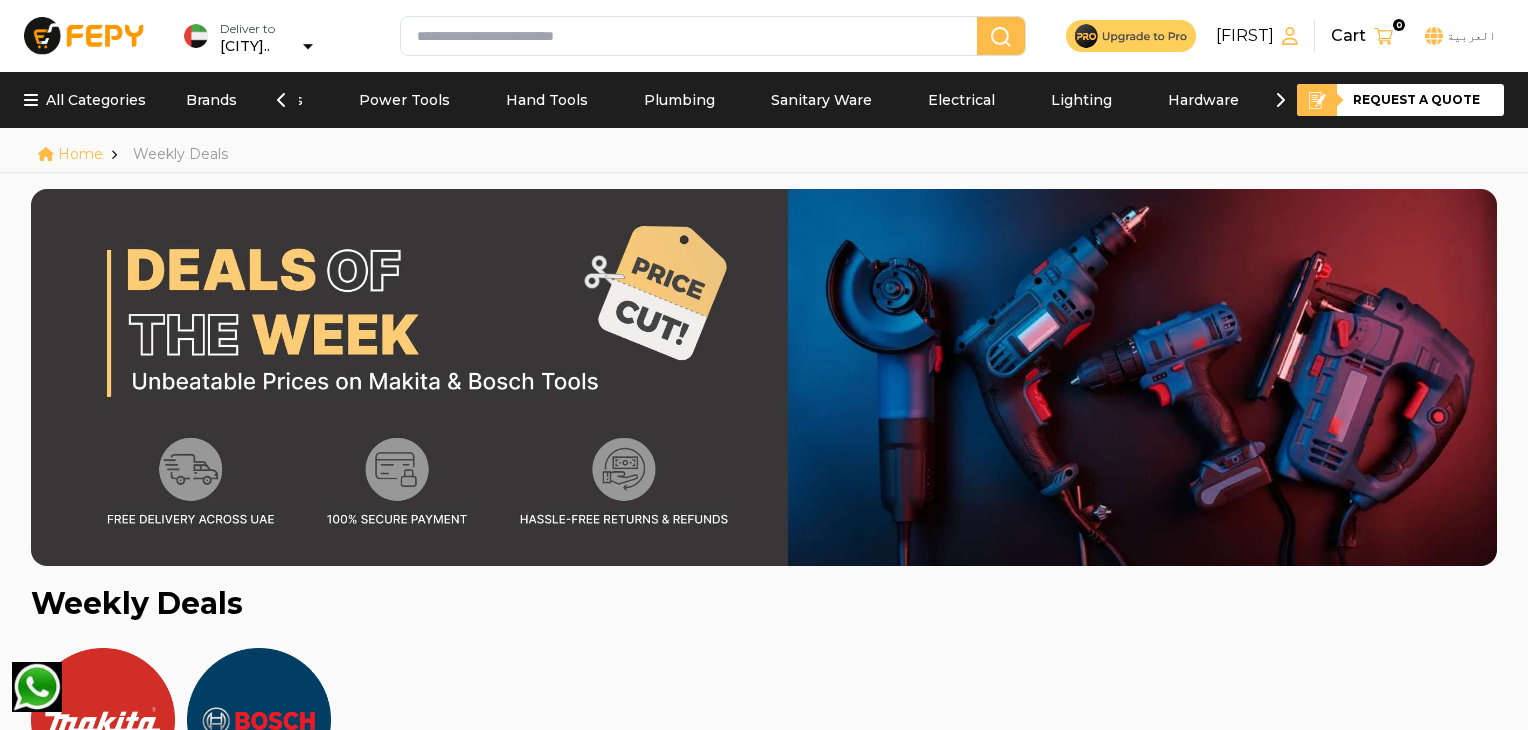 click at bounding box center (1131, 35) 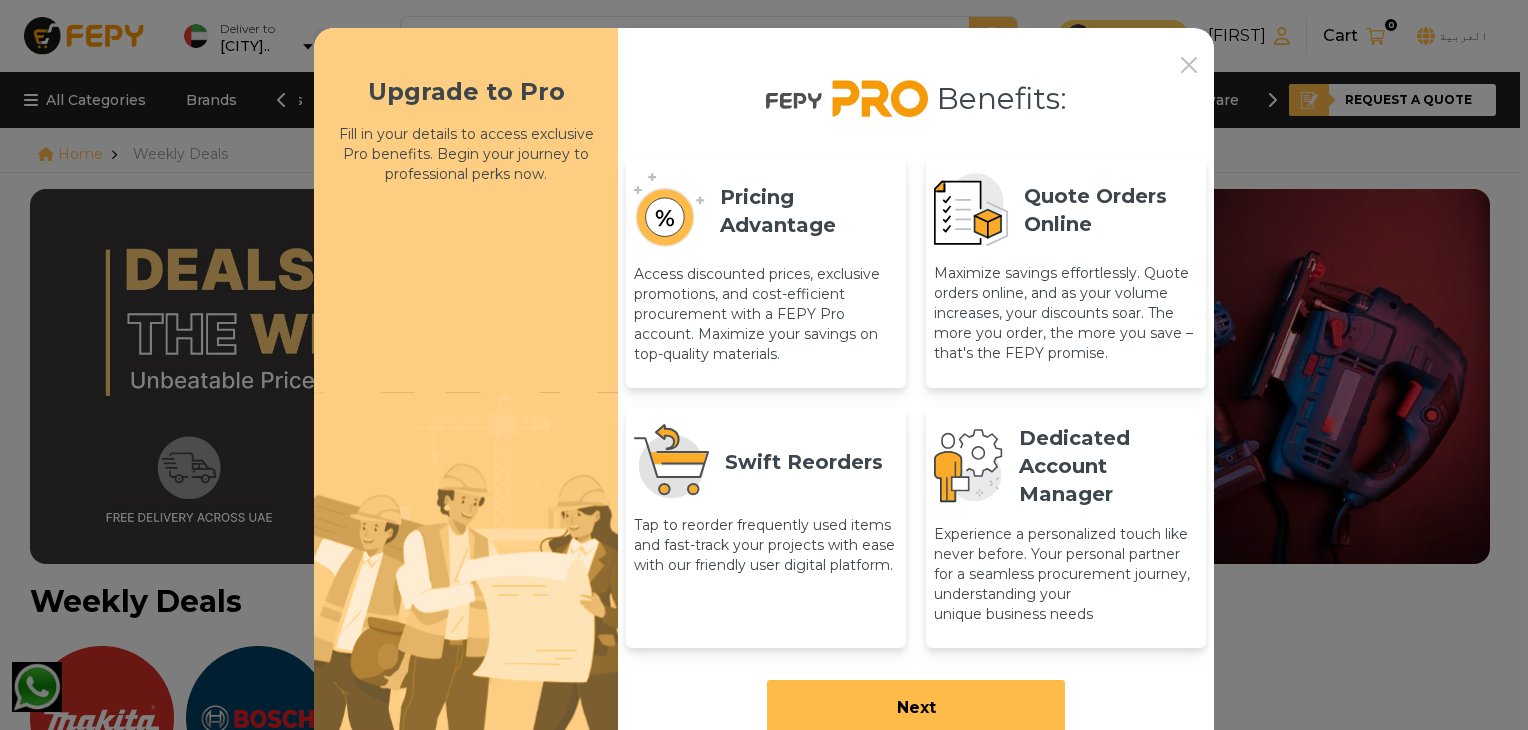 scroll, scrollTop: 114, scrollLeft: 0, axis: vertical 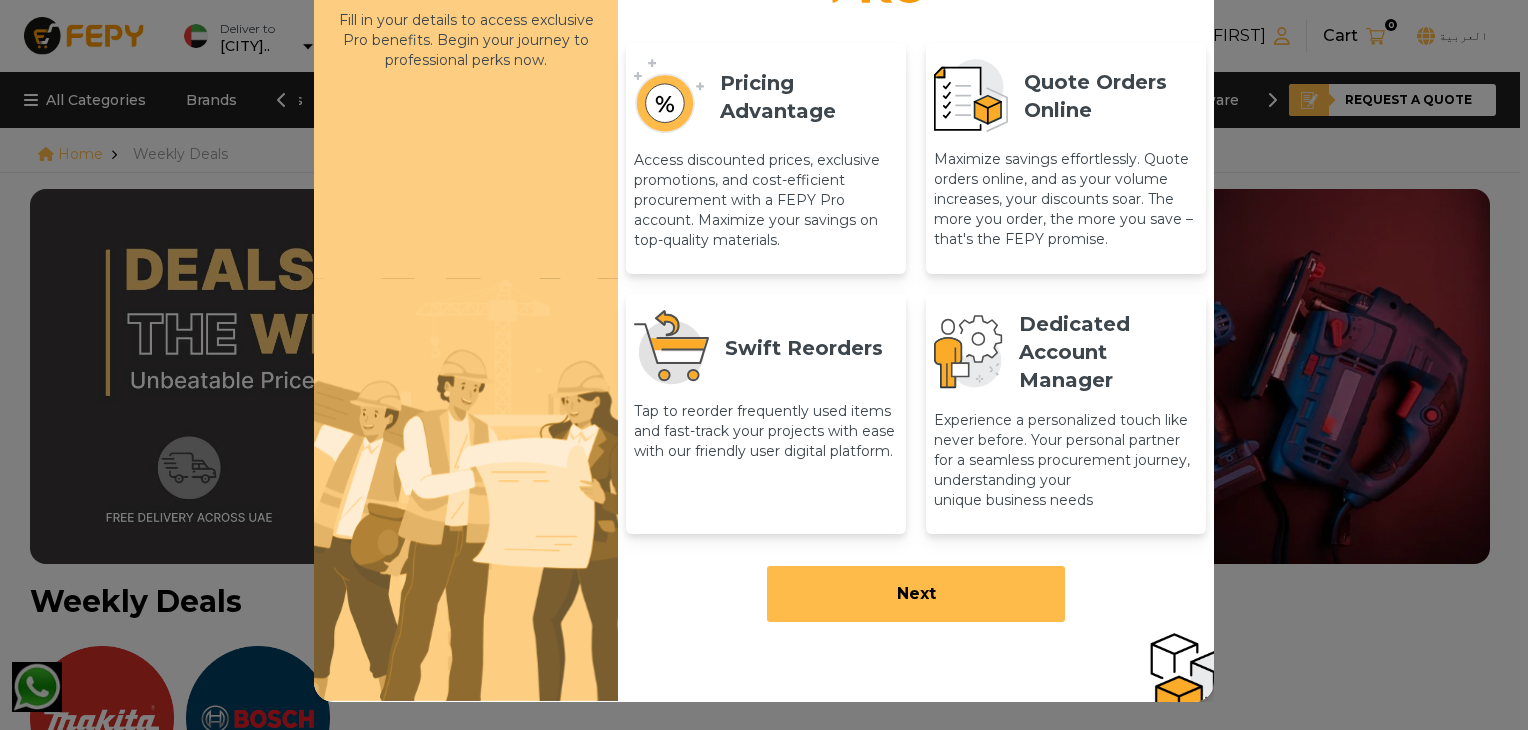 click on "Next" at bounding box center (916, 594) 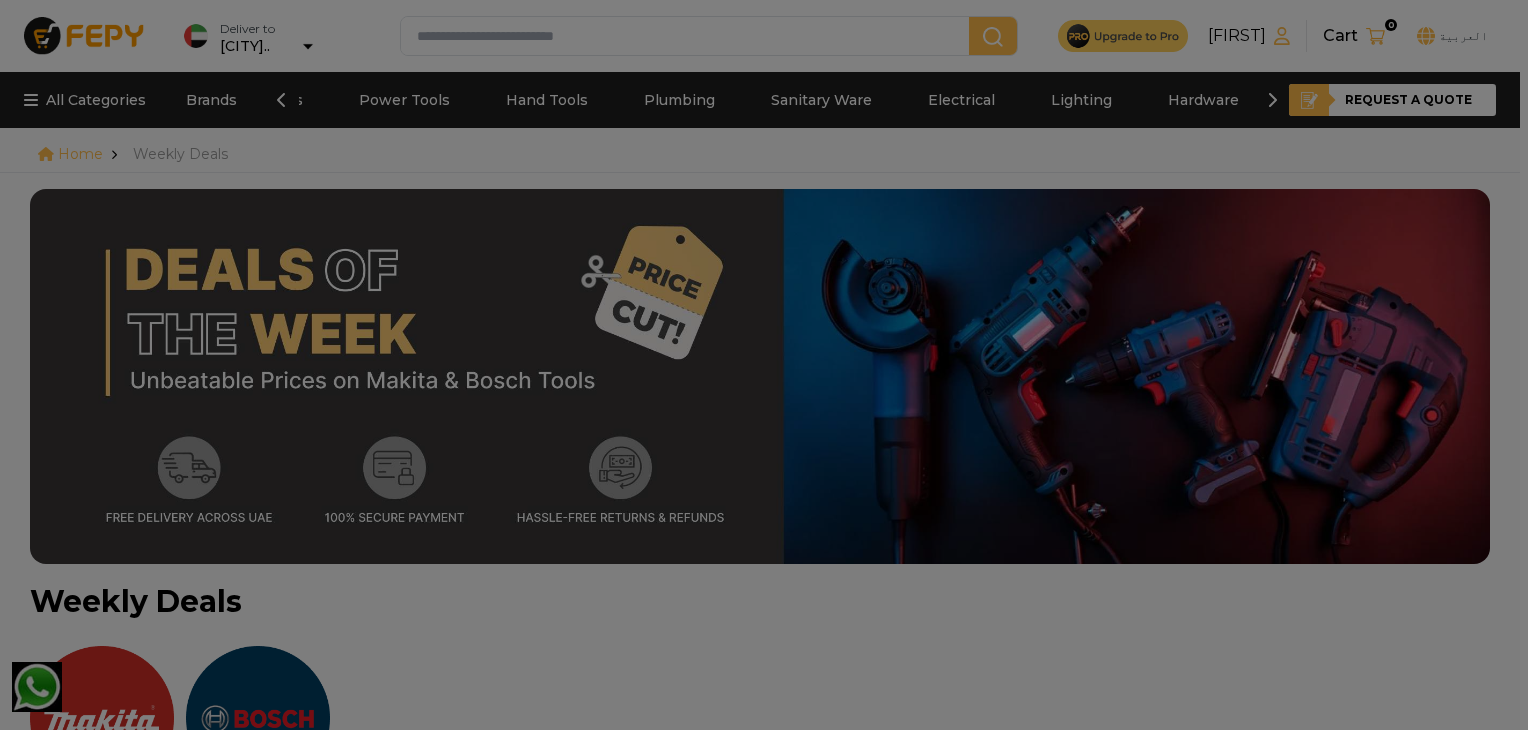 click on "Upgrade to Pro Account Already have an account?   Sign In Business Name   * Address * Area * Emirates   * Business Industry   * VAT / TRN Number   * Upload VAT/TRN VAT / TRN Upload Trade License Trade License Acceptable file formats: PDF, PNG, JPG, Maximum file size less than 3MB Upgrade to Pro" at bounding box center (916, 323) 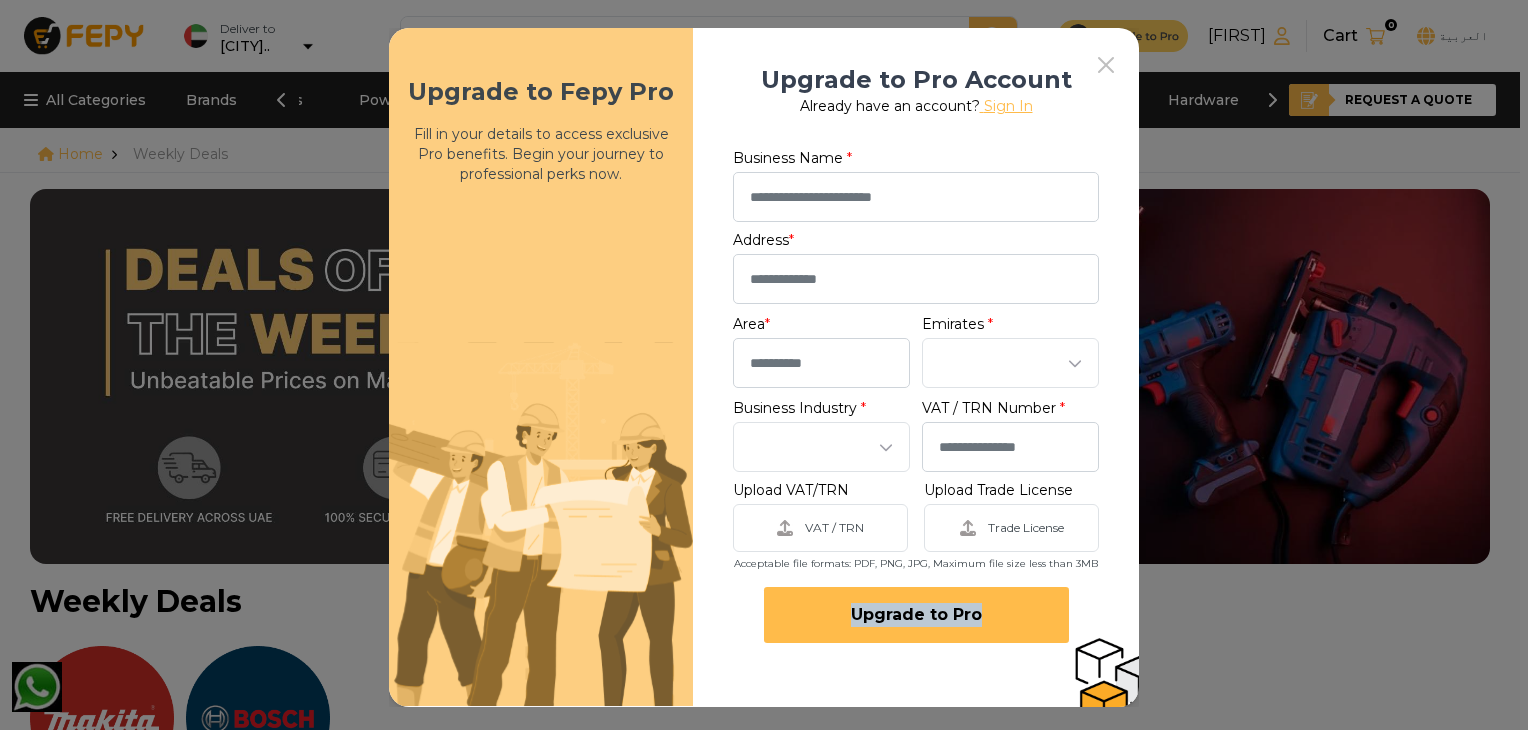 scroll, scrollTop: 6, scrollLeft: 0, axis: vertical 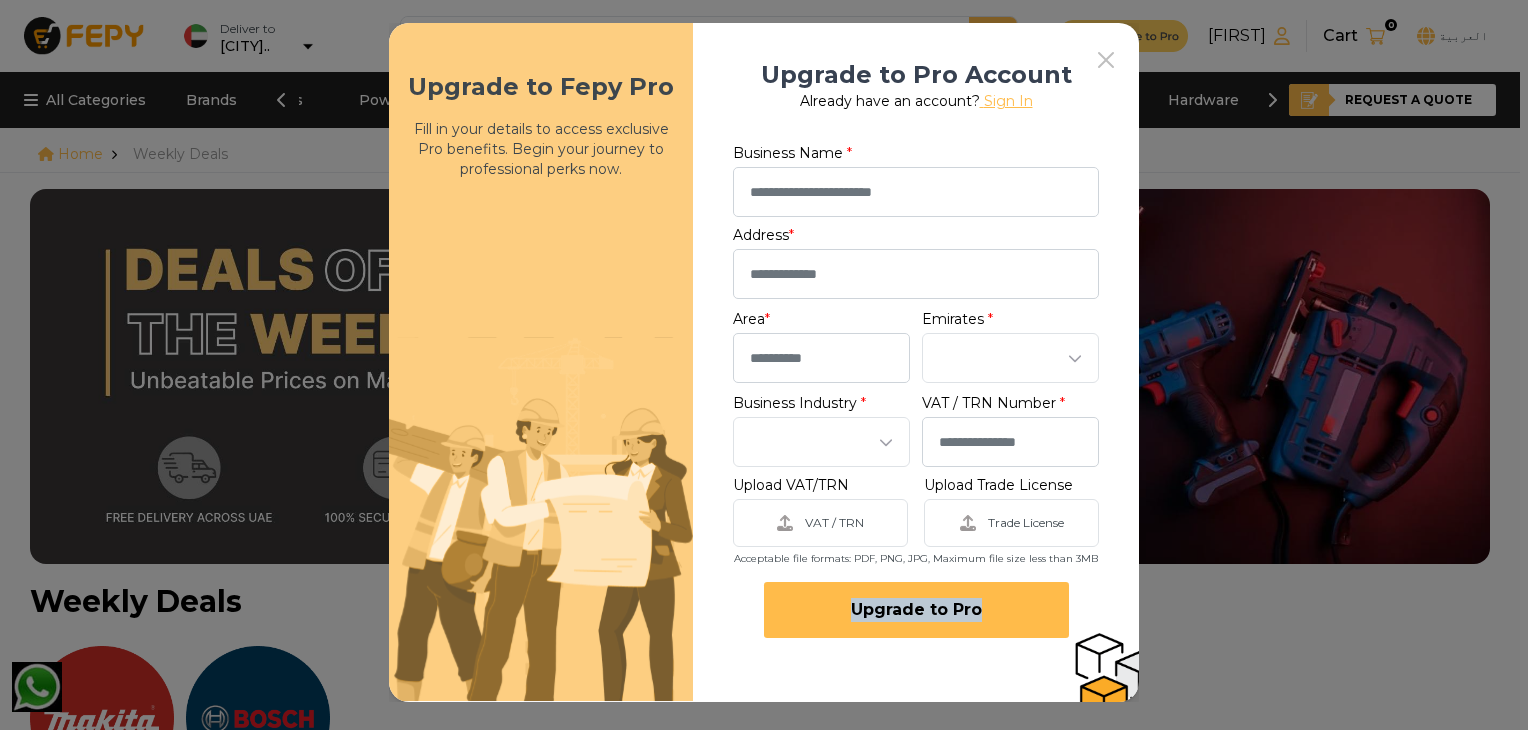 click on "Upgrade to Pro Account Already have an account?   Sign In Business Name   * Address * Area * Emirates   * Business Industry   * VAT / TRN Number   * Upload VAT/TRN VAT / TRN Upload Trade License Trade License Acceptable file formats: PDF, PNG, JPG, Maximum file size less than 3MB Upgrade to Pro" at bounding box center (916, 368) 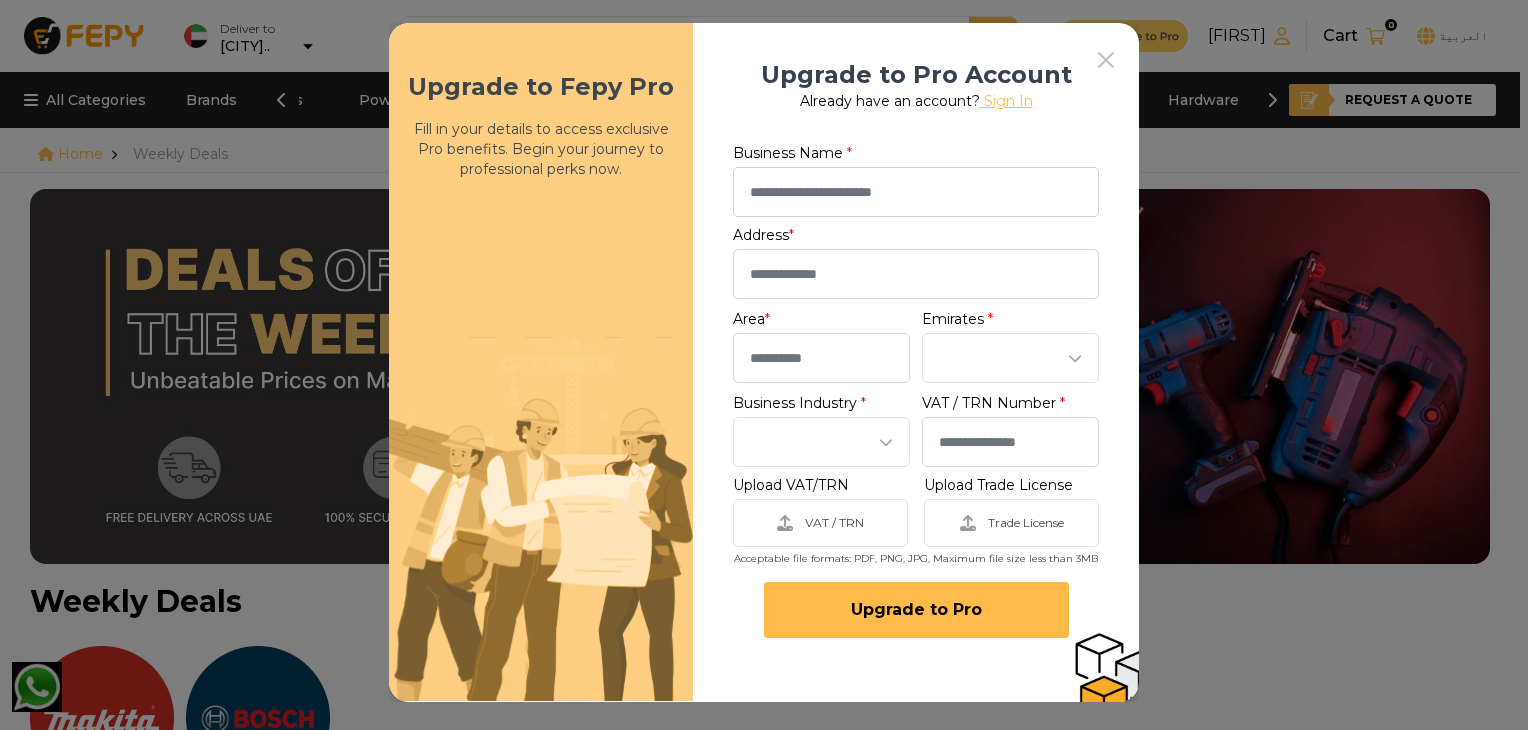 click on "Sign In" at bounding box center (1006, 101) 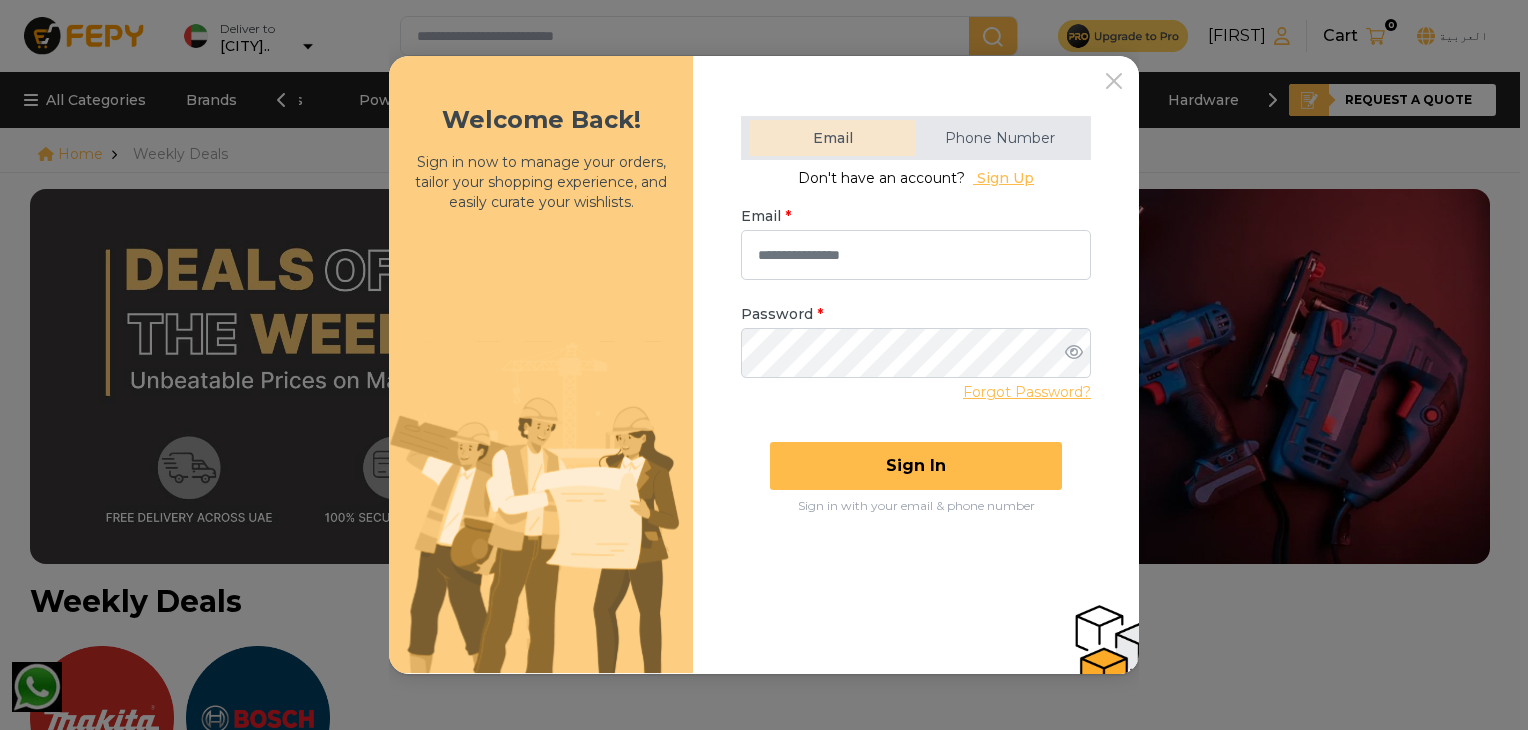 click on "Phone Number" at bounding box center (999, 138) 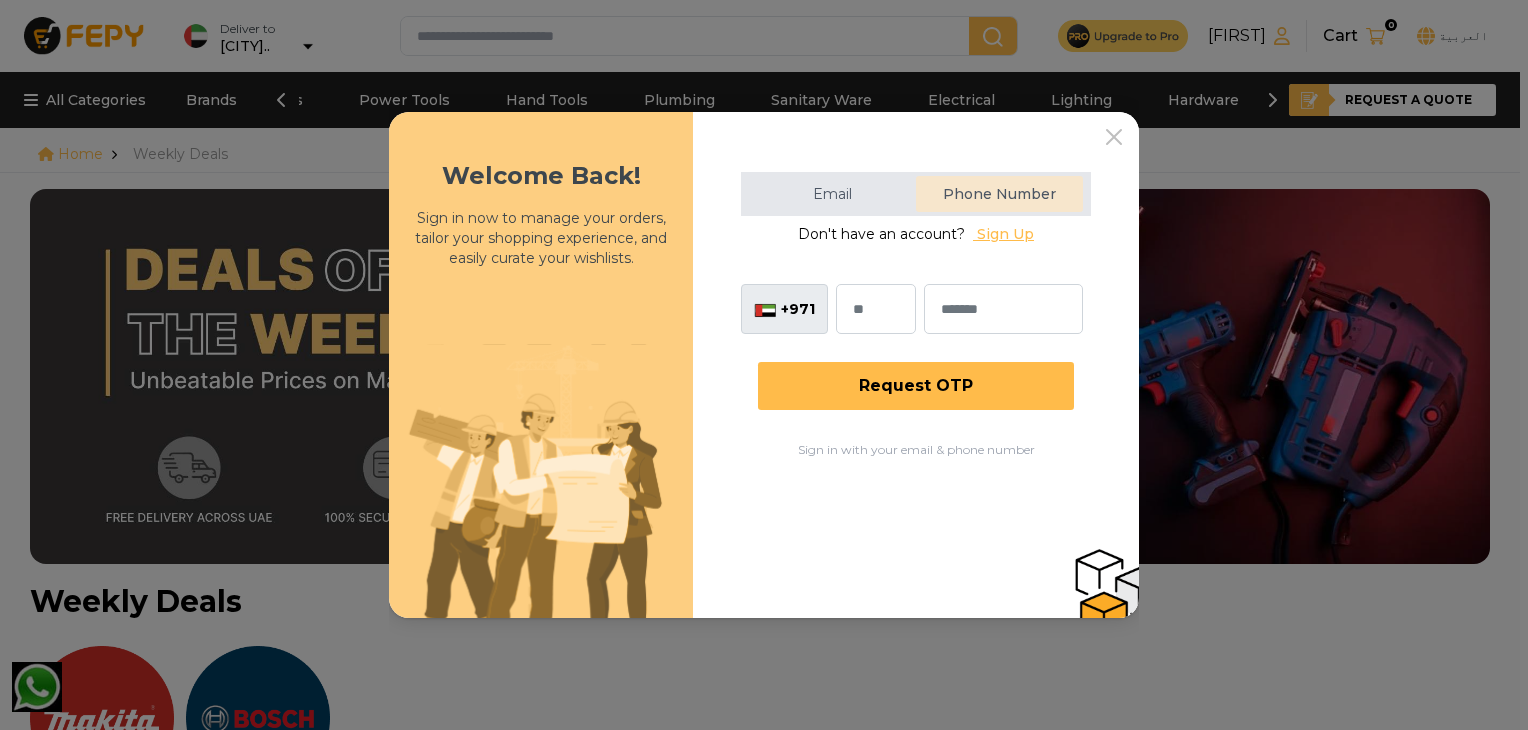 click on "Request OTP" at bounding box center (916, 386) 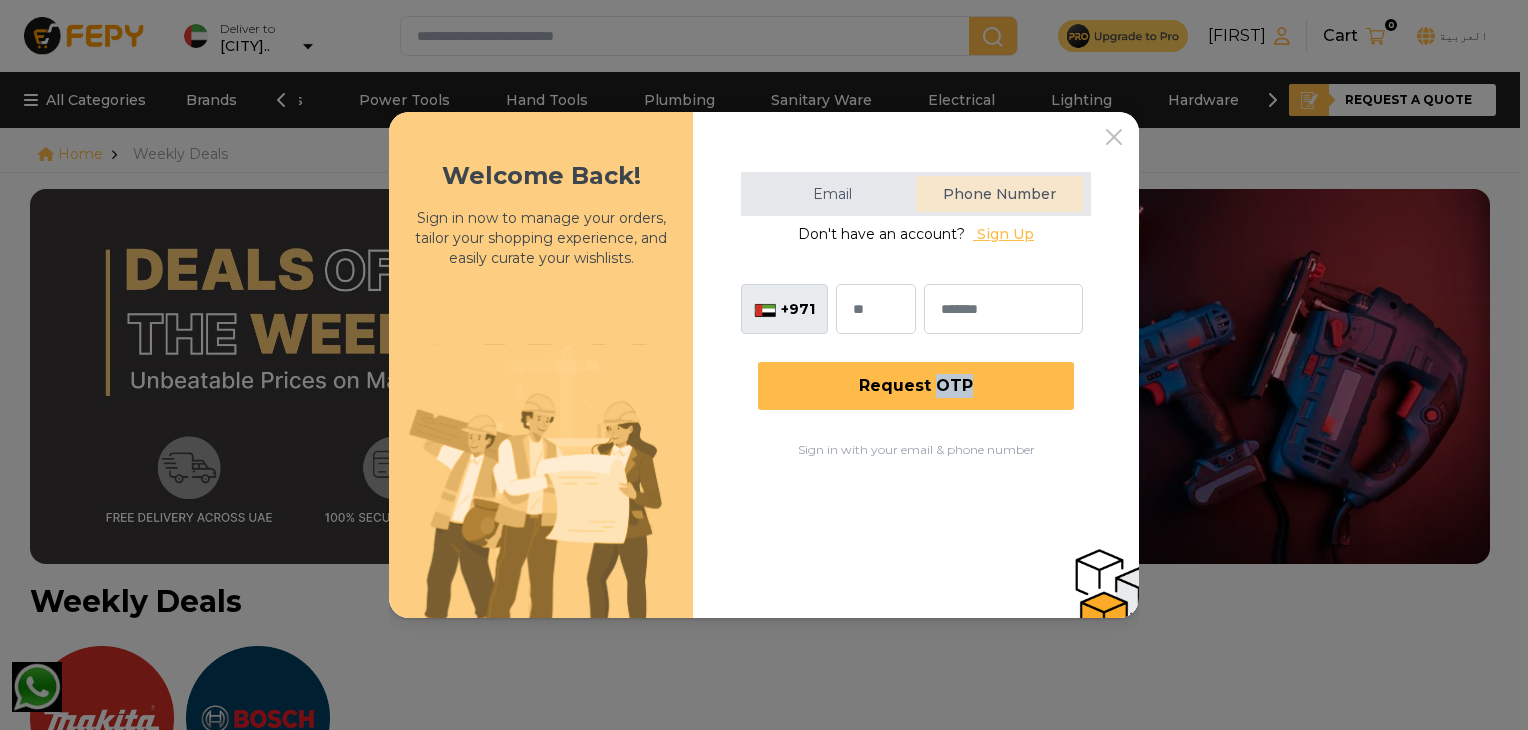 click on "Request OTP" at bounding box center [916, 386] 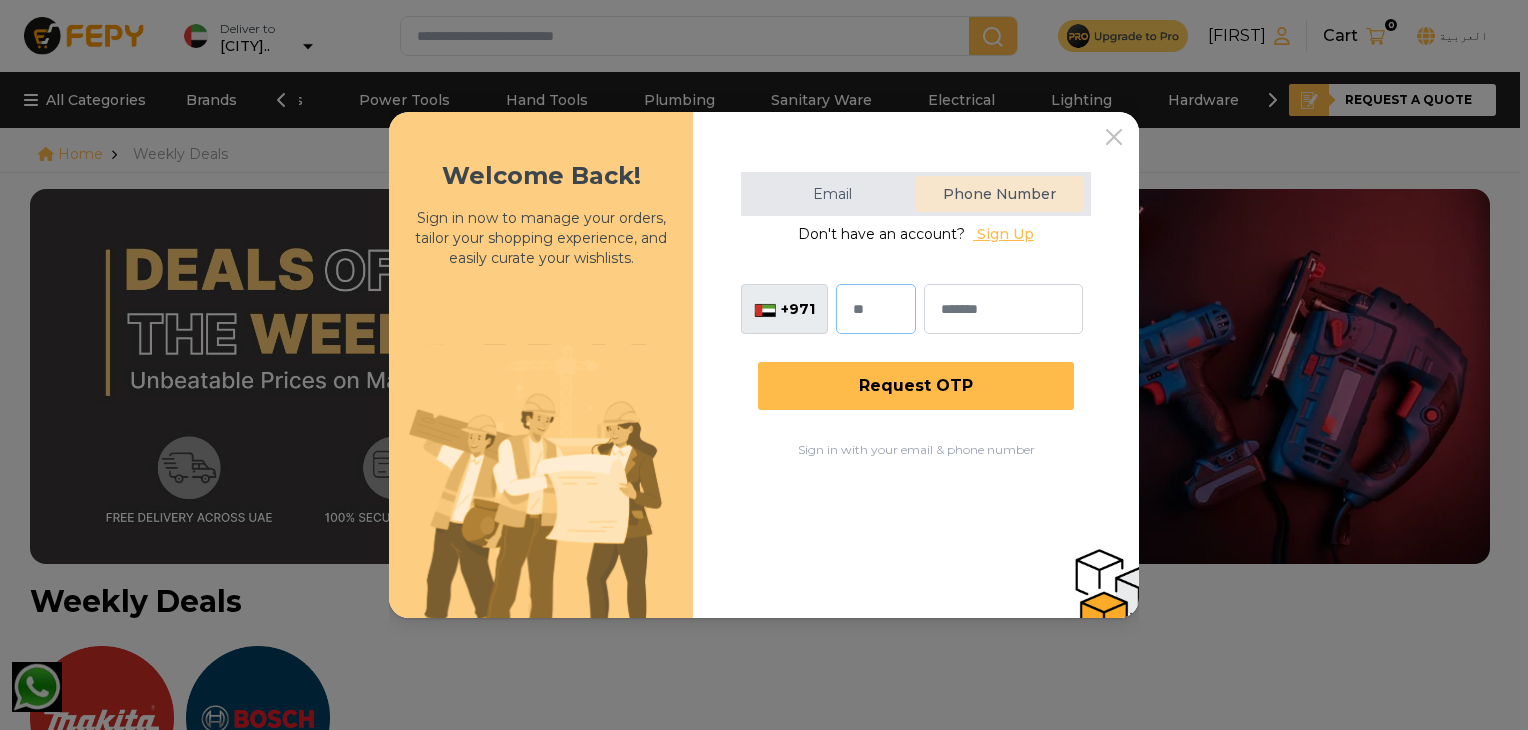 click at bounding box center [876, 309] 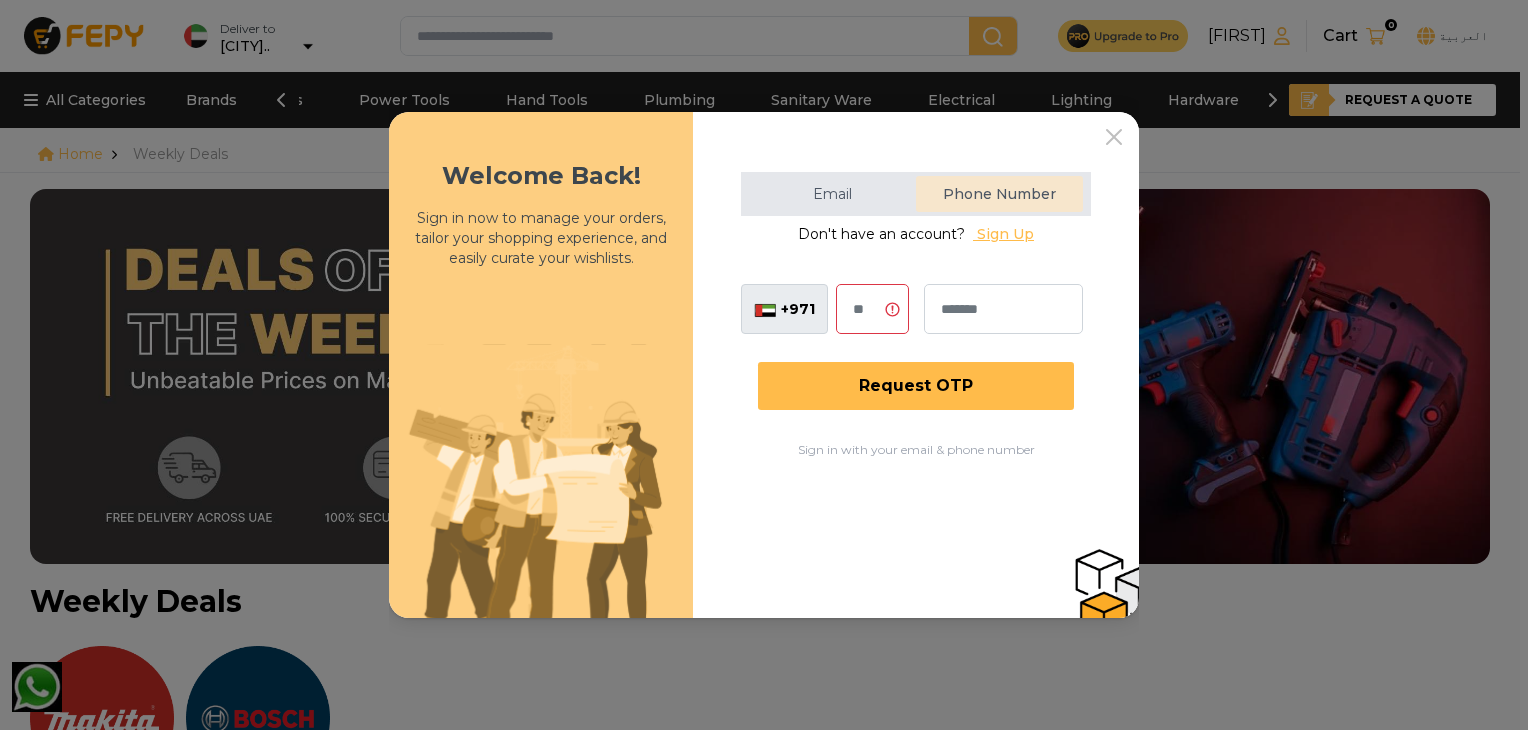 scroll, scrollTop: 0, scrollLeft: 0, axis: both 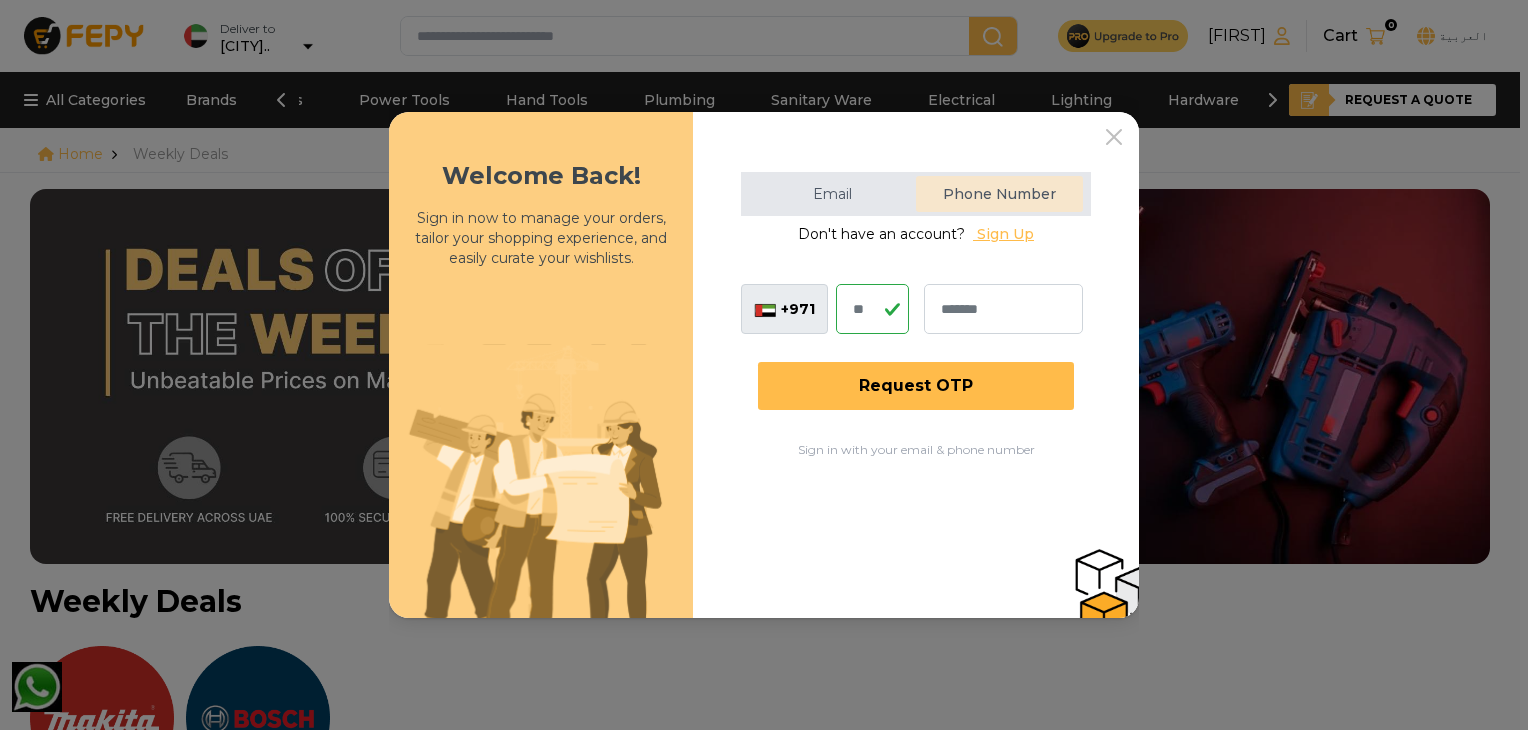 type on "**" 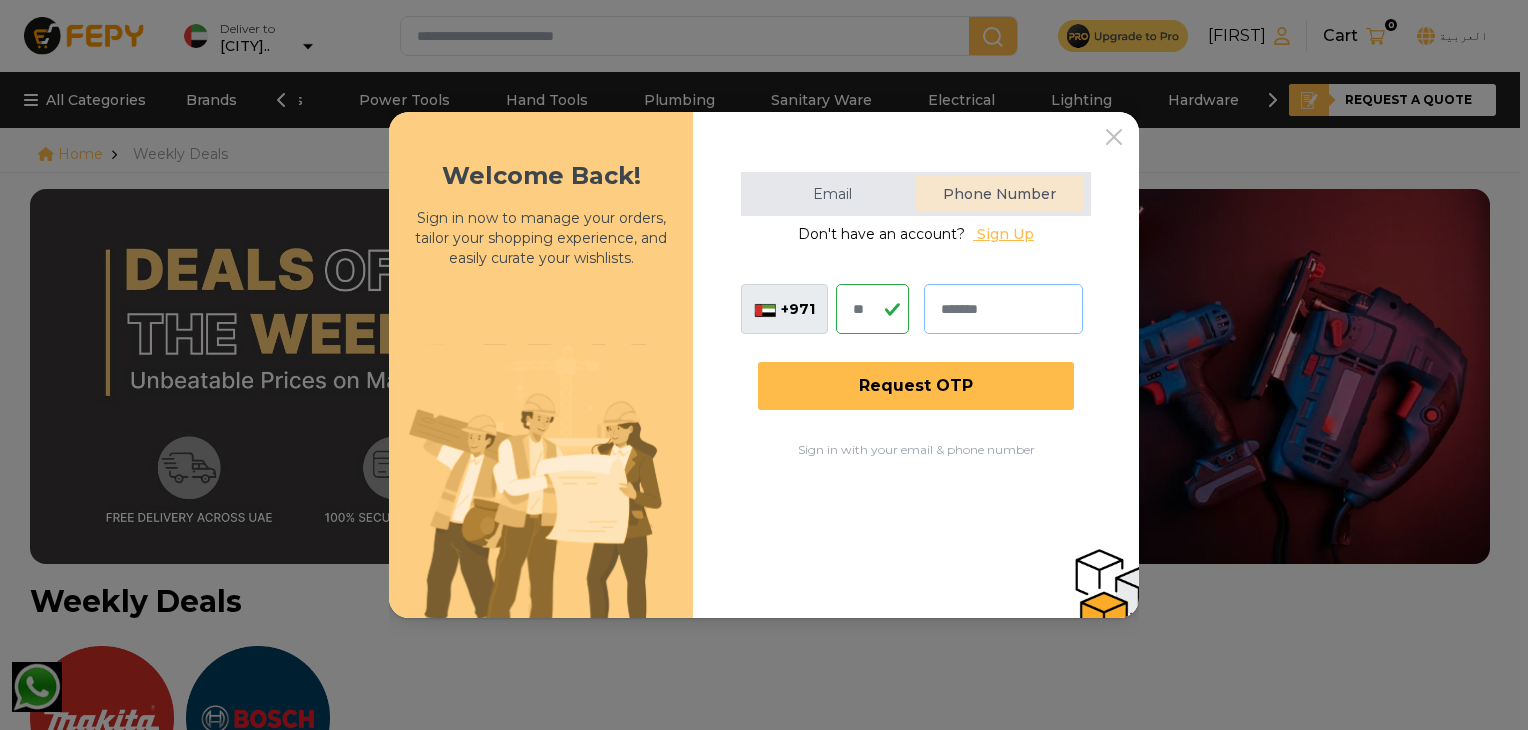 click at bounding box center (1003, 309) 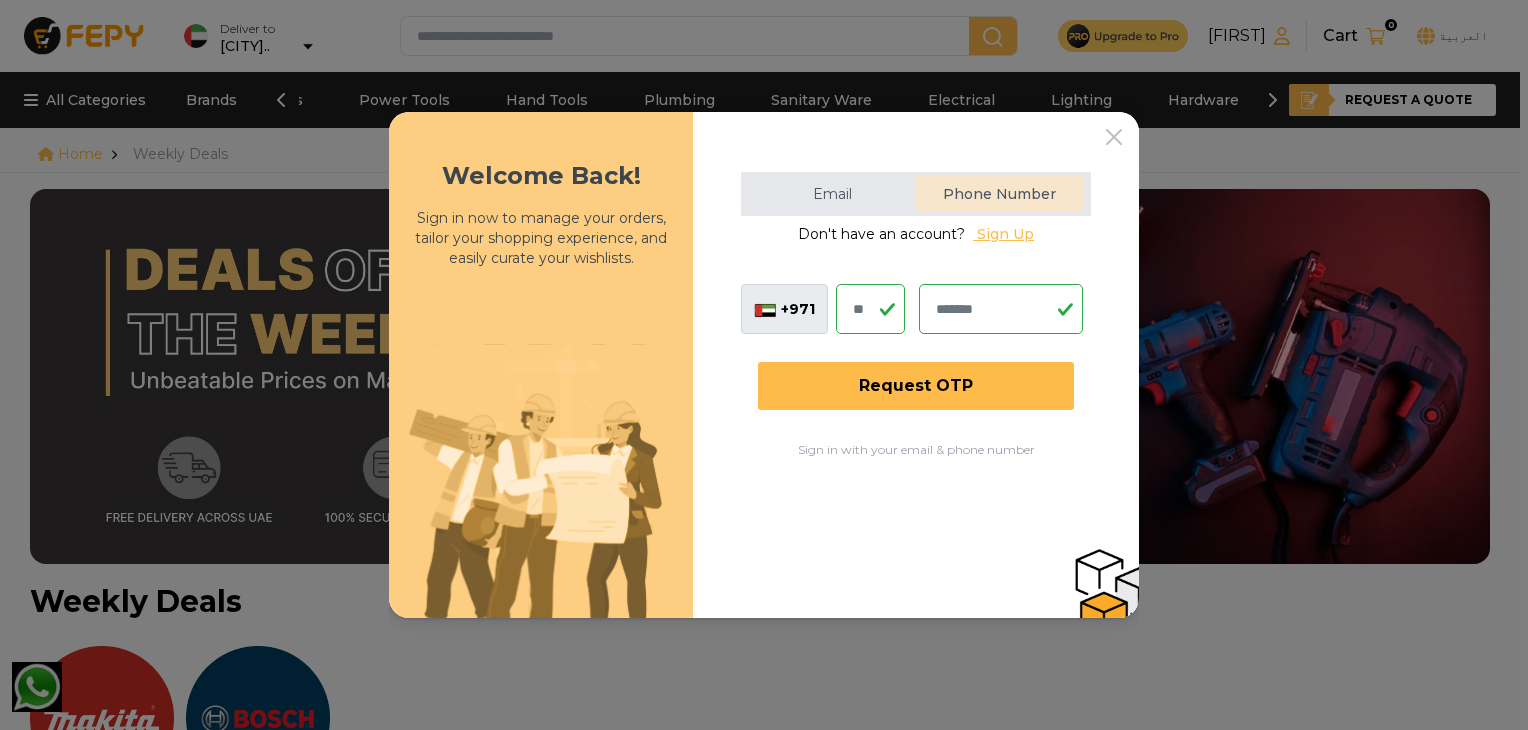 type on "*******" 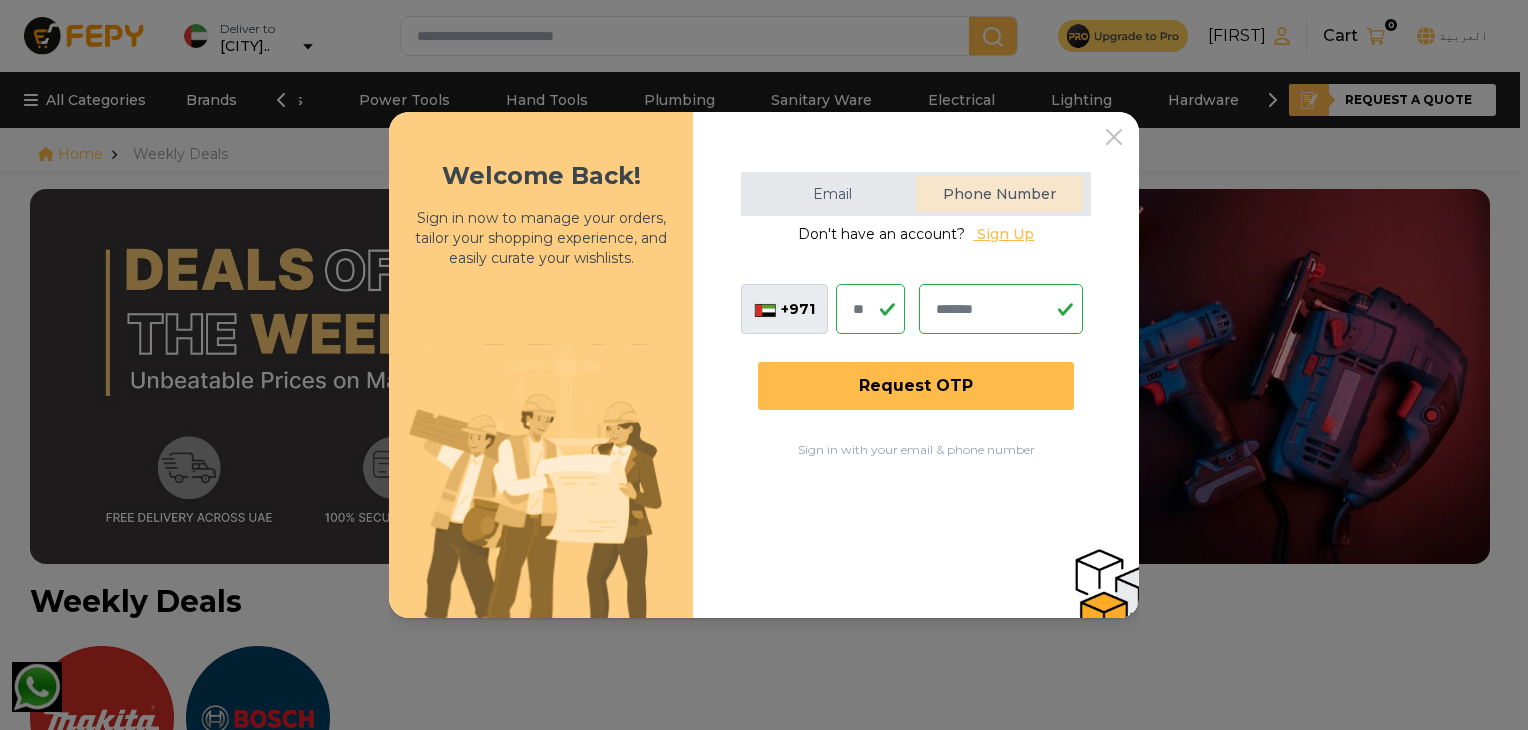 click on "Request OTP" at bounding box center [916, 386] 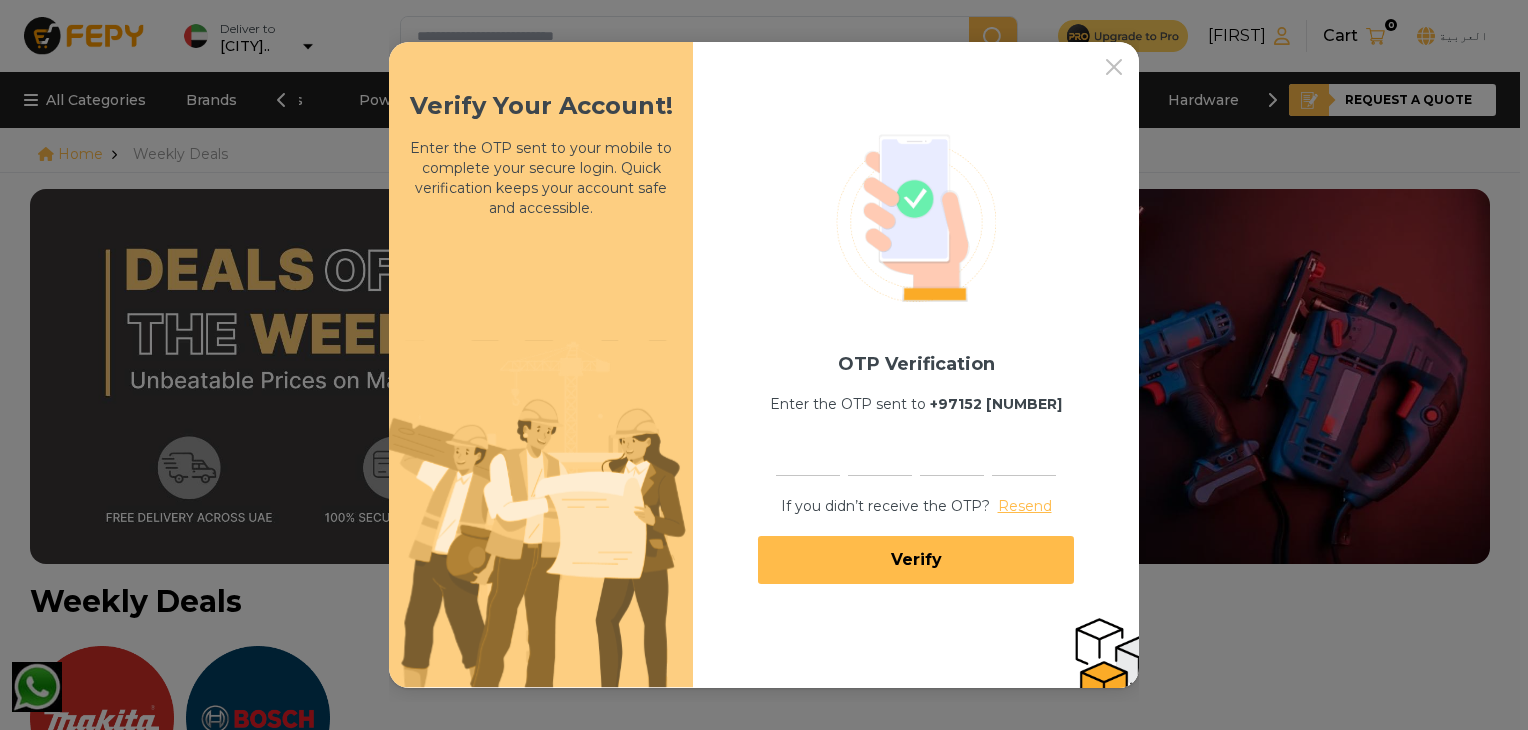click at bounding box center (808, 453) 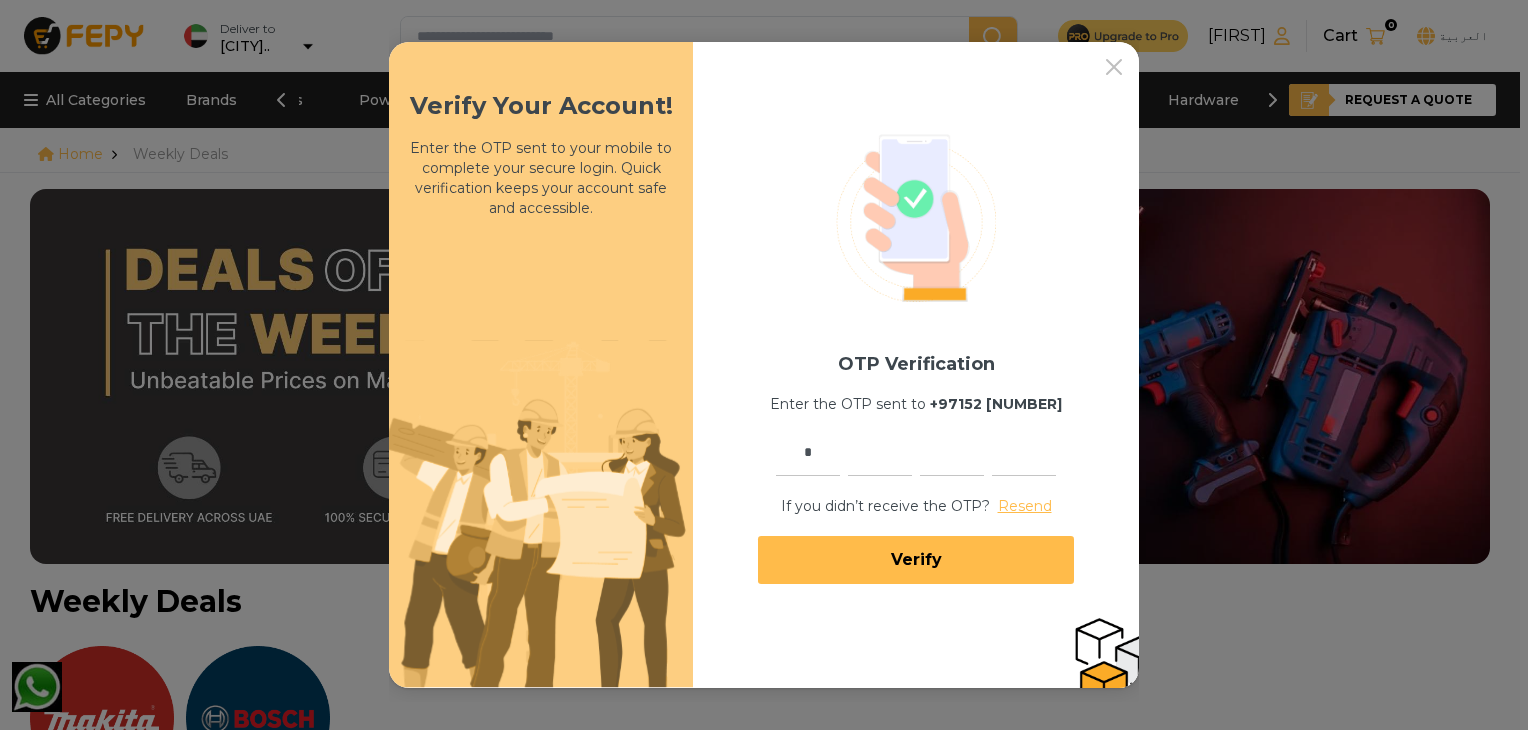 type on "*" 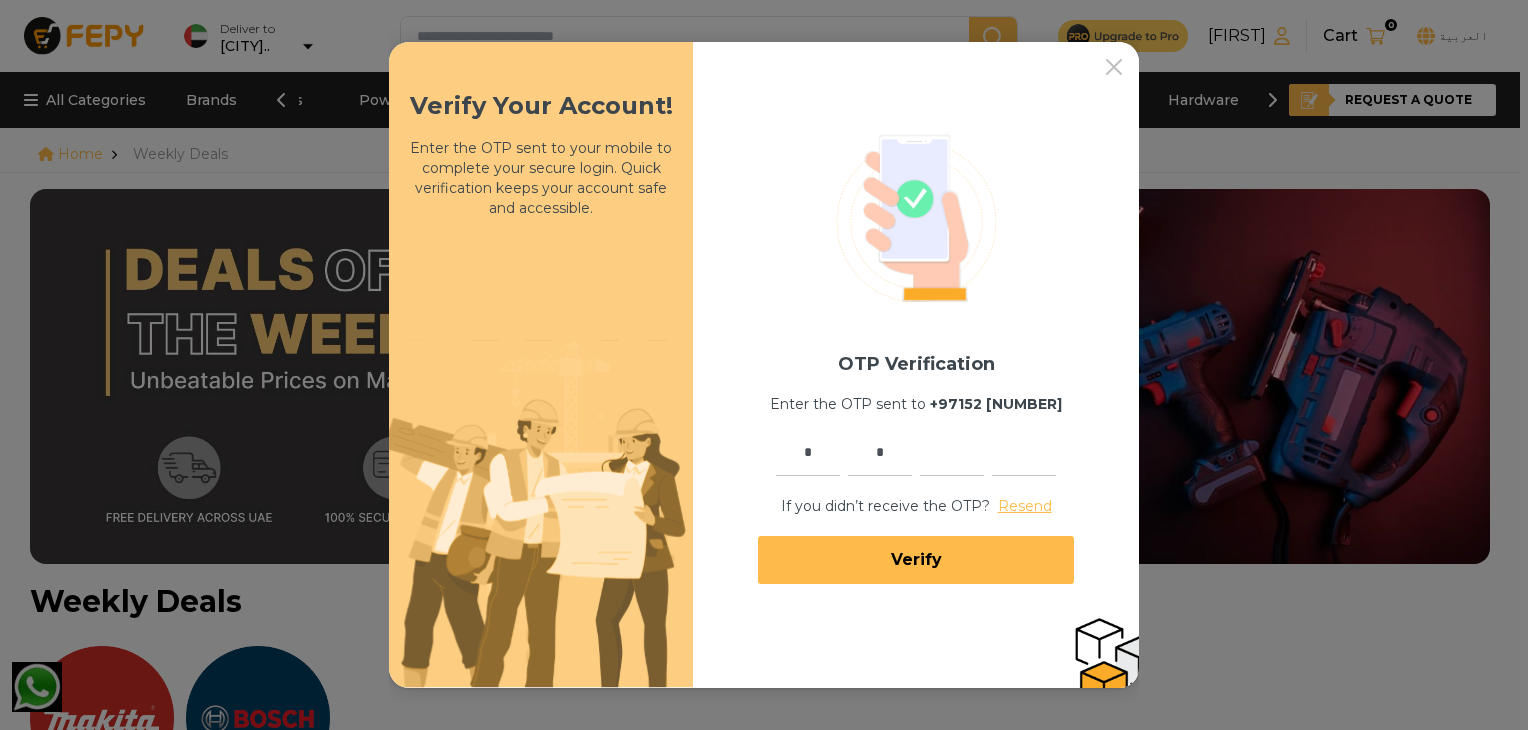 type on "*" 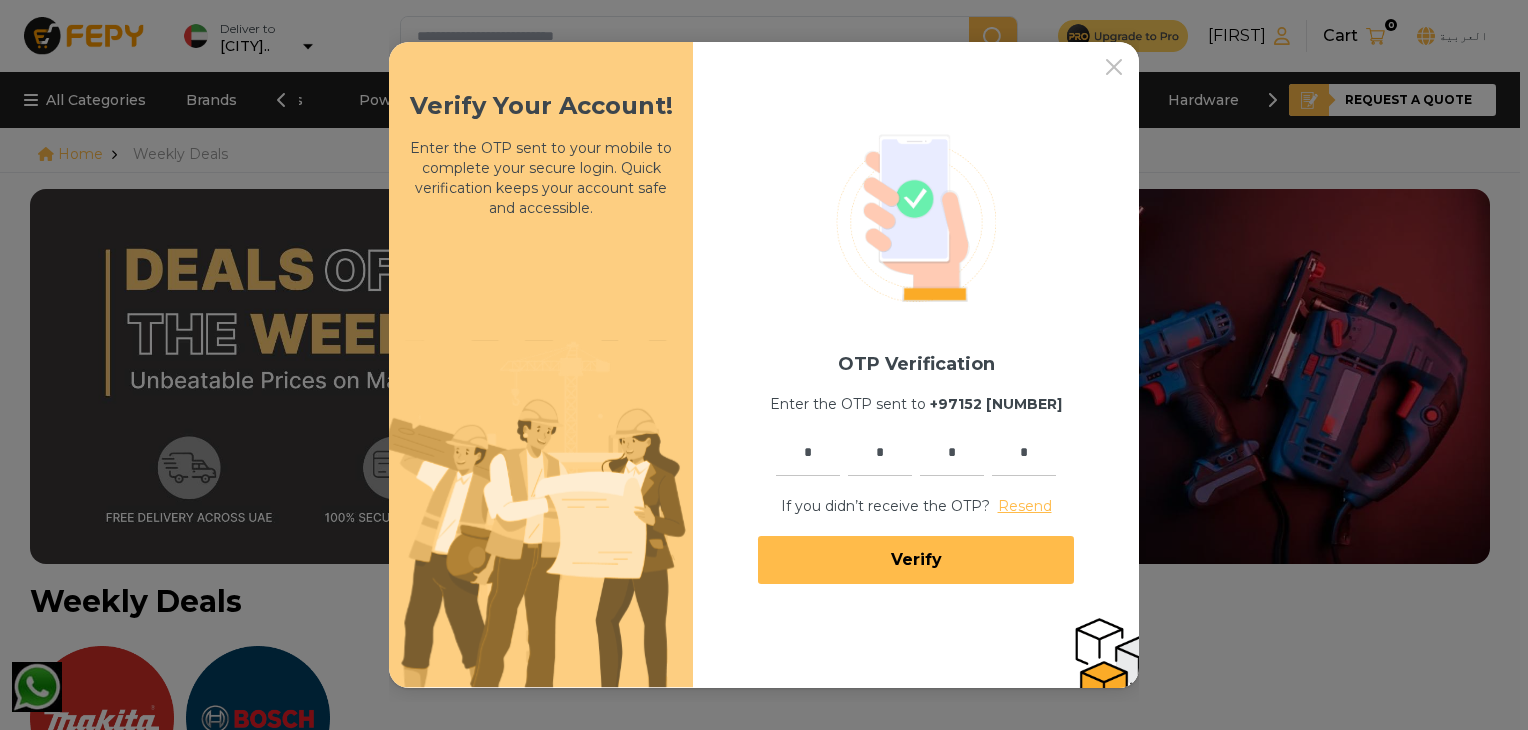 type on "*" 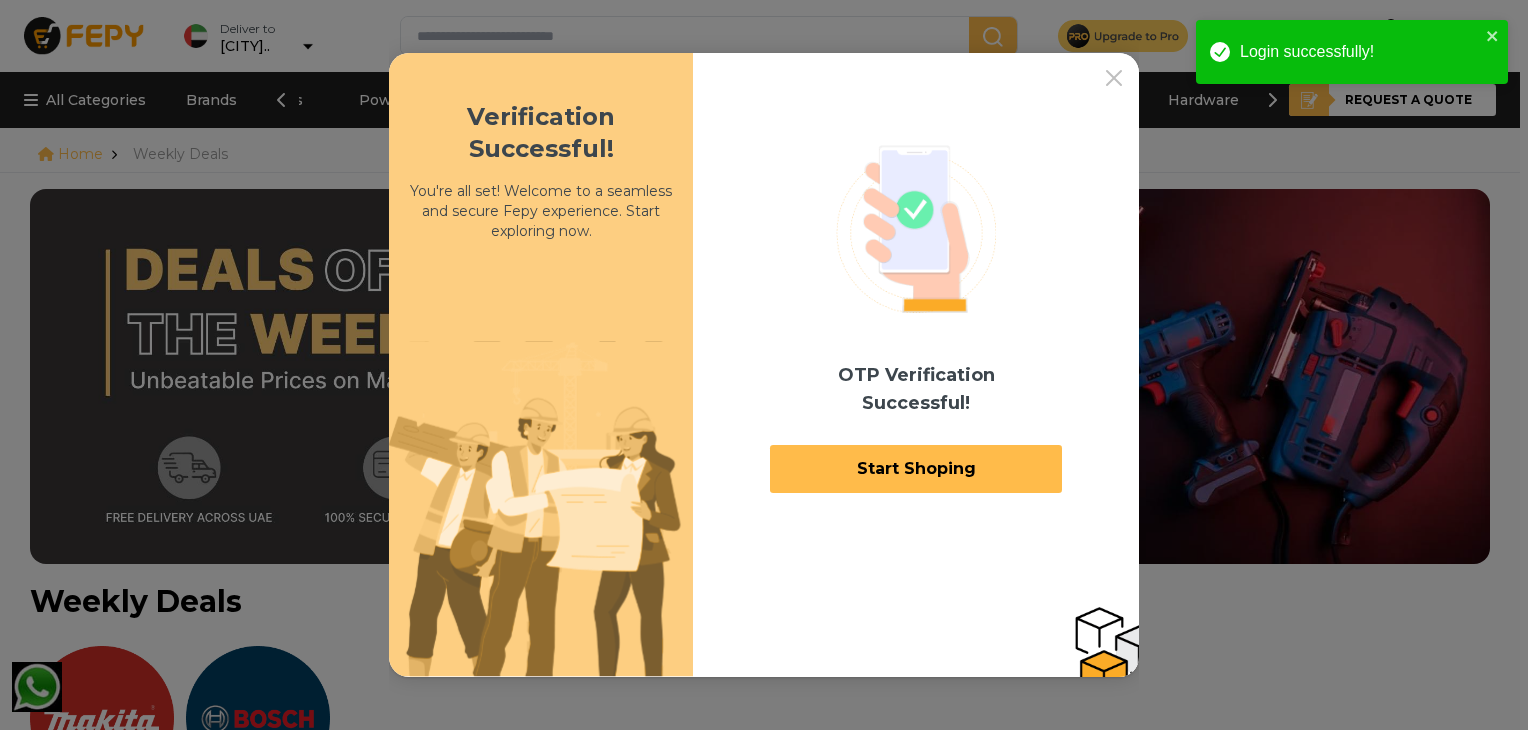 click on "Start Shoping" at bounding box center (916, 469) 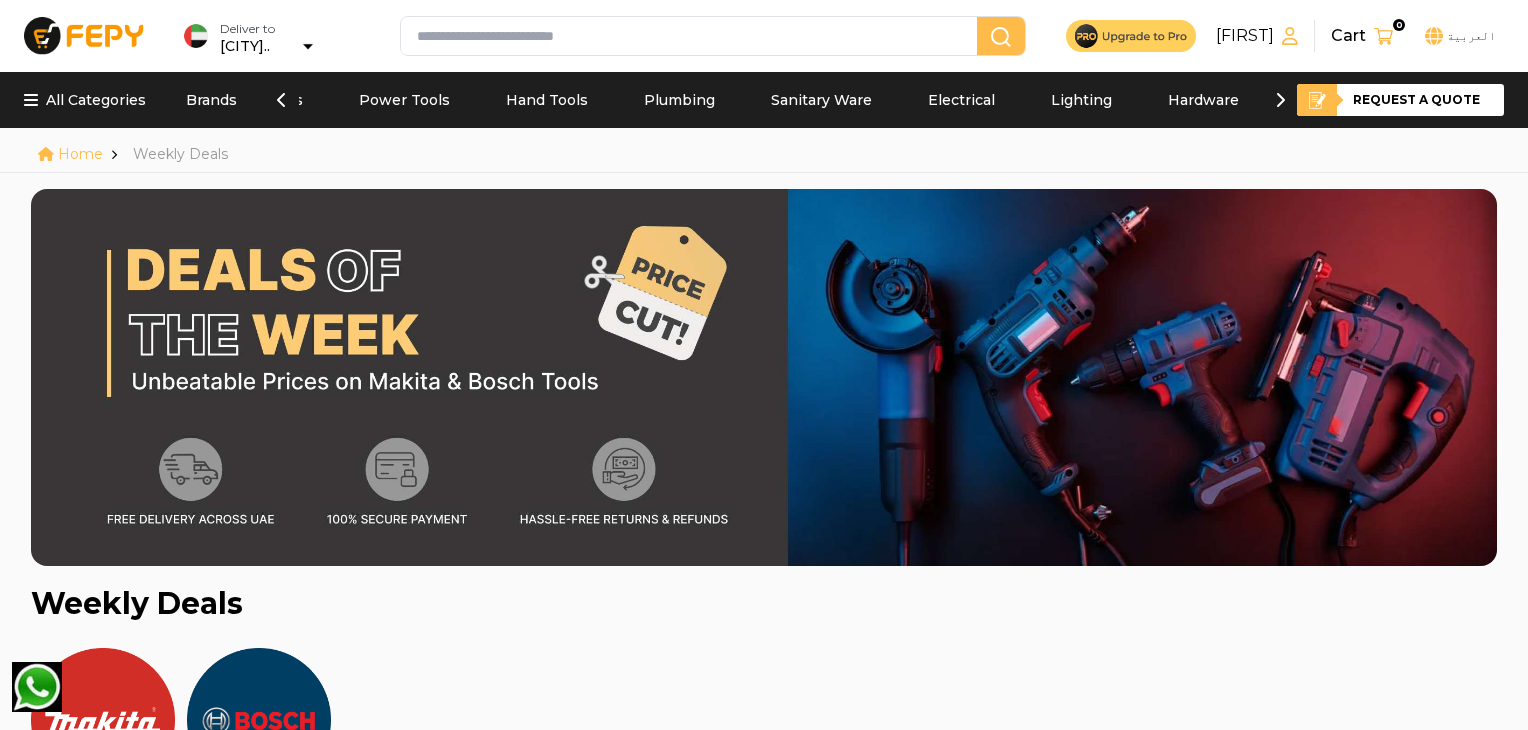 click at bounding box center [84, 35] 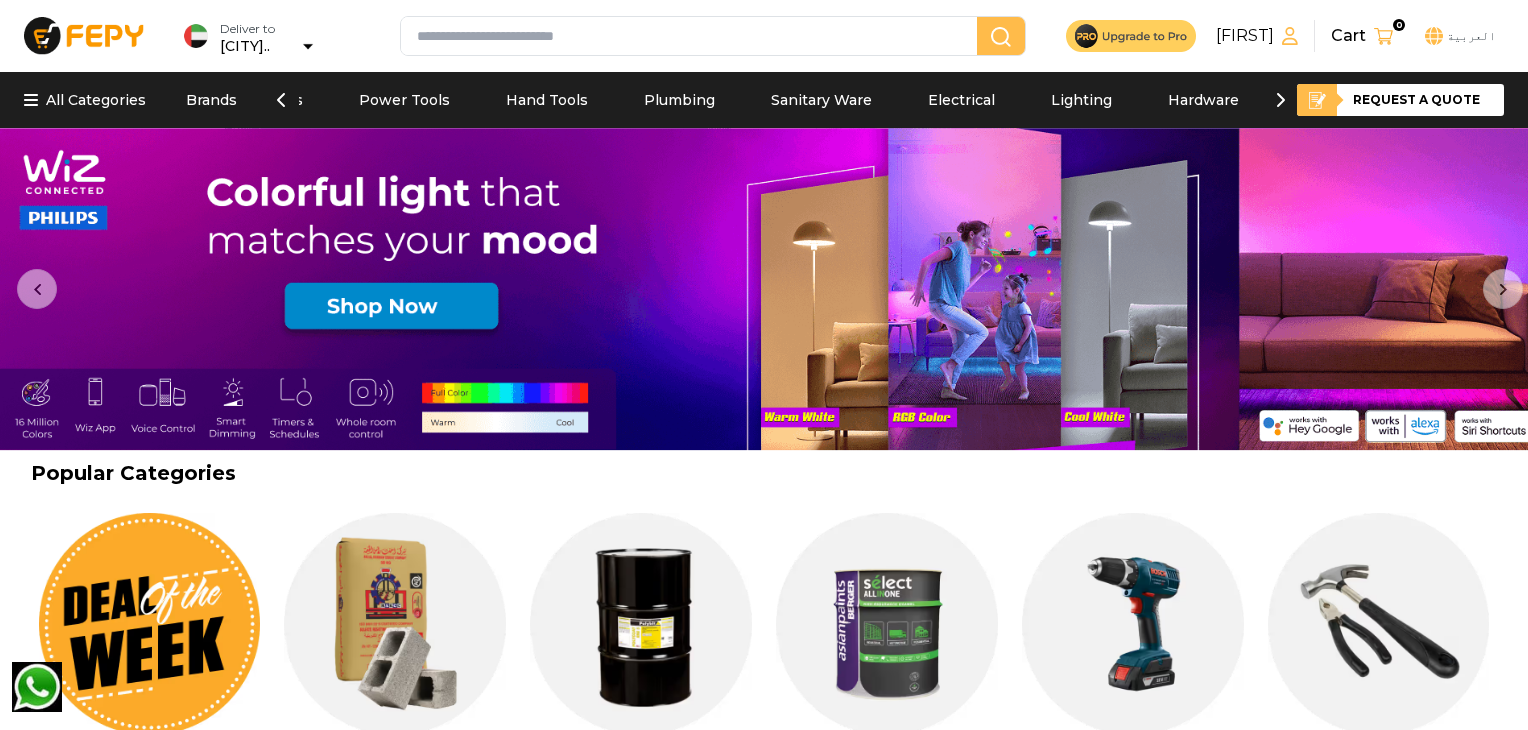 click on "All Categories" at bounding box center (85, 100) 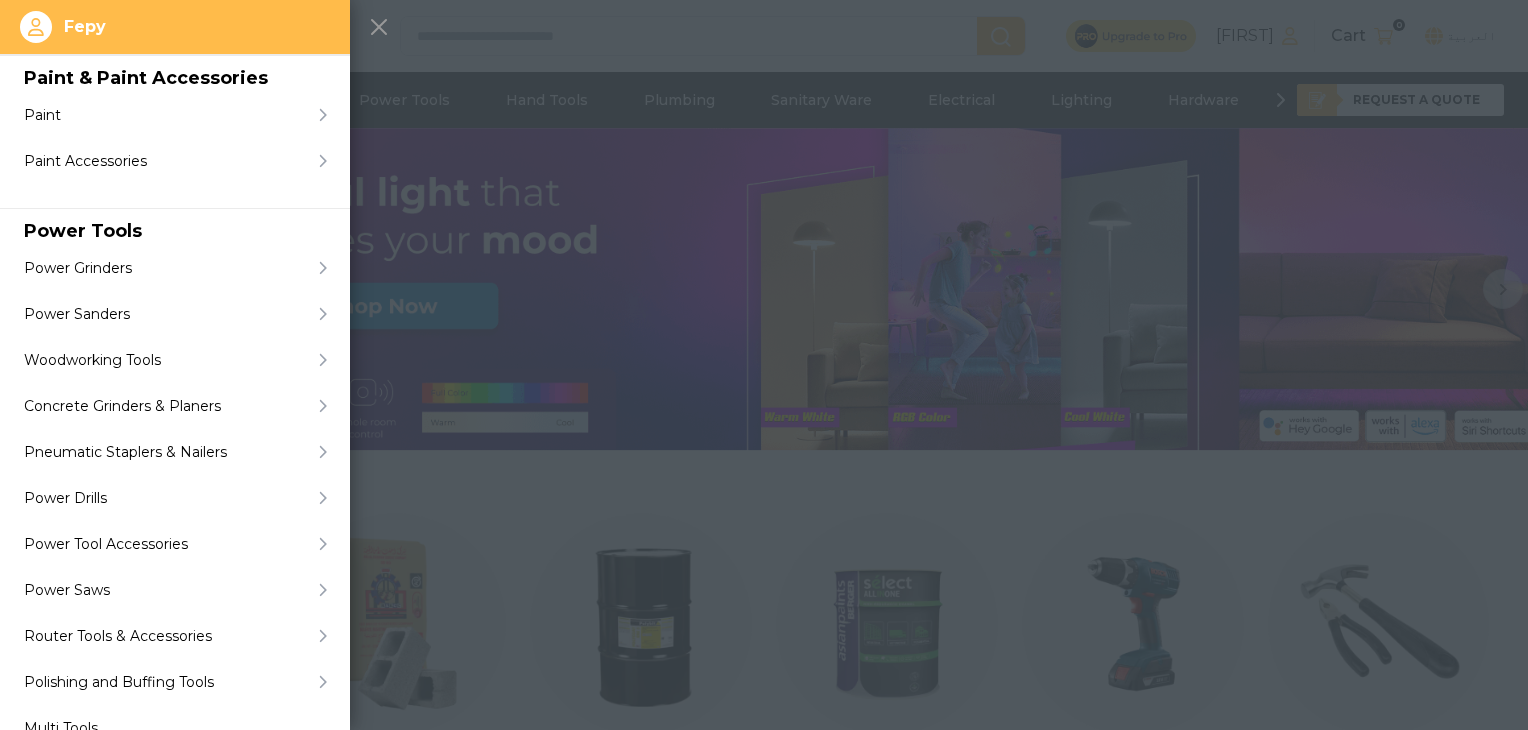 scroll, scrollTop: 724, scrollLeft: 0, axis: vertical 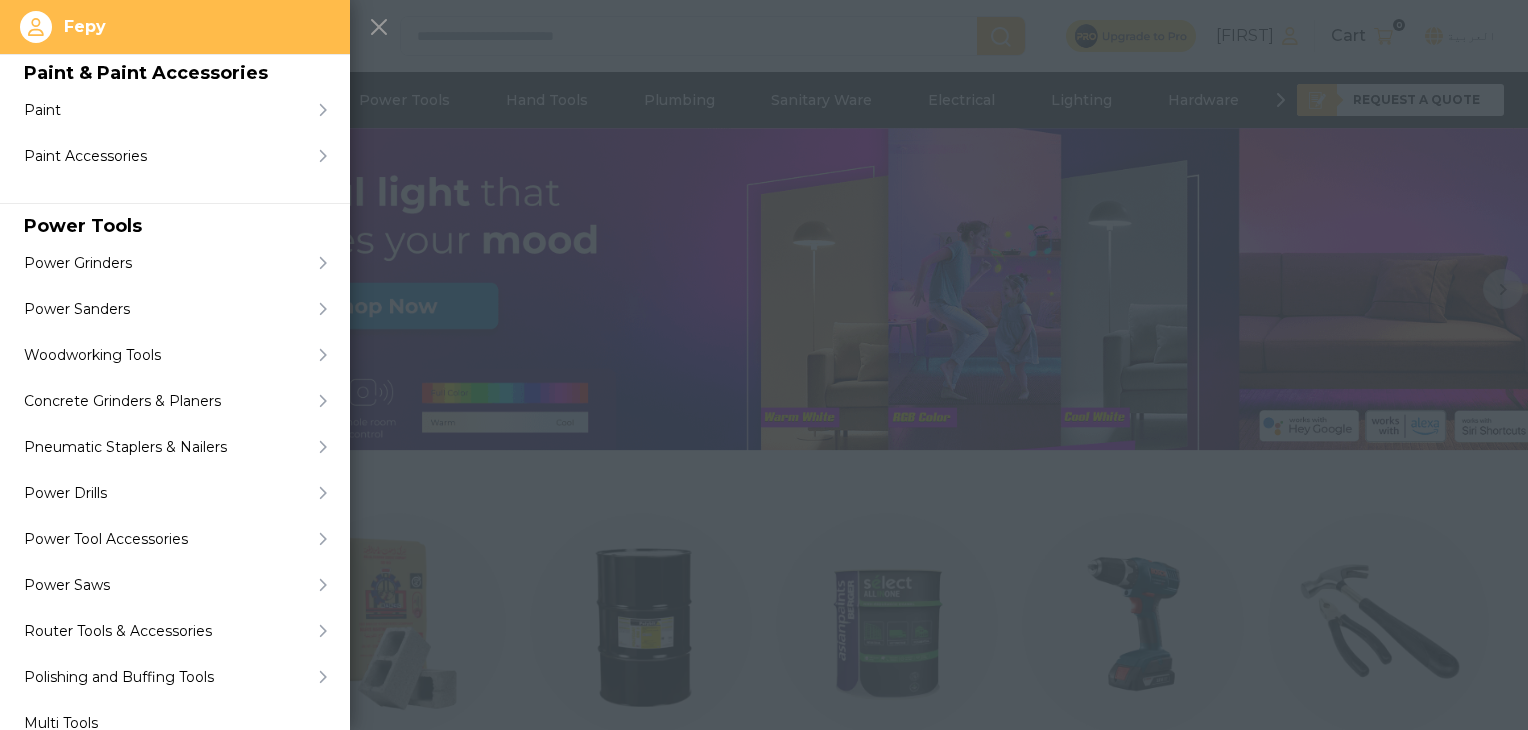 click 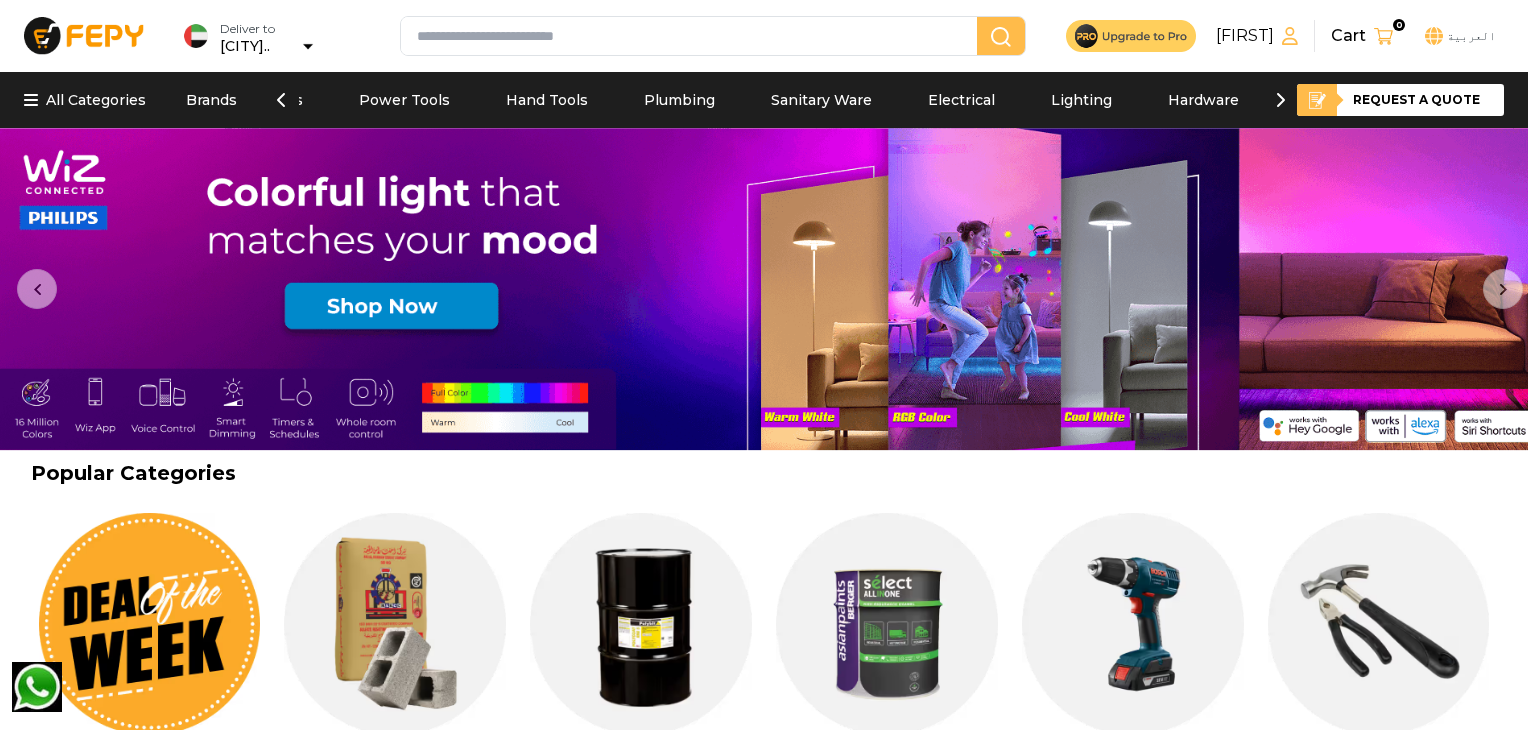 click 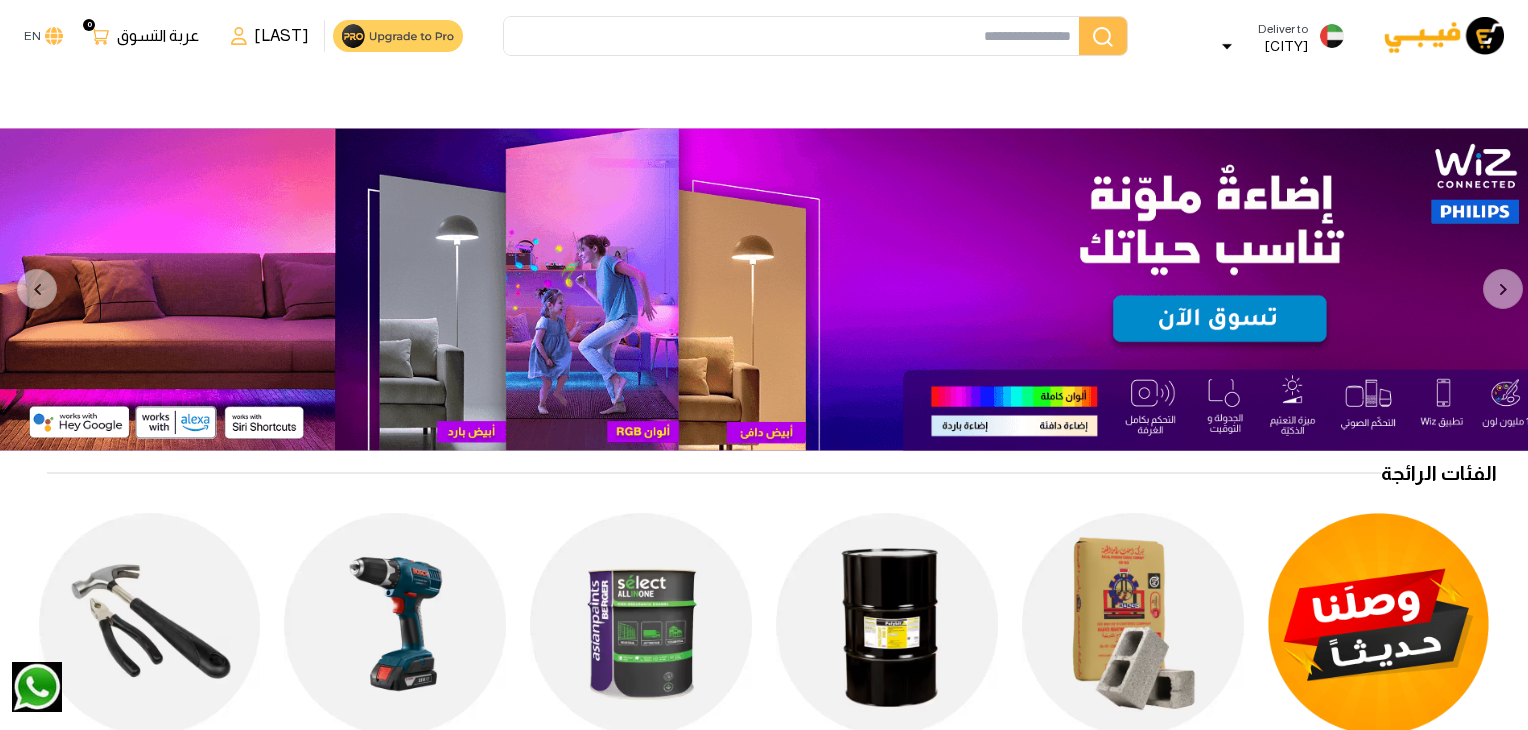 scroll, scrollTop: 0, scrollLeft: 0, axis: both 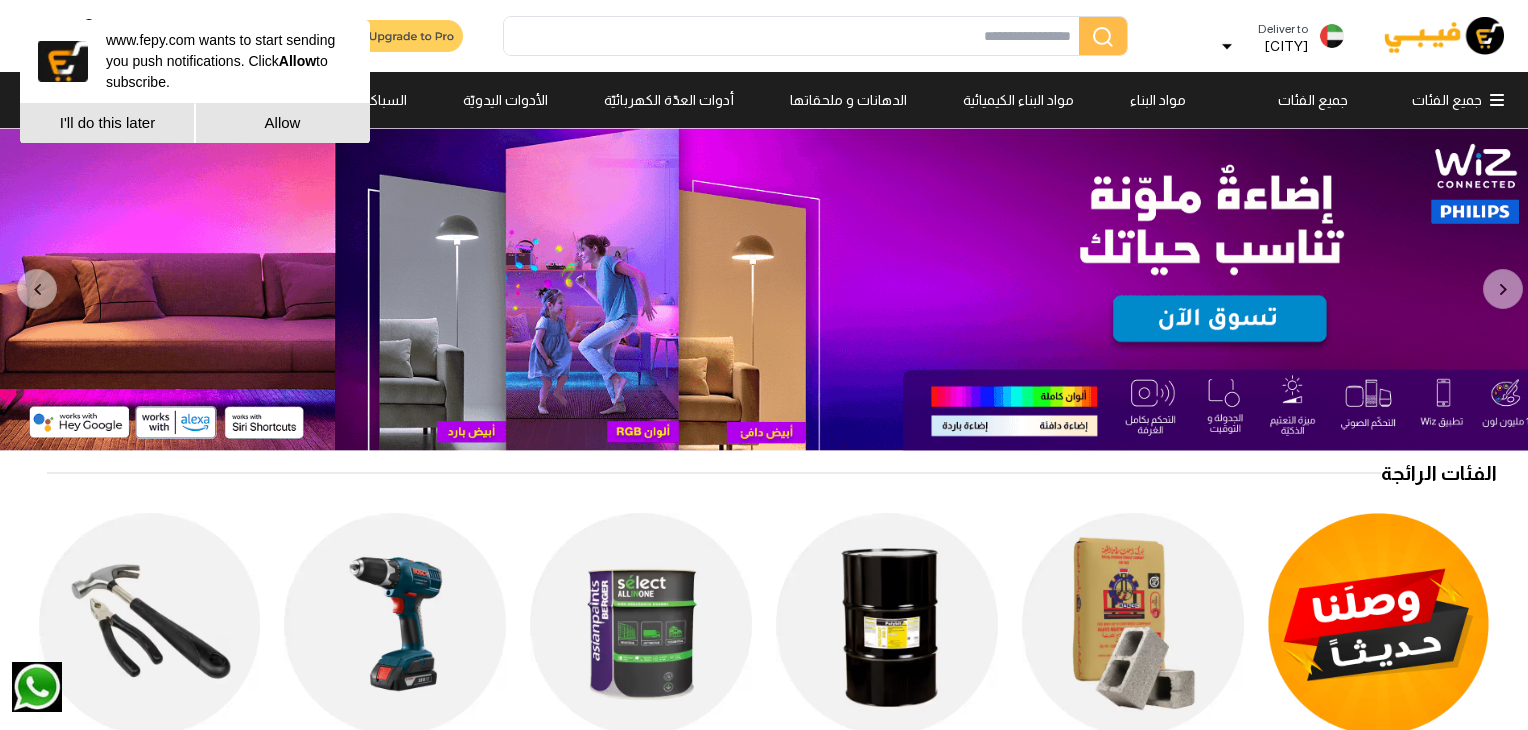 click on "Allow" at bounding box center [282, 123] 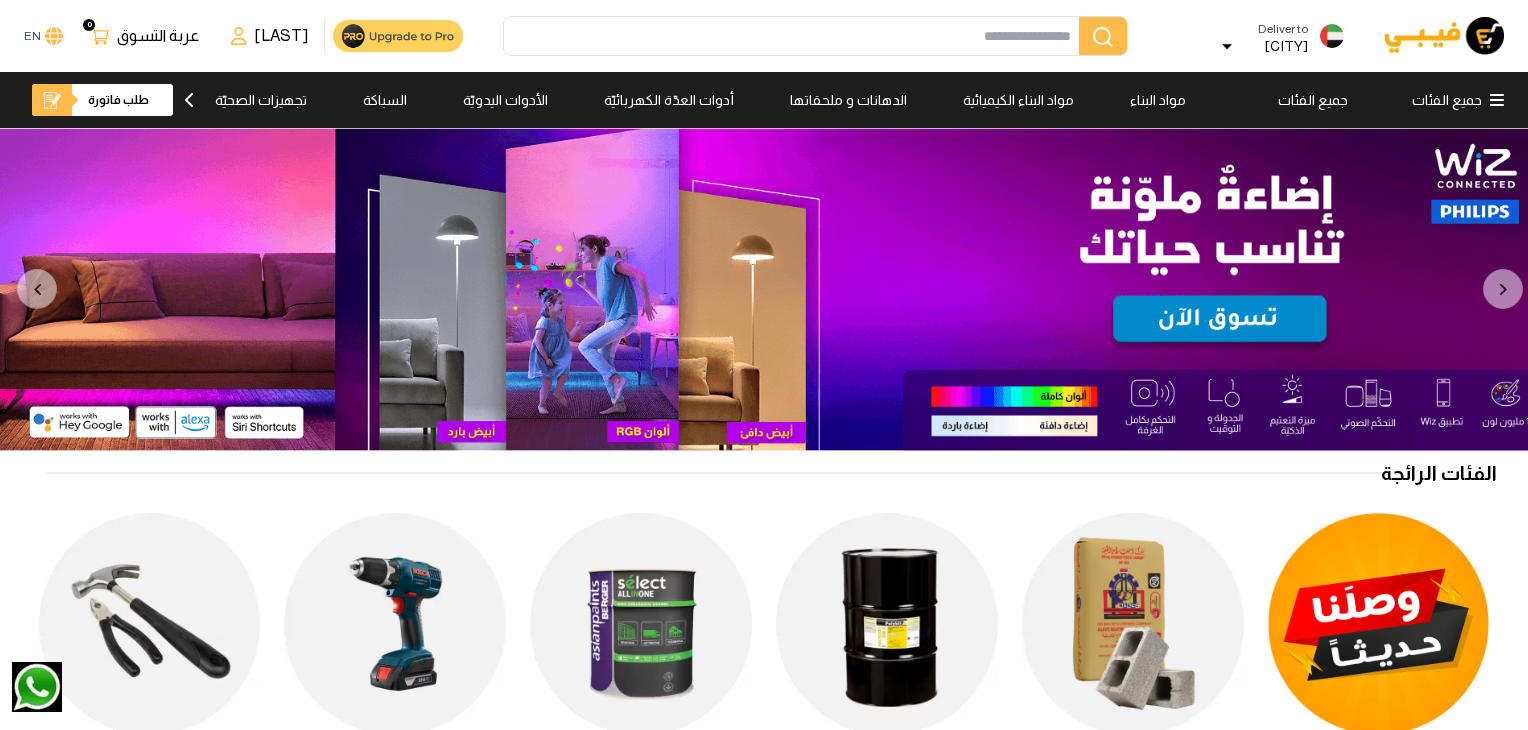 click at bounding box center (1444, 36) 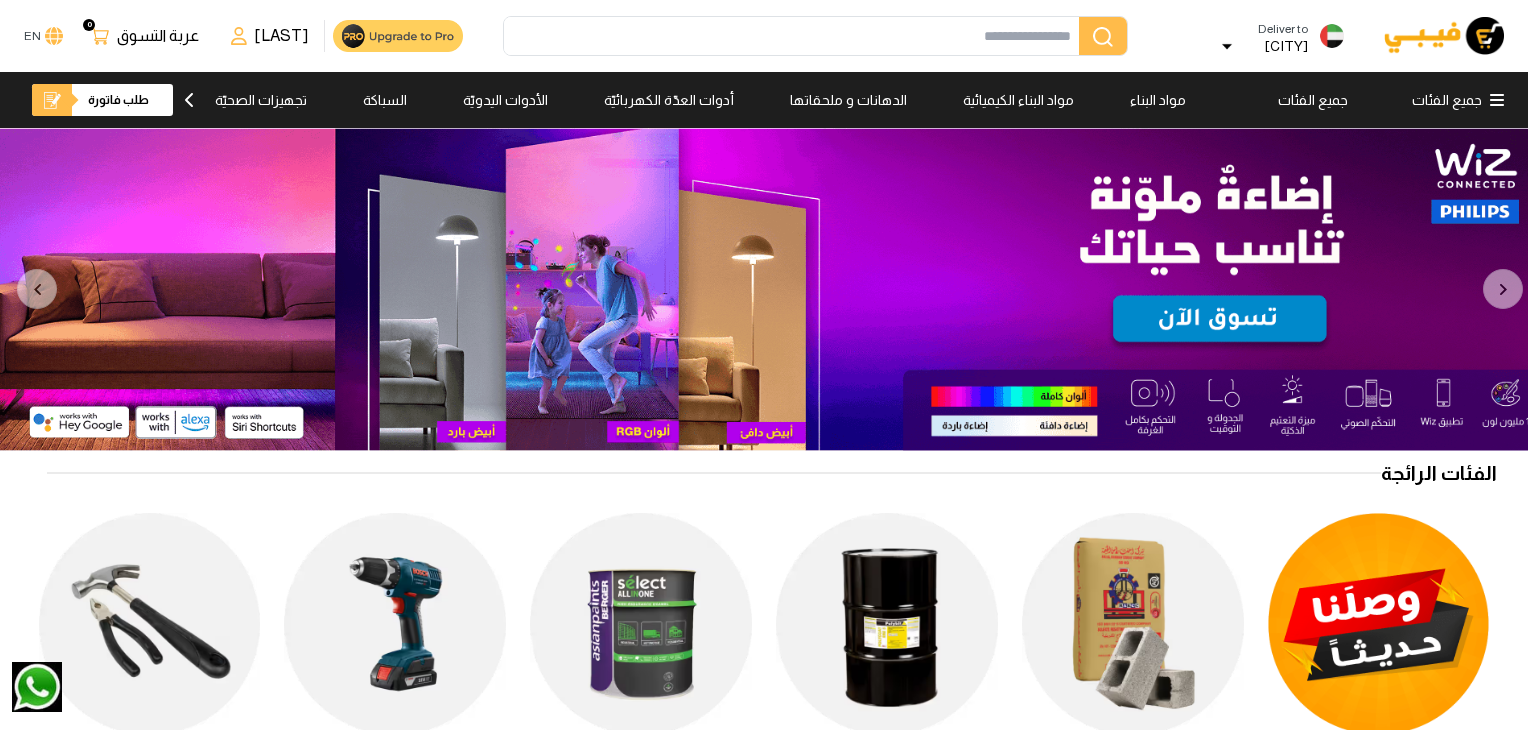 click on "عربة التسوق 0" at bounding box center (145, 36) 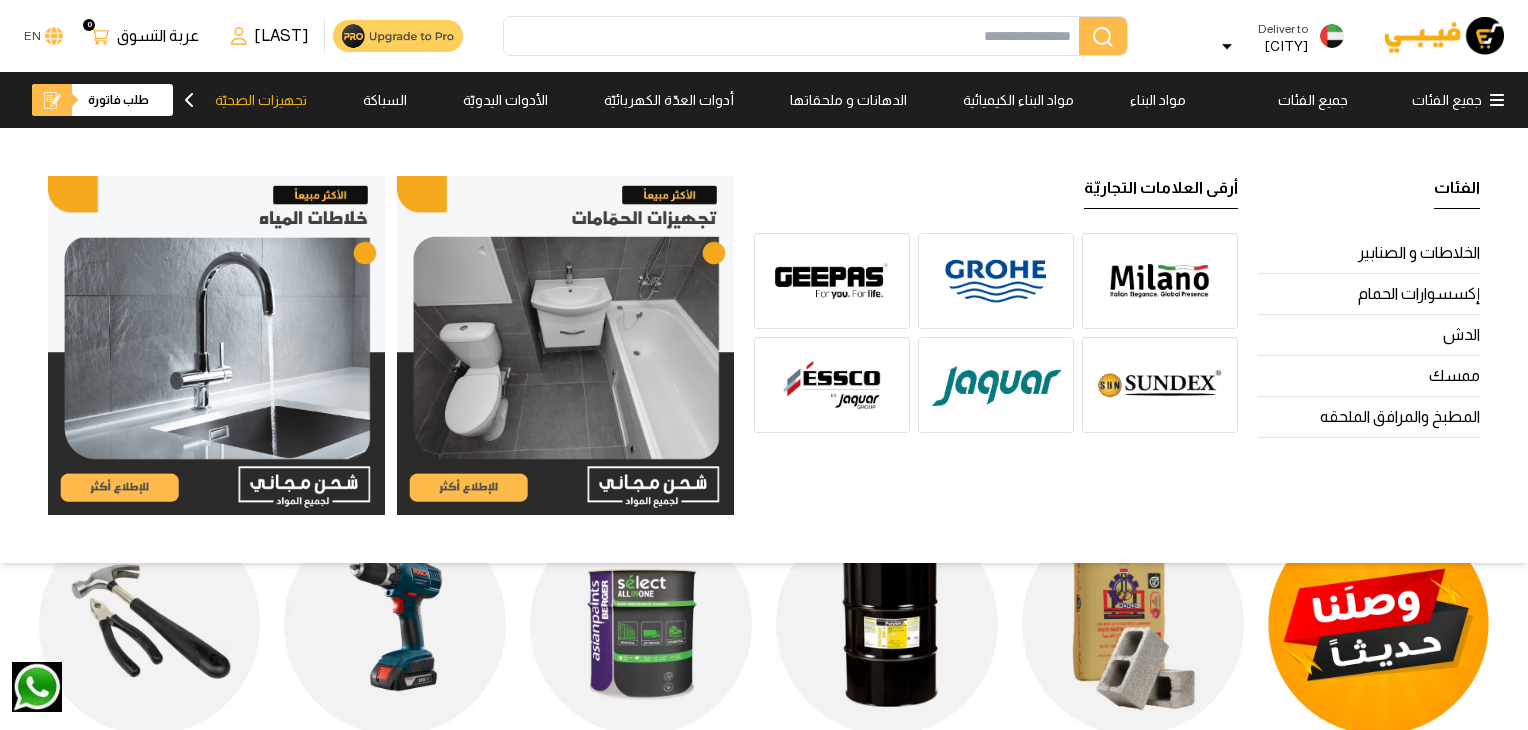 click on "EN" at bounding box center [45, 36] 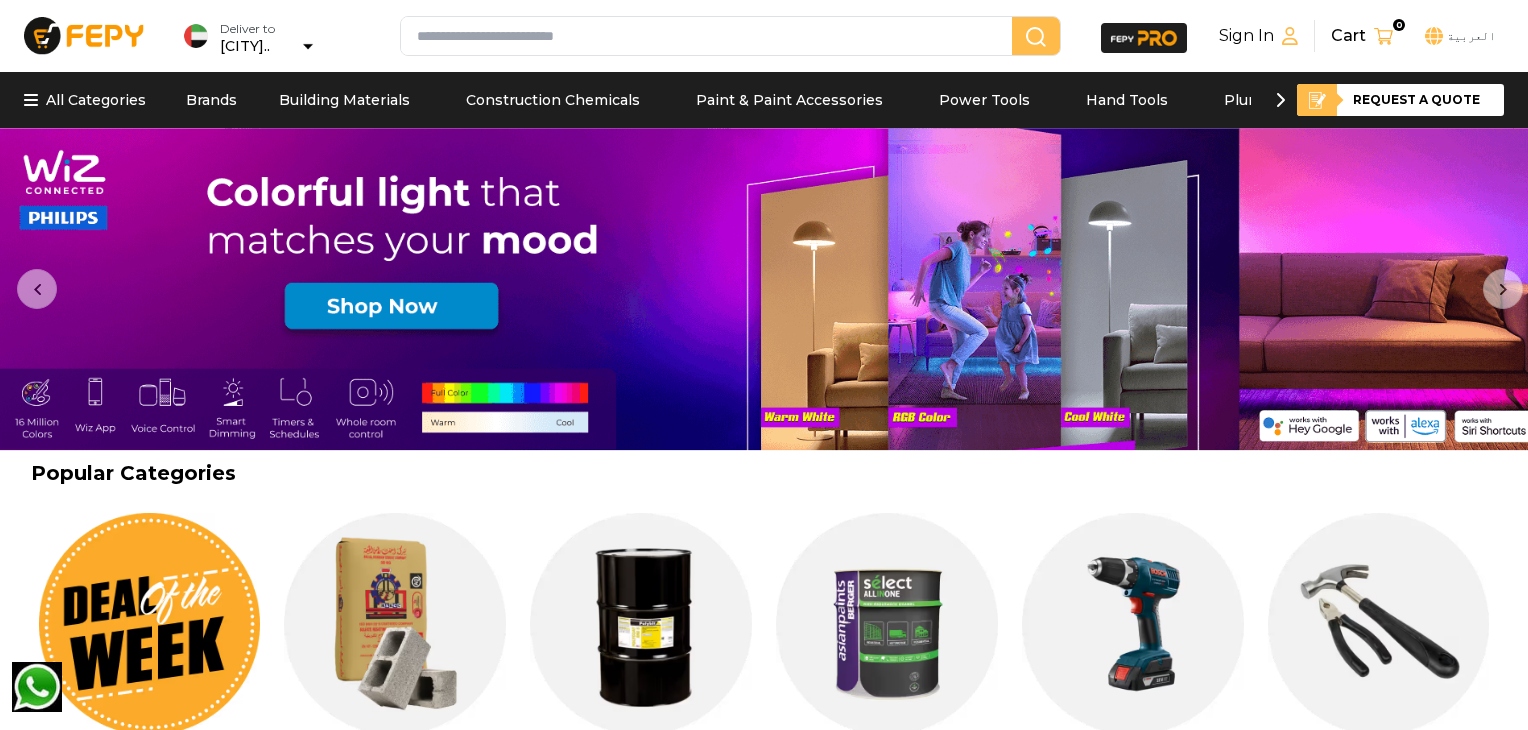 scroll, scrollTop: 0, scrollLeft: 0, axis: both 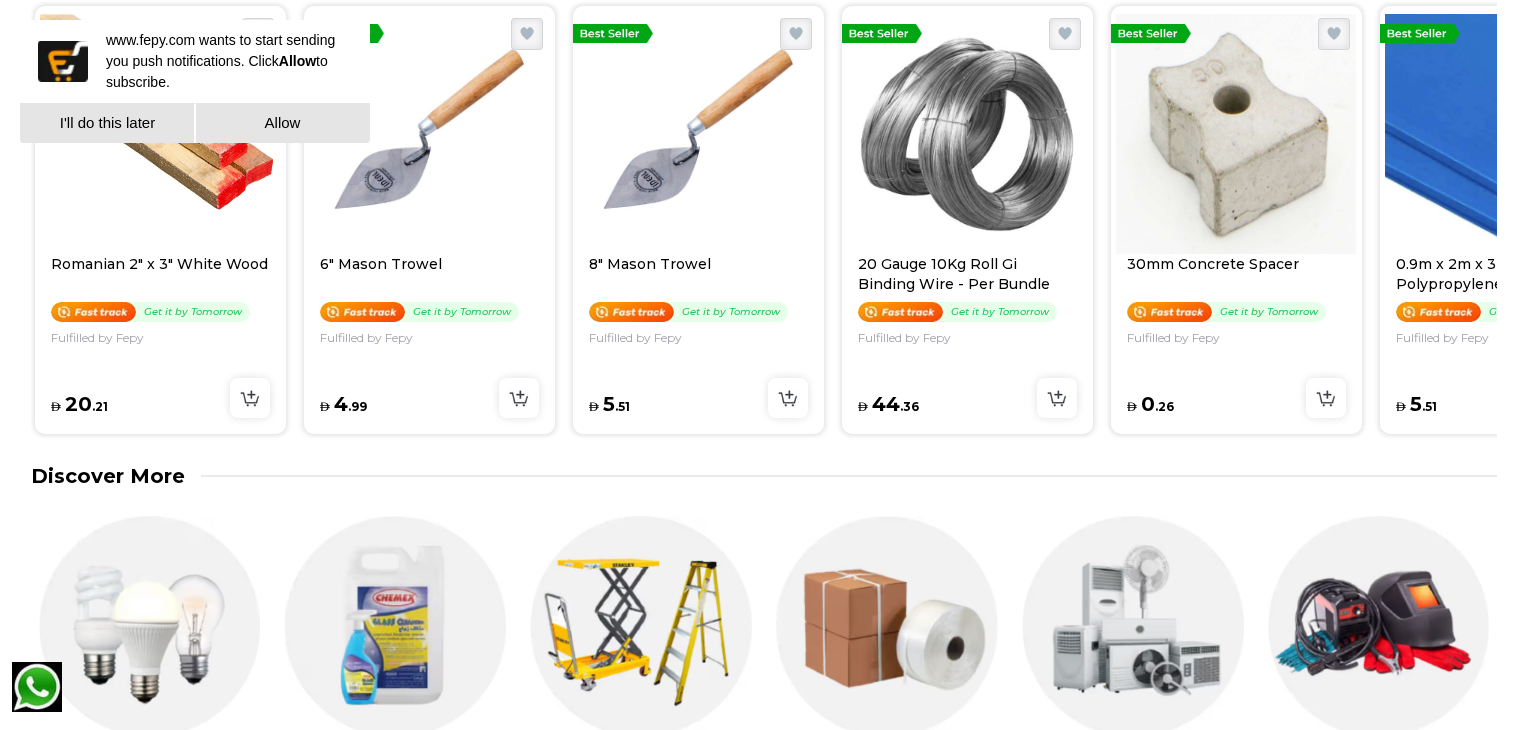 click on "I'll do this later" at bounding box center (107, 123) 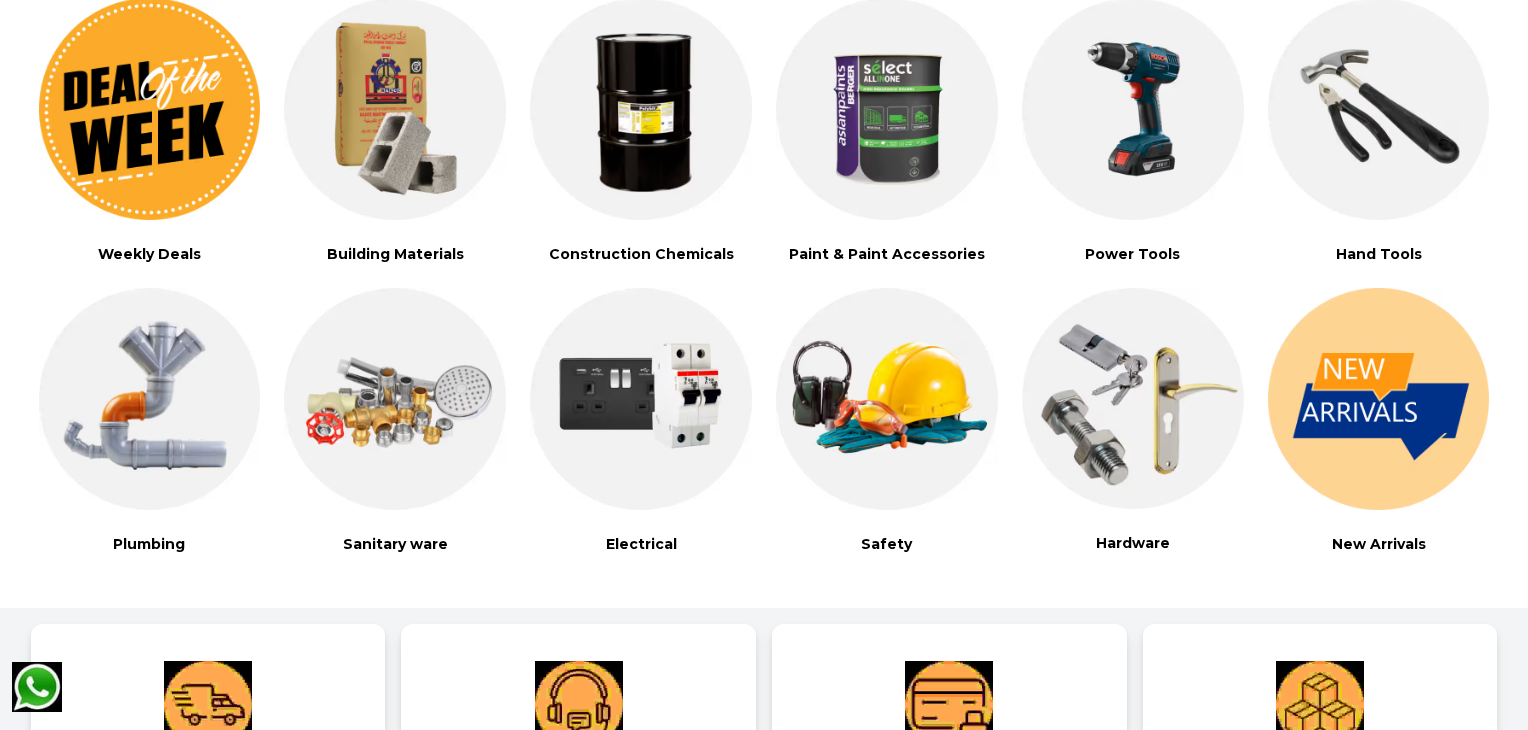 scroll, scrollTop: 0, scrollLeft: 0, axis: both 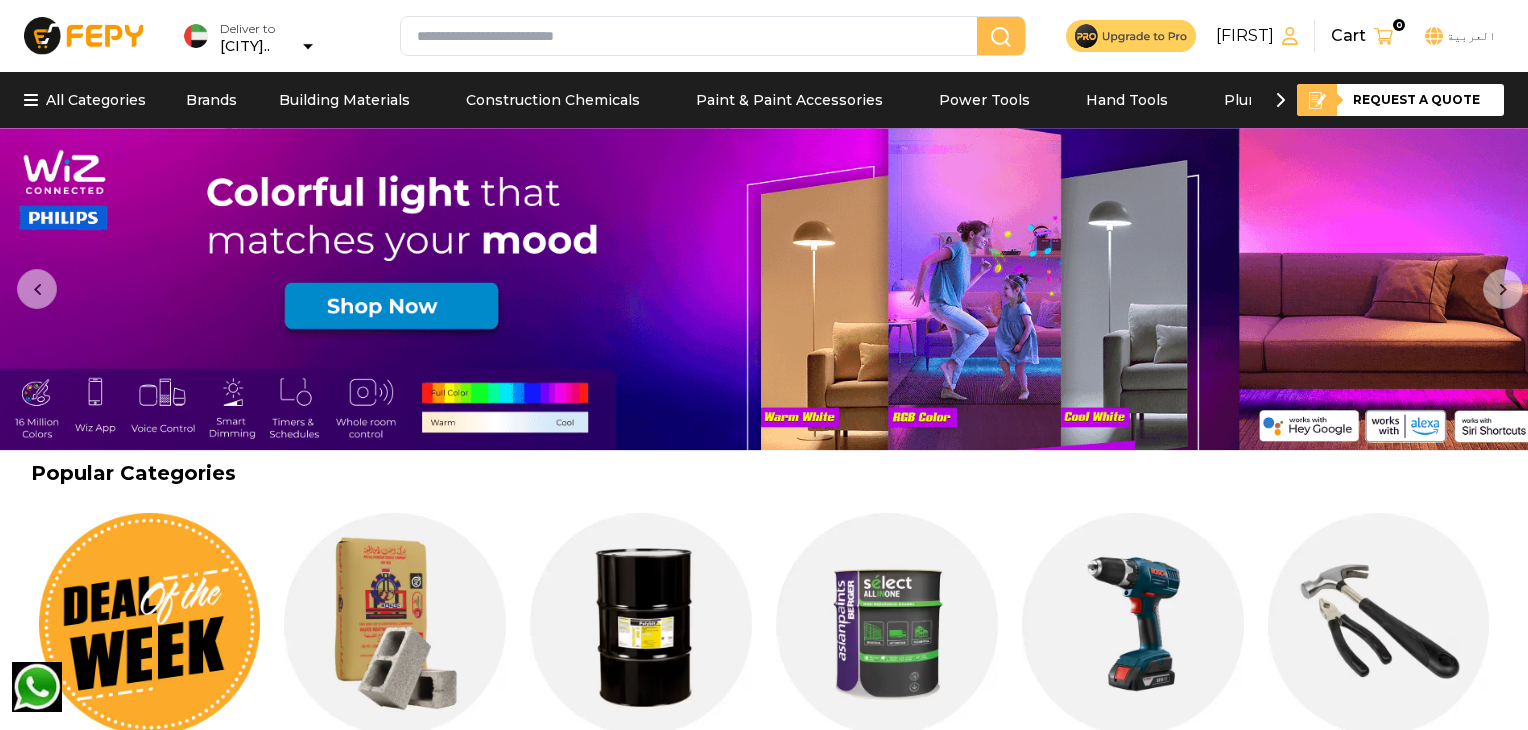 click on "[CITY].." at bounding box center (267, 46) 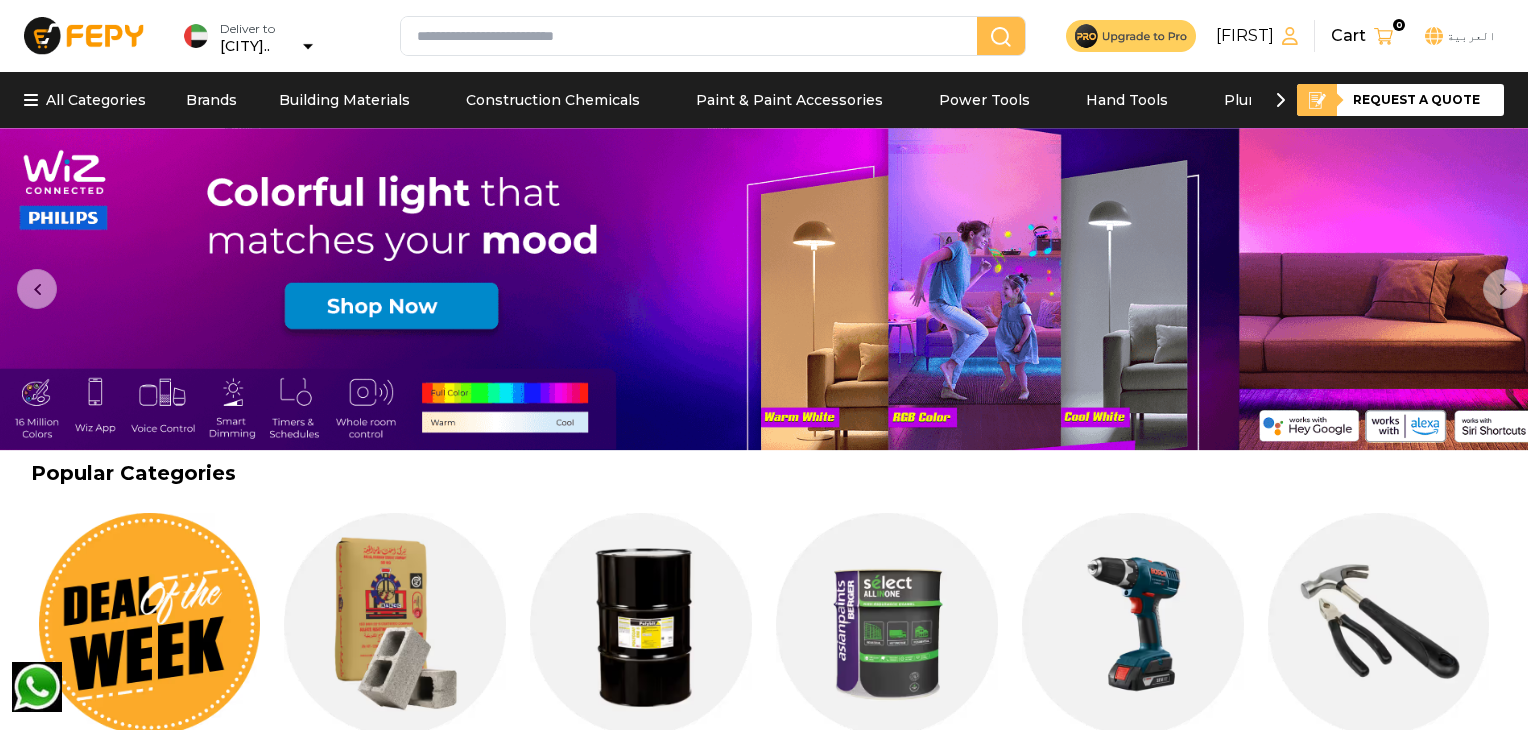 click at bounding box center (84, 35) 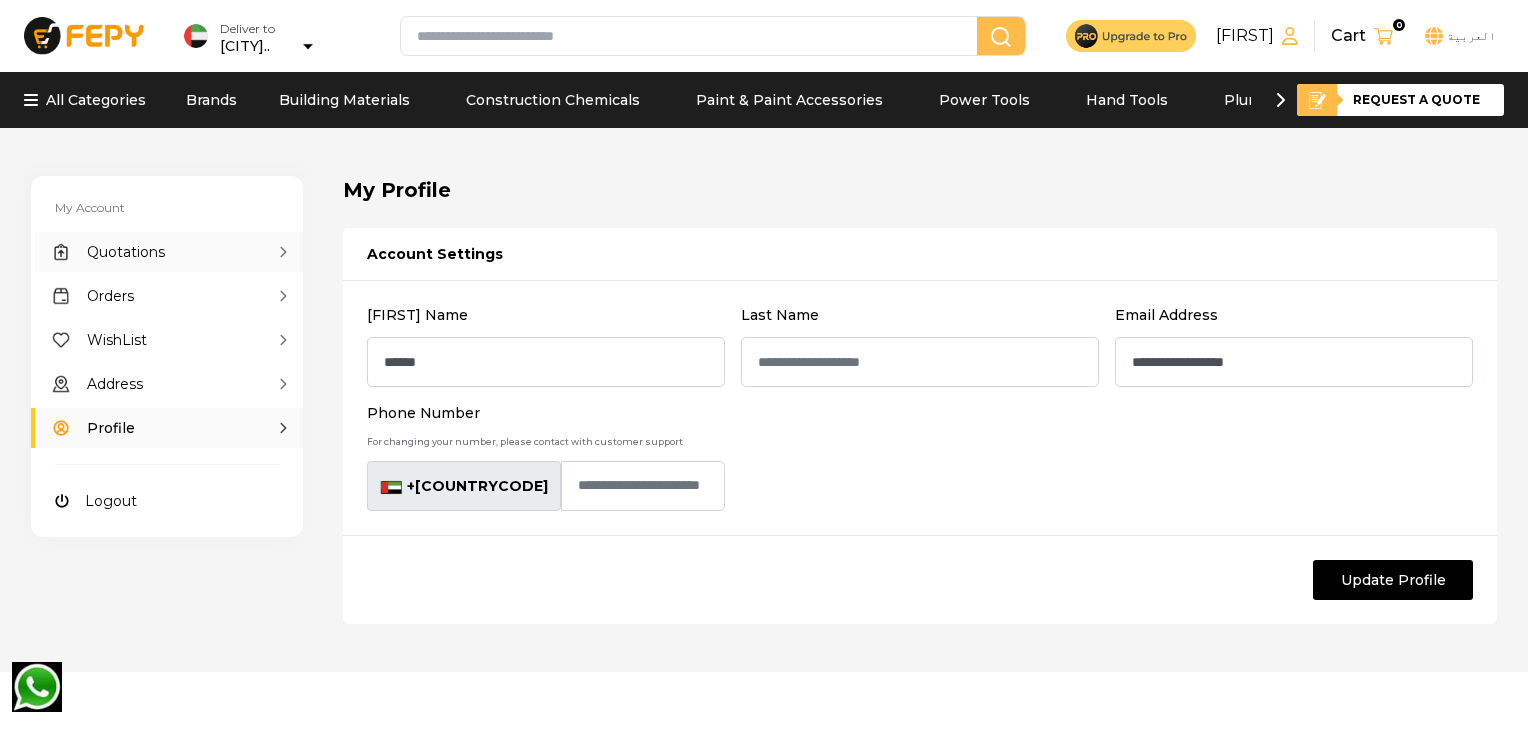 click on "Quotations" at bounding box center [126, 252] 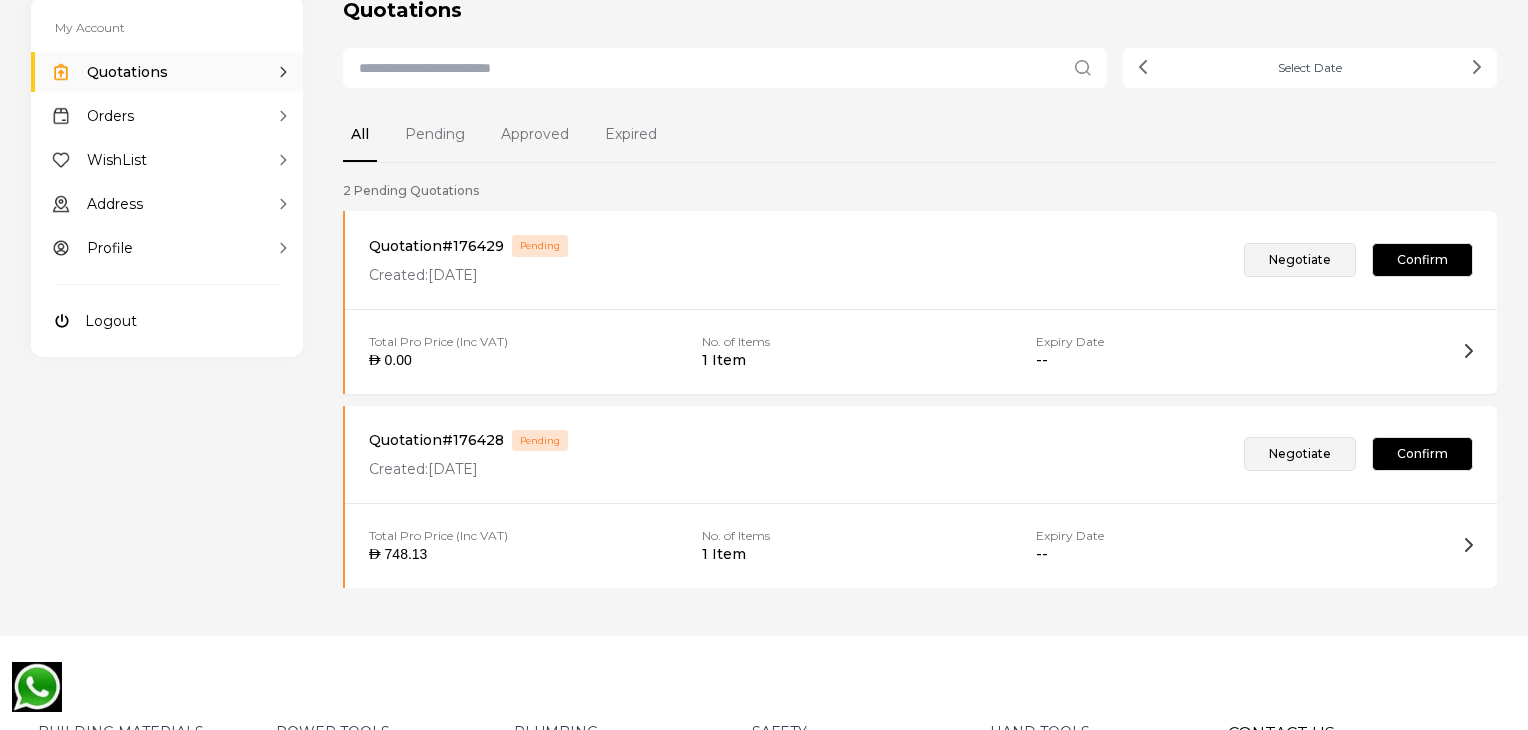 scroll, scrollTop: 179, scrollLeft: 0, axis: vertical 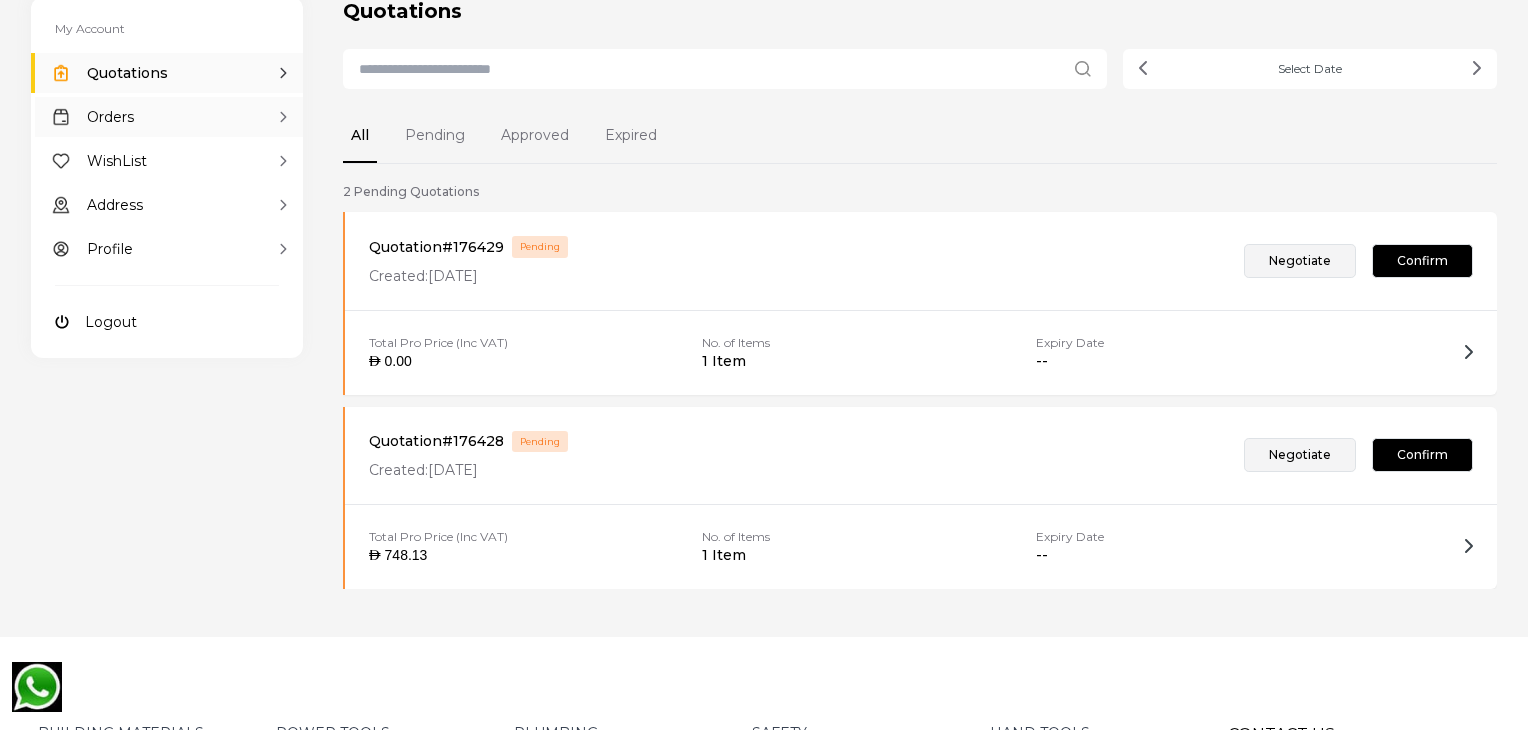 click on "Orders" at bounding box center (167, 117) 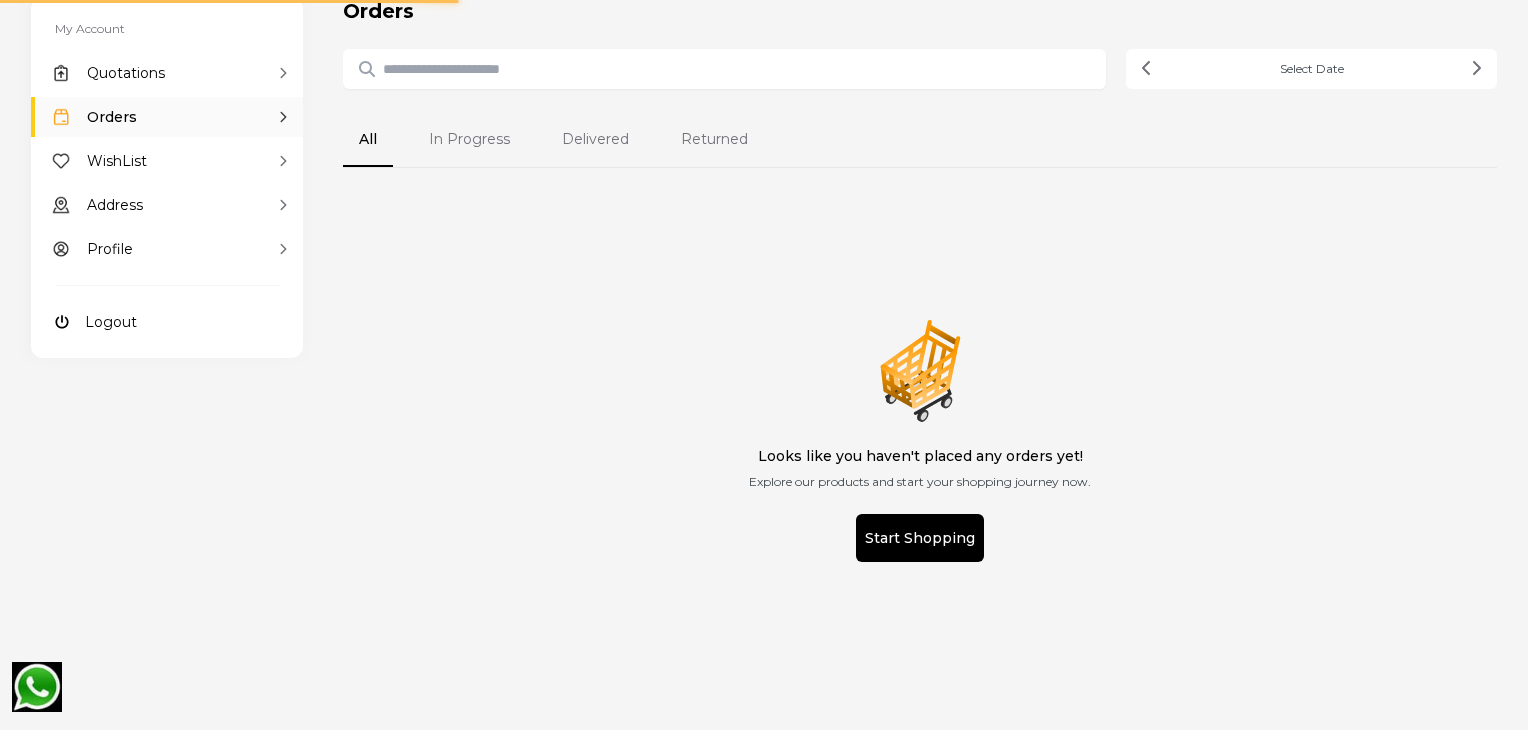 scroll, scrollTop: 0, scrollLeft: 0, axis: both 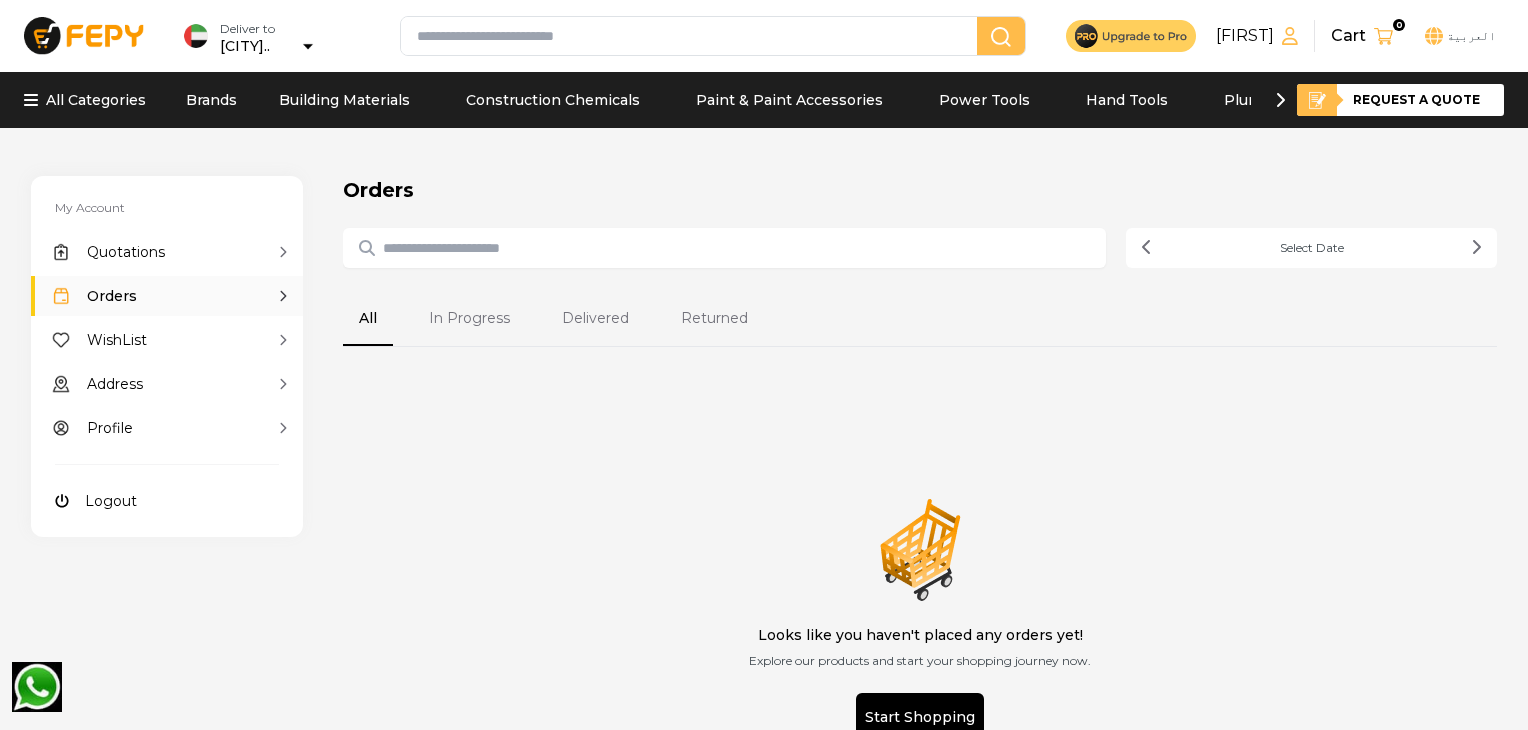 click on "In Progress" at bounding box center (469, 319) 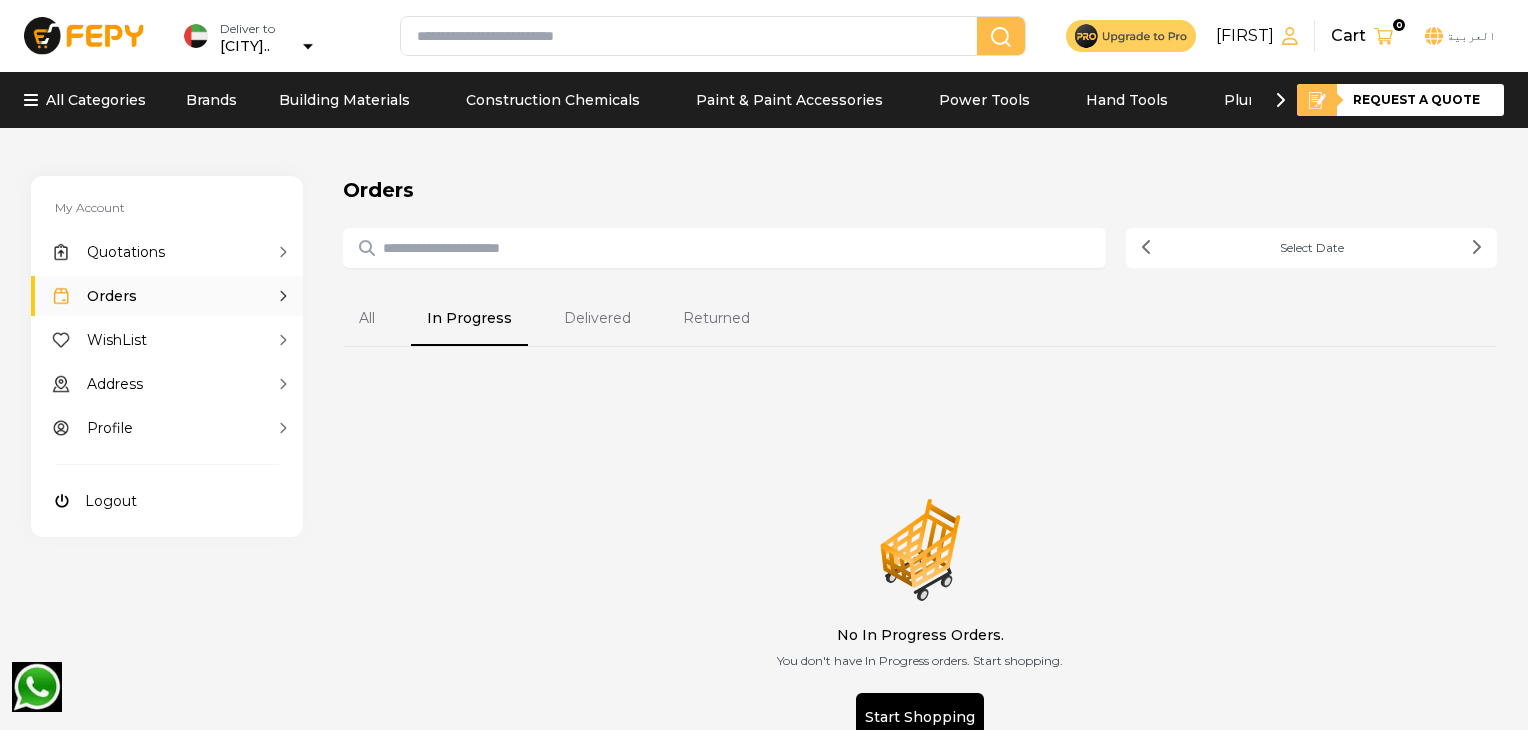 click on "Delivered" at bounding box center (597, 319) 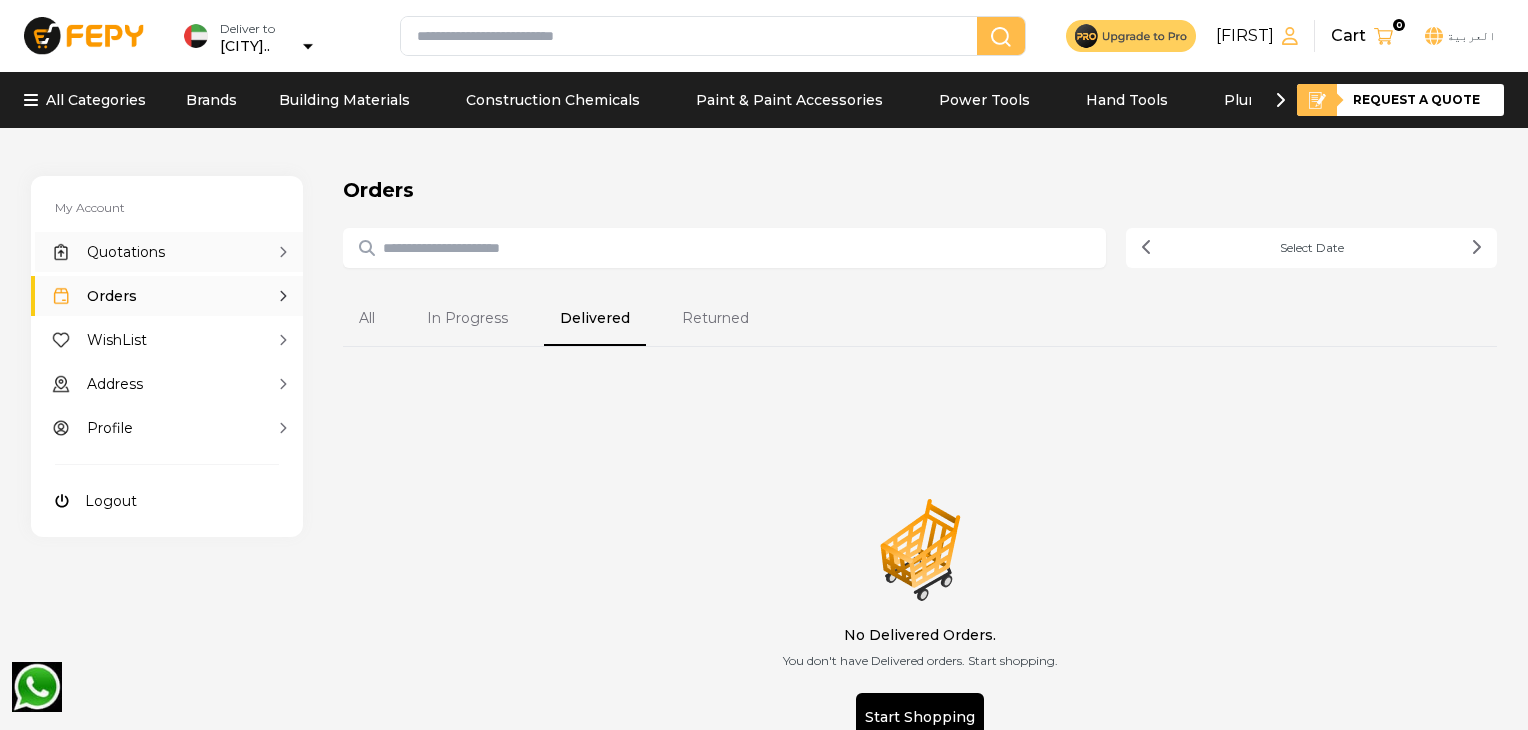 click on "Quotations" at bounding box center (167, 252) 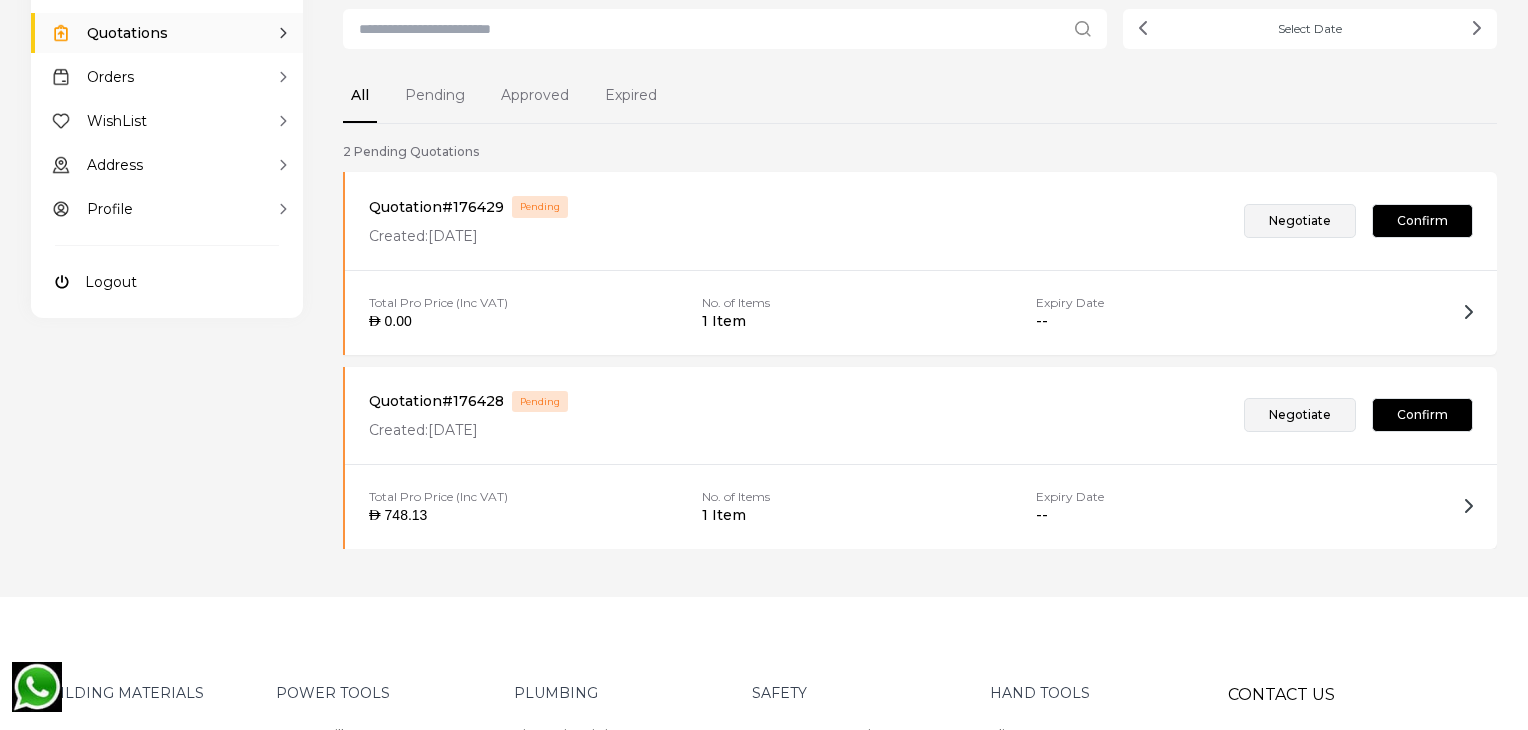 scroll, scrollTop: 231, scrollLeft: 0, axis: vertical 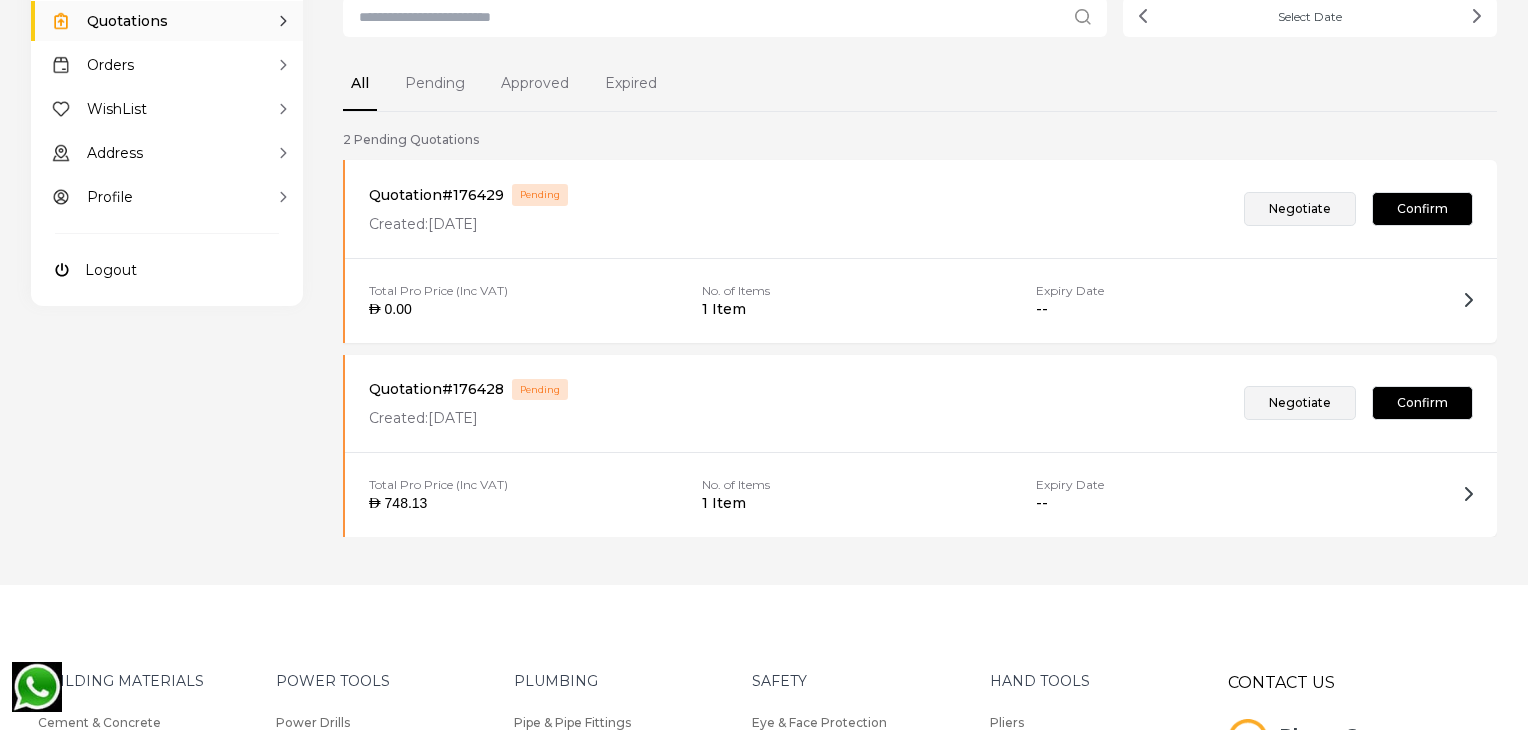 click on "Expired" at bounding box center [631, 84] 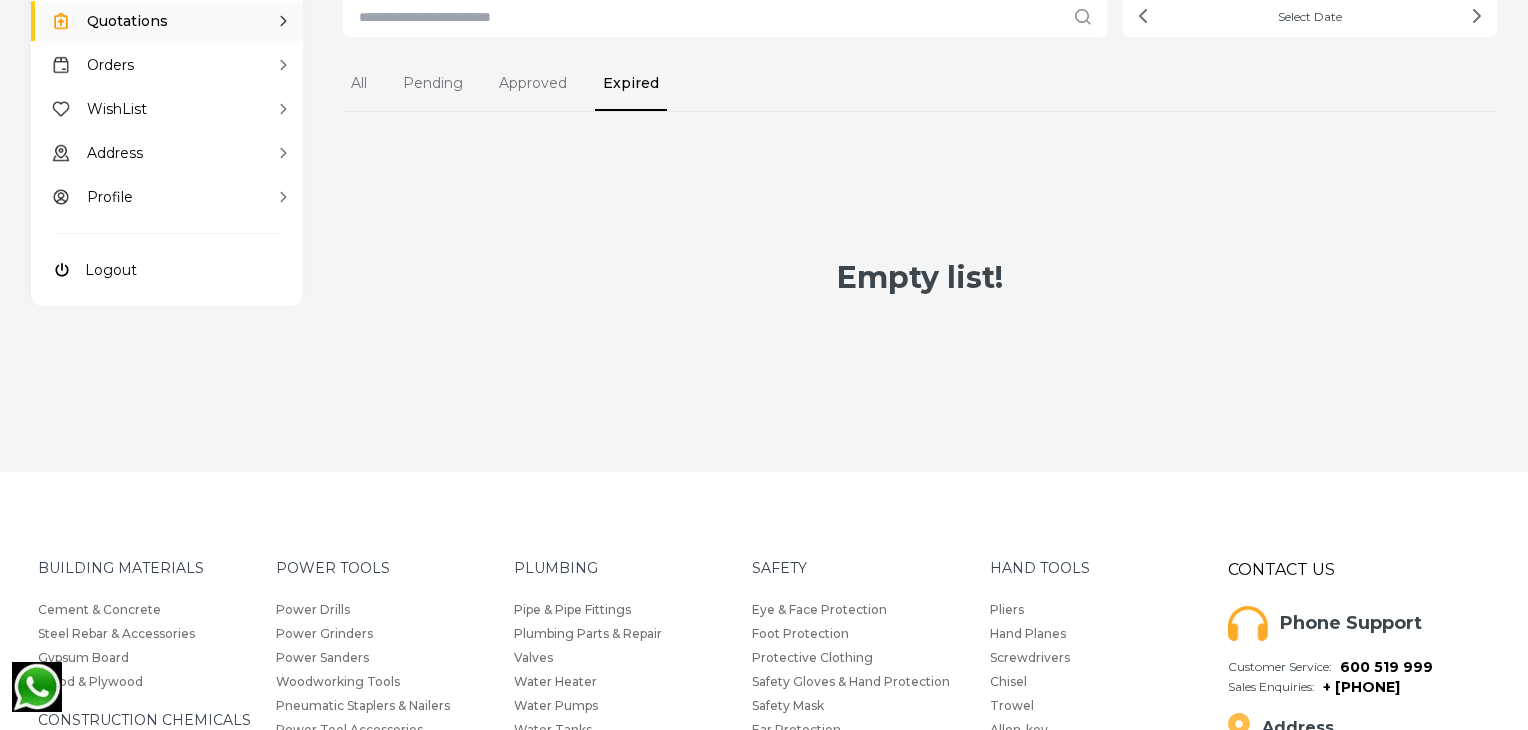 click on "Approved" at bounding box center [533, 84] 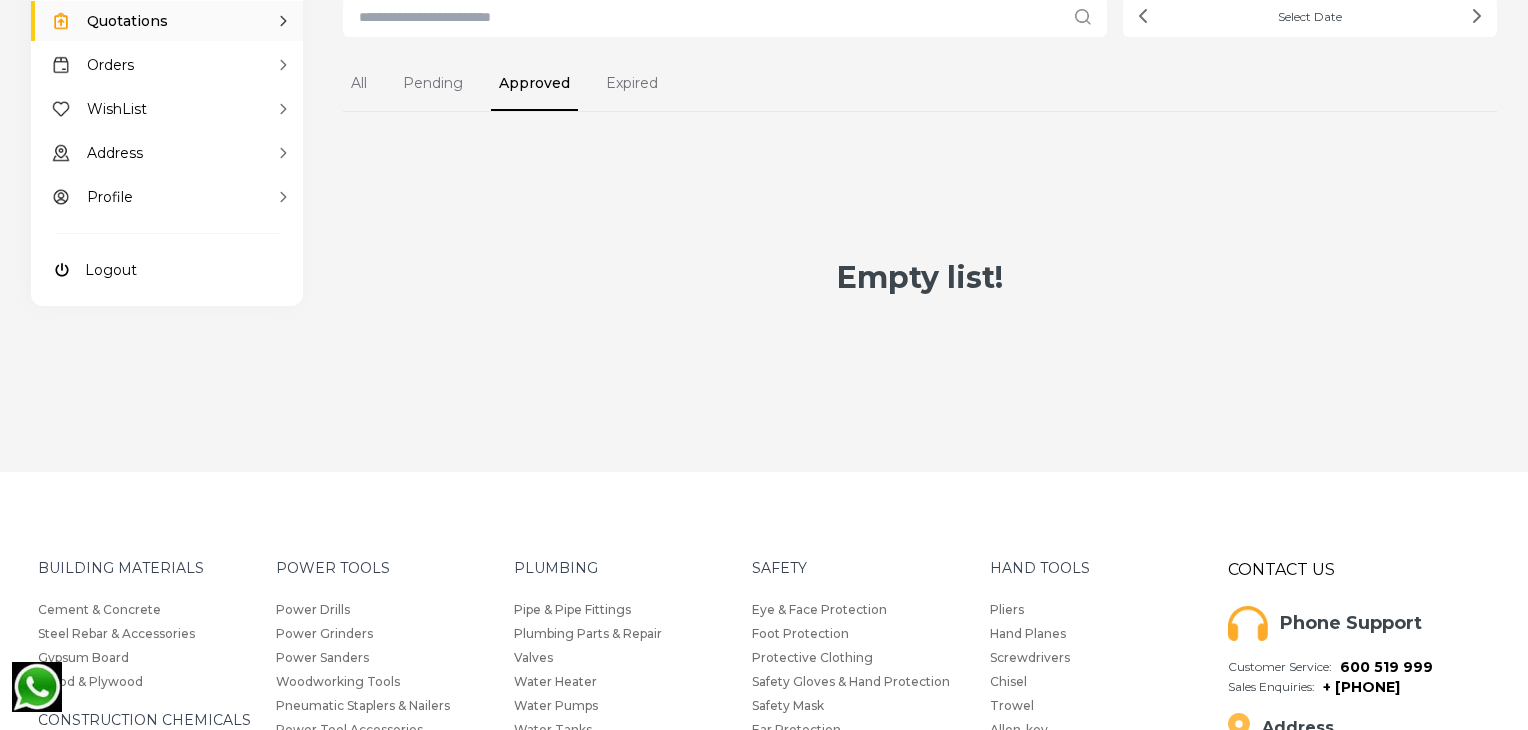 drag, startPoint x: 452, startPoint y: 86, endPoint x: 380, endPoint y: 88, distance: 72.02777 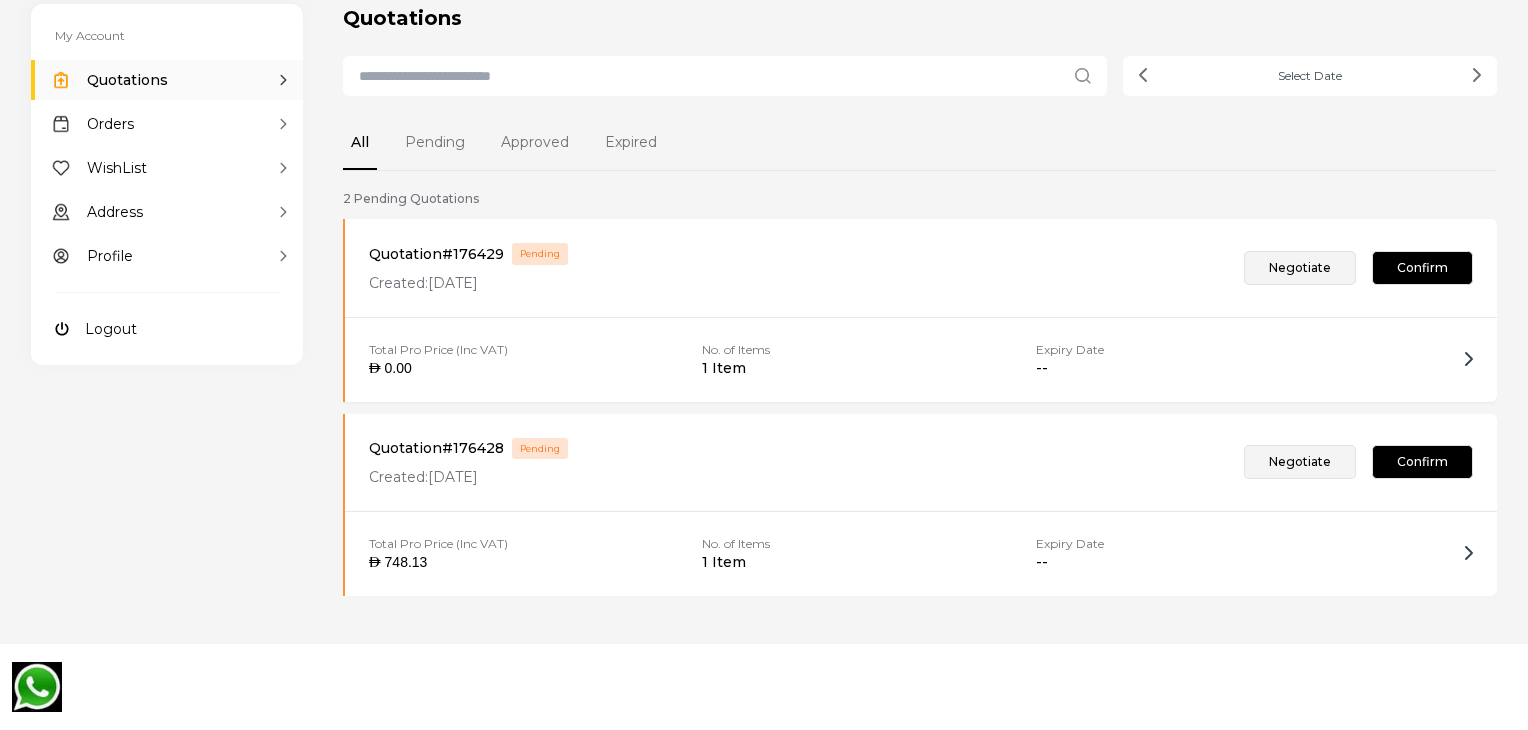 scroll, scrollTop: 0, scrollLeft: 0, axis: both 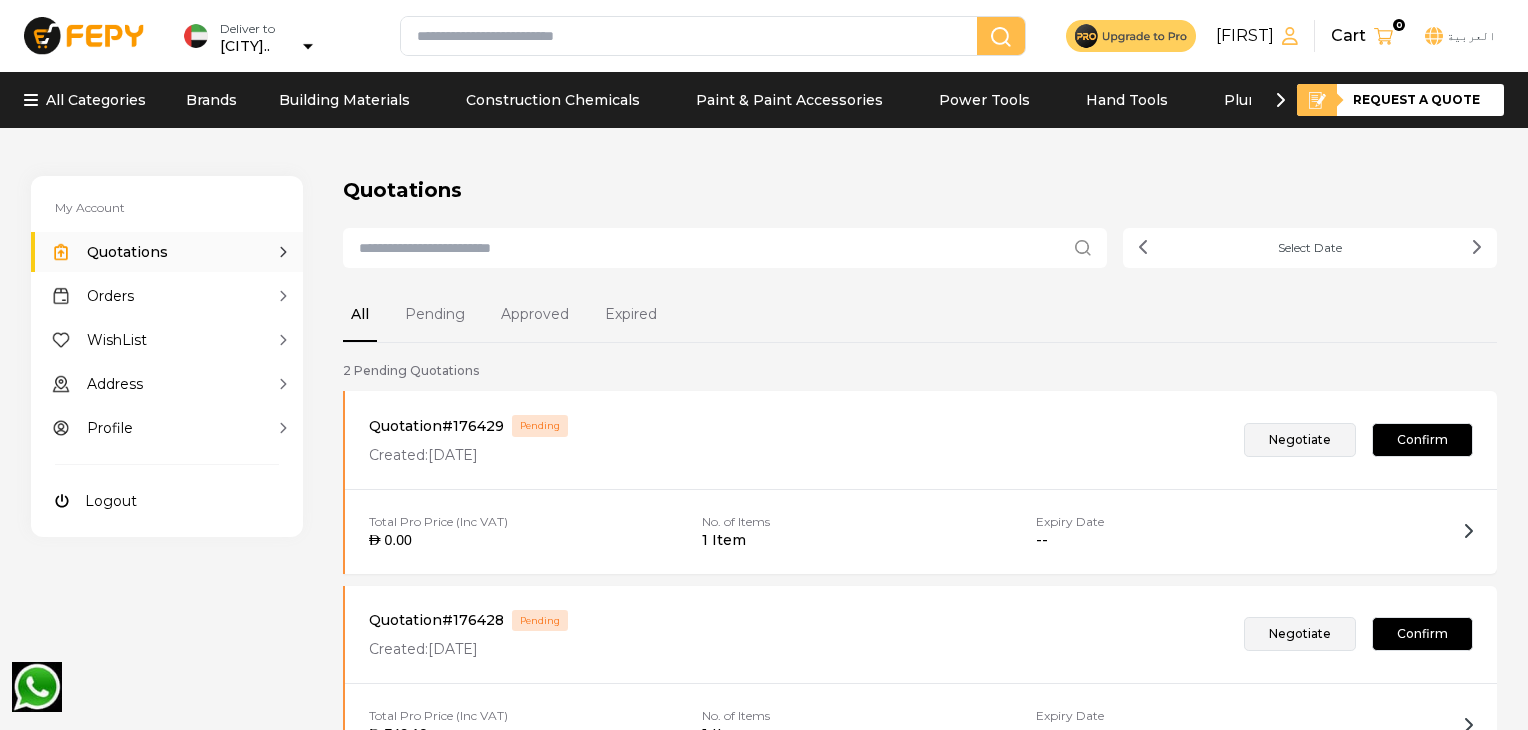 click on "Request a quote" at bounding box center [1400, 100] 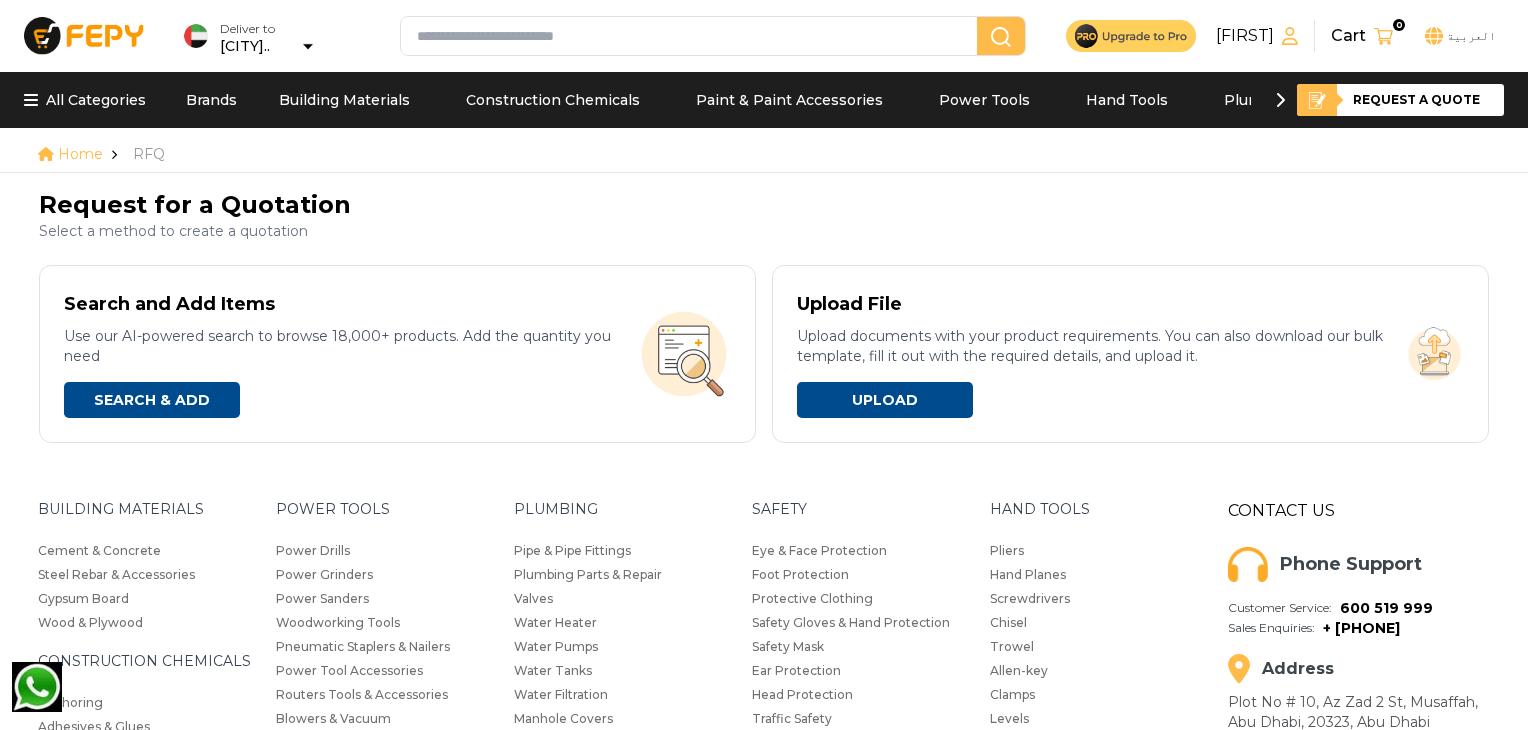 click on "UPLOAD" at bounding box center [152, 400] 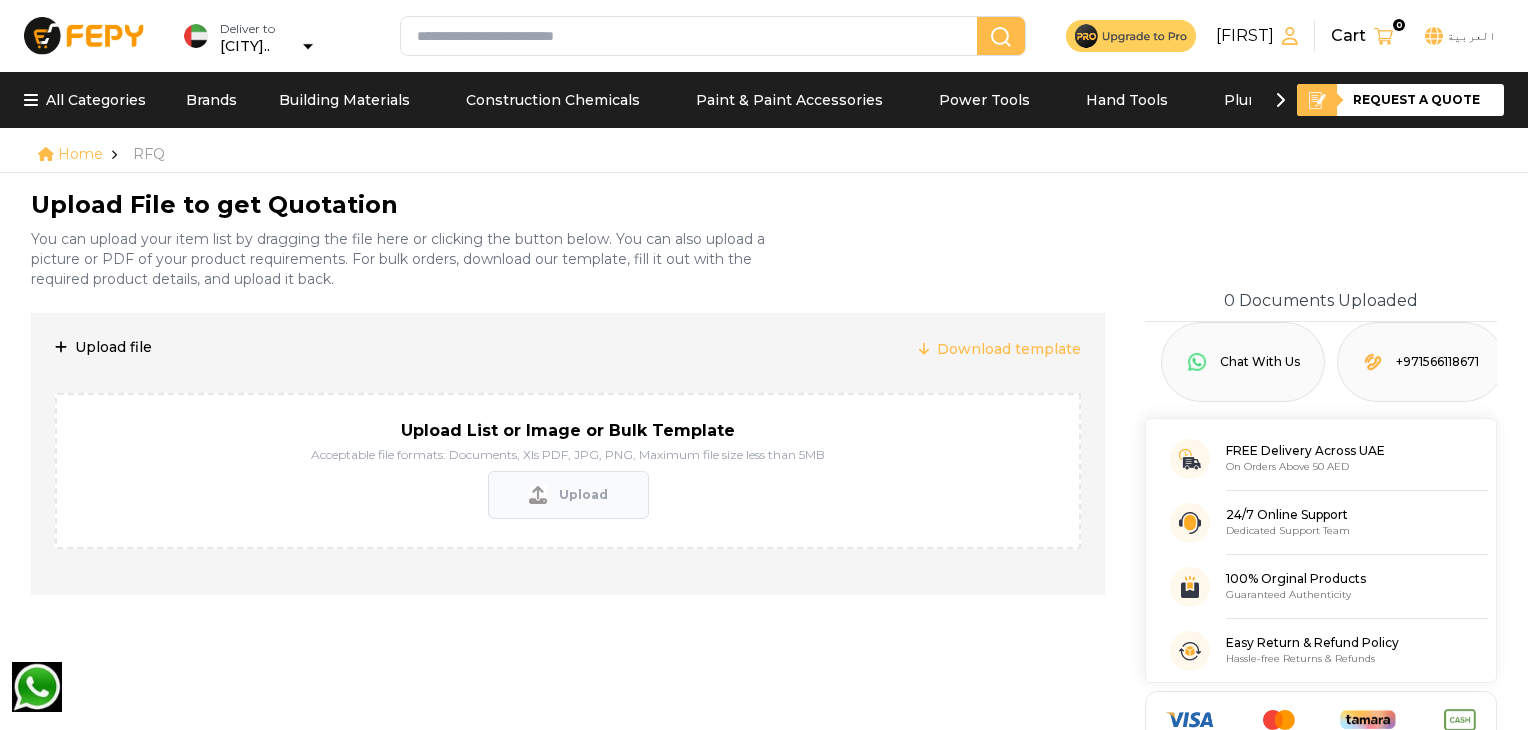 click on "Upload" at bounding box center (583, 495) 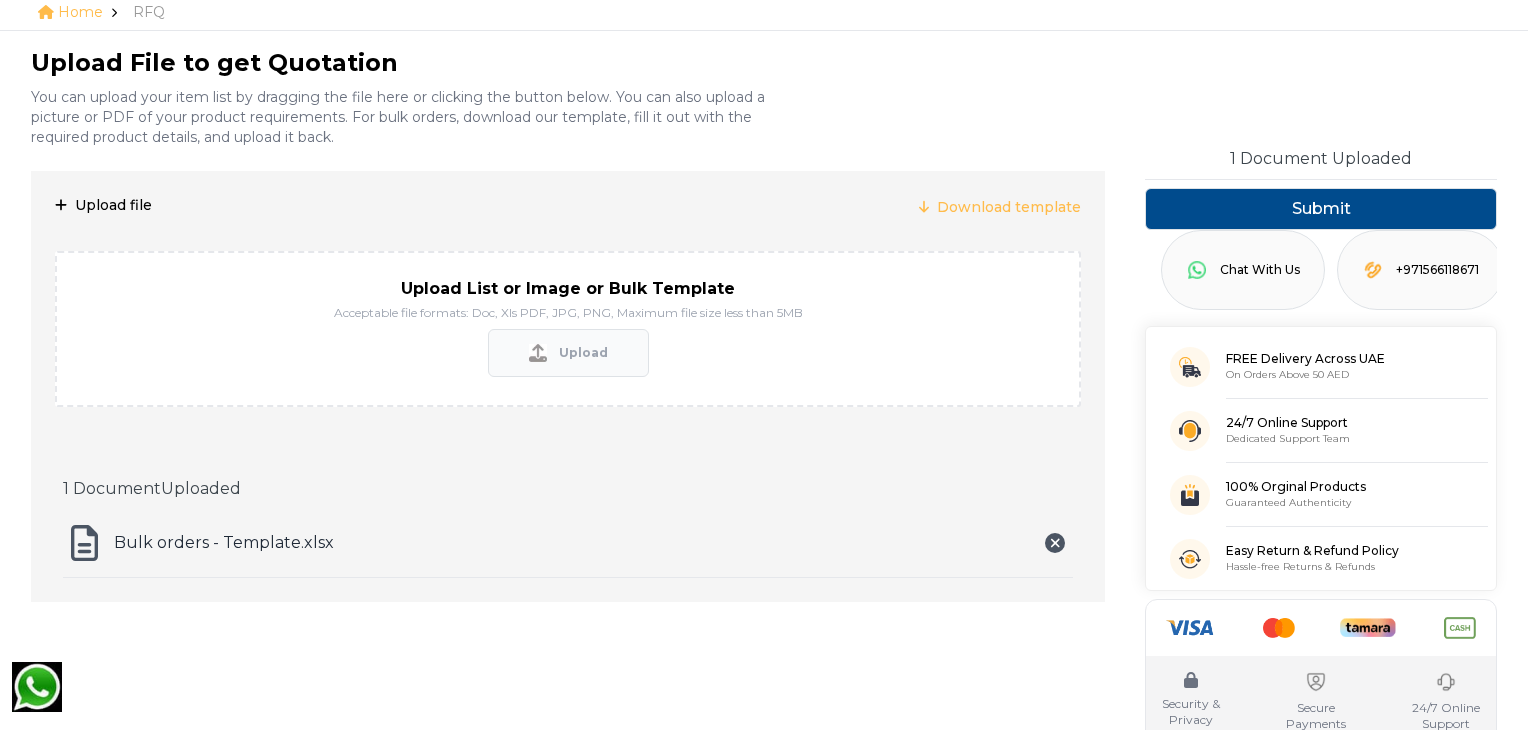 scroll, scrollTop: 0, scrollLeft: 0, axis: both 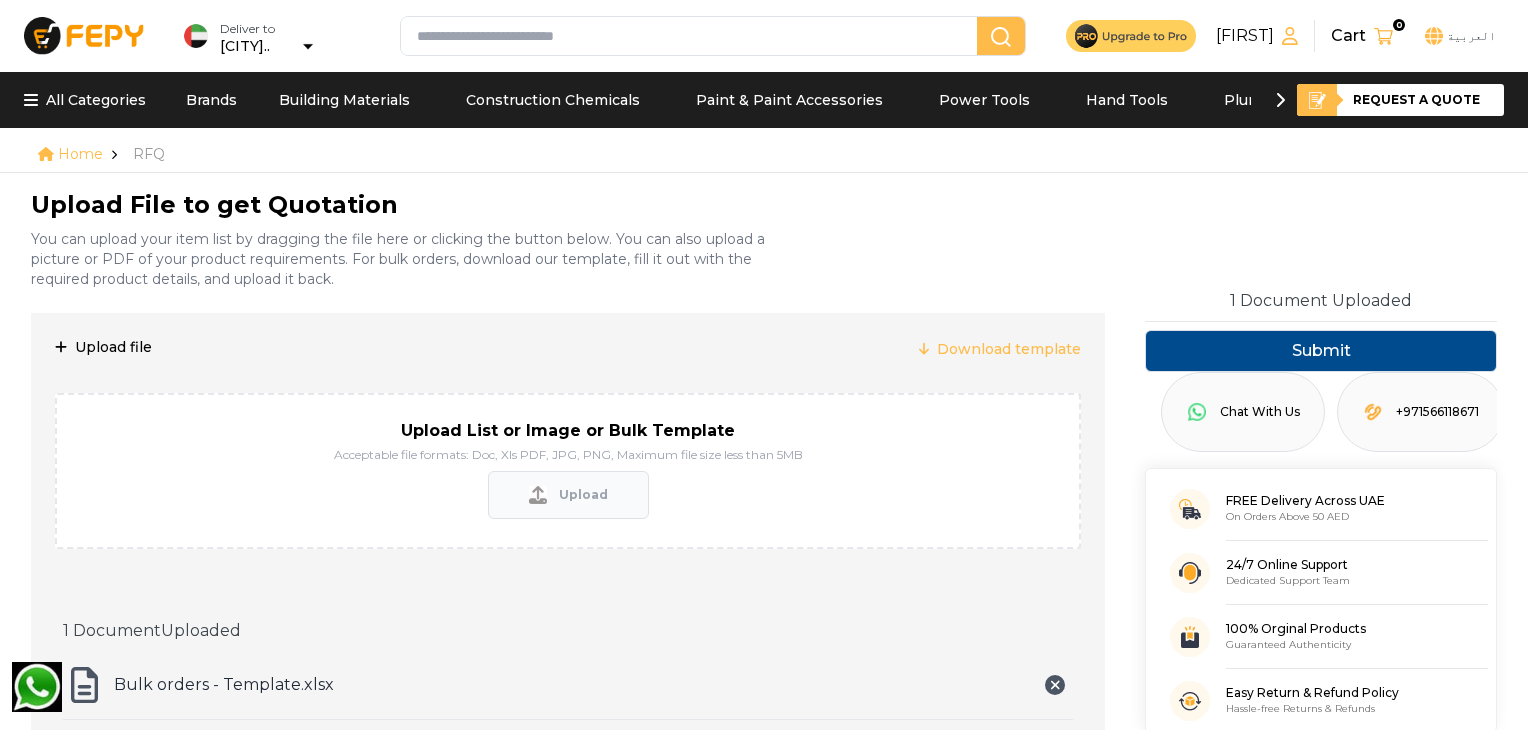 click on "Submit" at bounding box center (1321, 351) 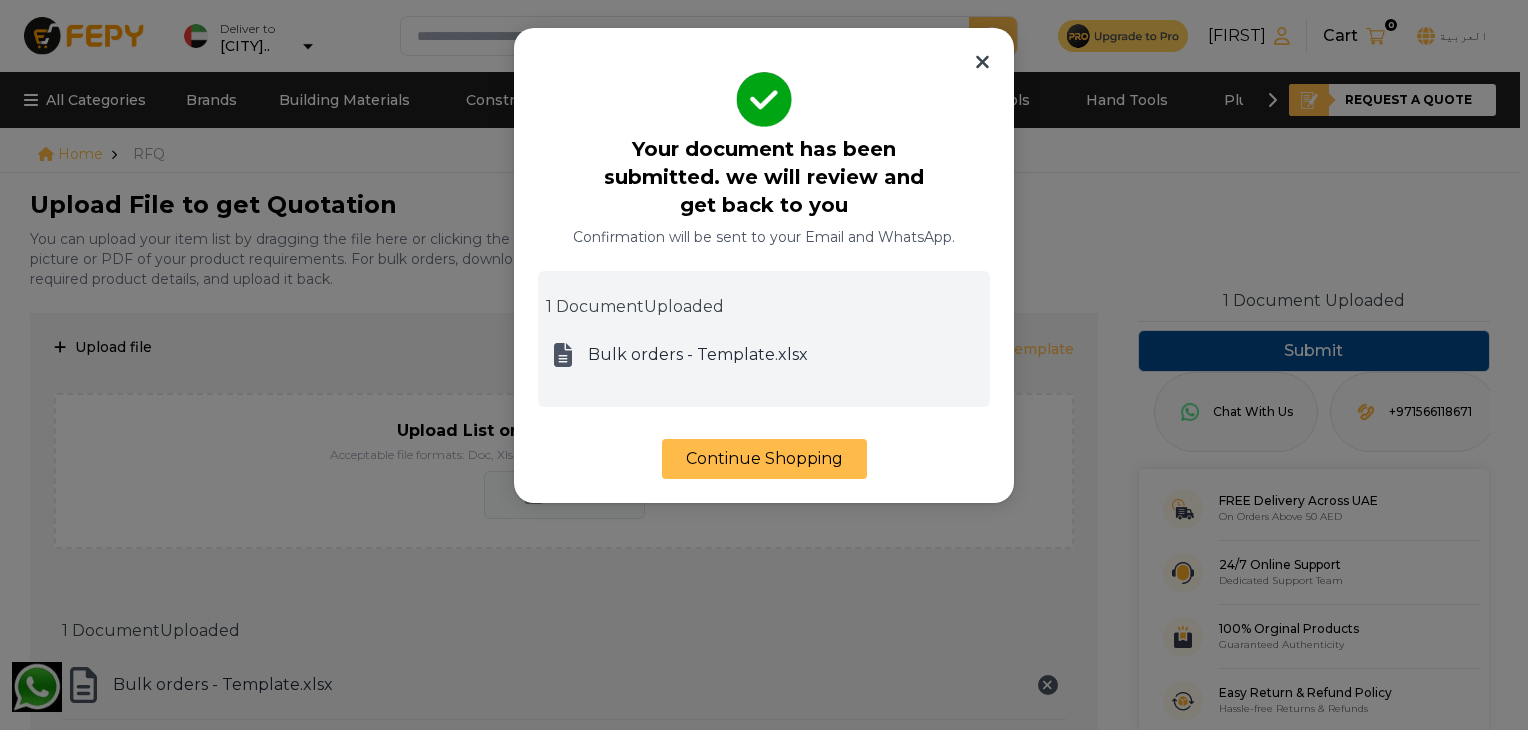 click on "Continue Shopping" at bounding box center (764, 459) 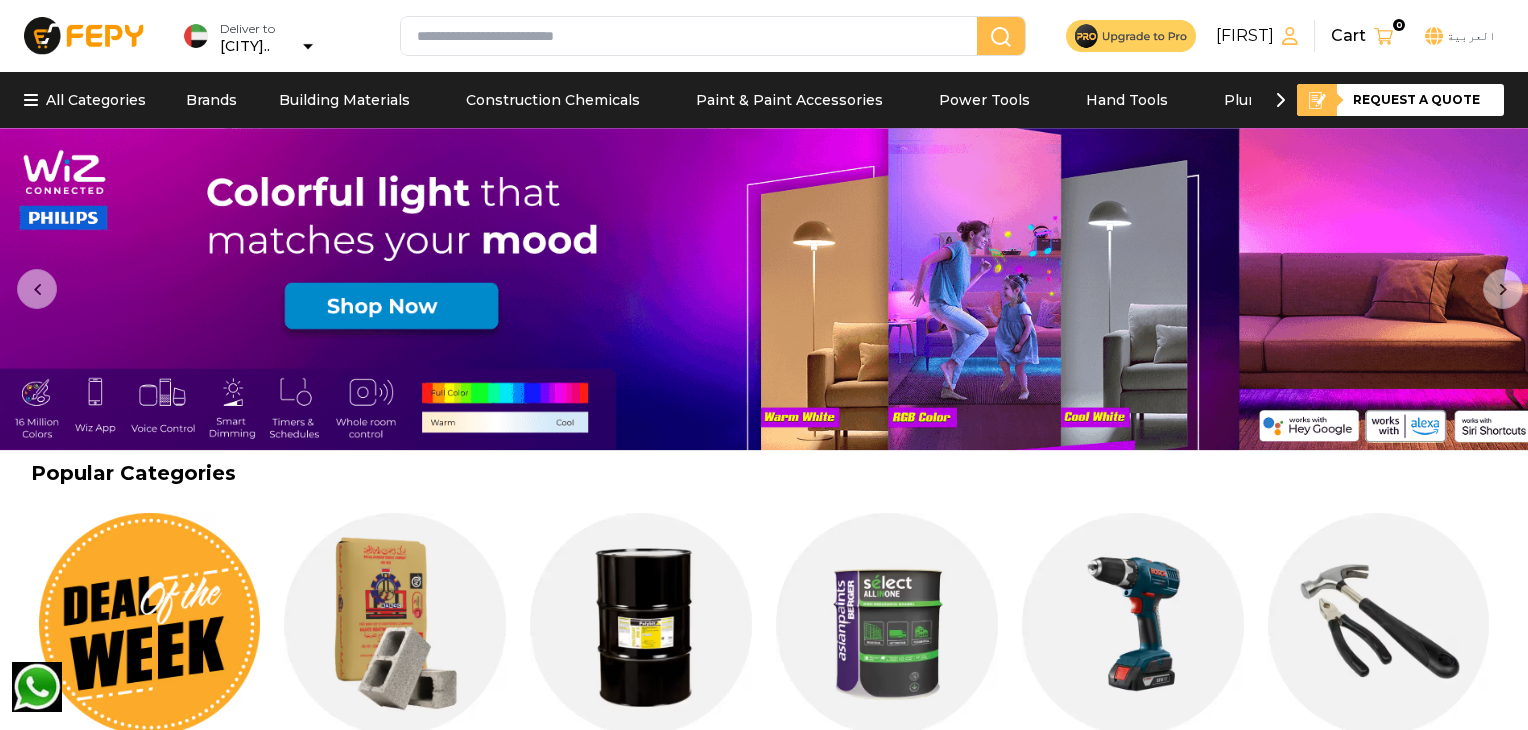 click on "[FIRST]" at bounding box center [1257, 36] 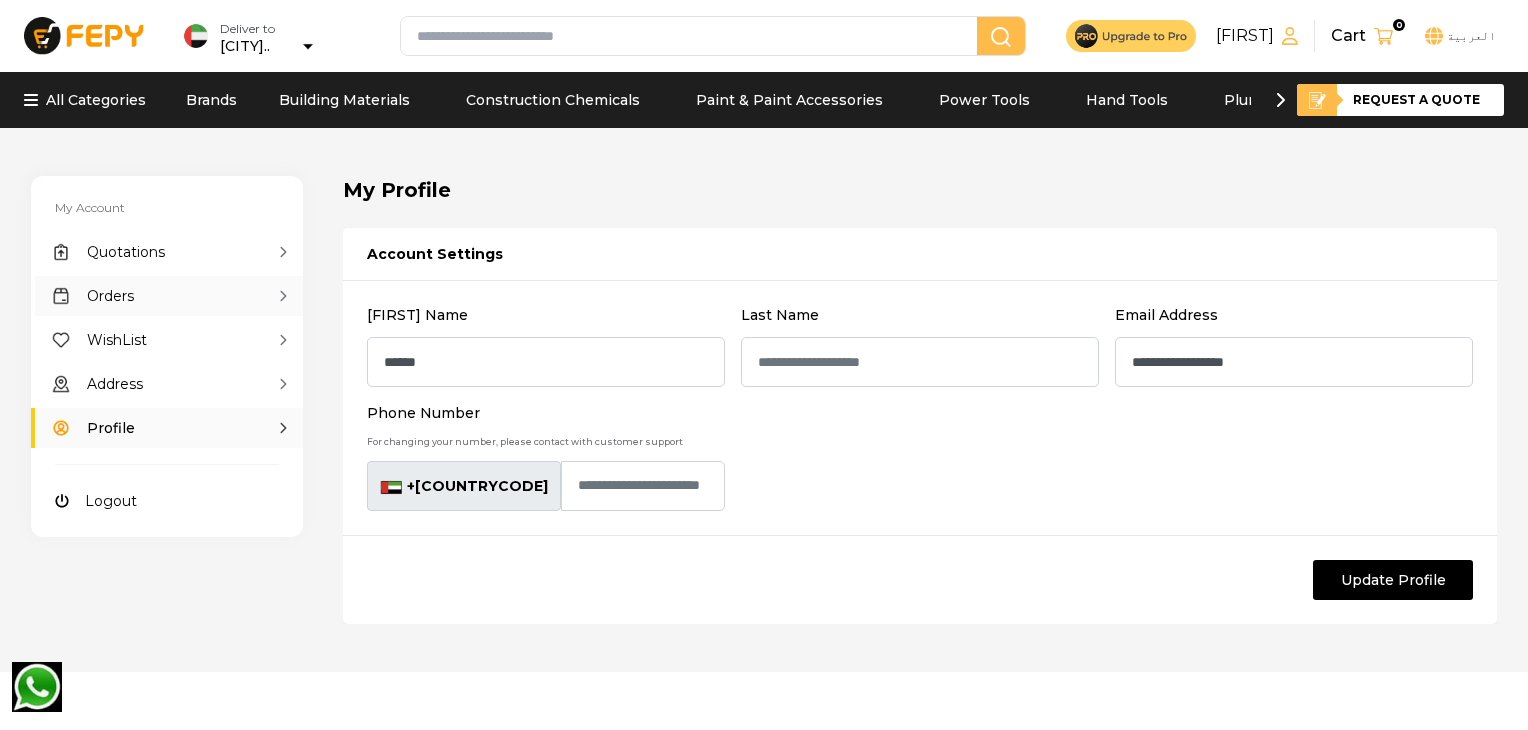 click on "Orders" at bounding box center [110, 296] 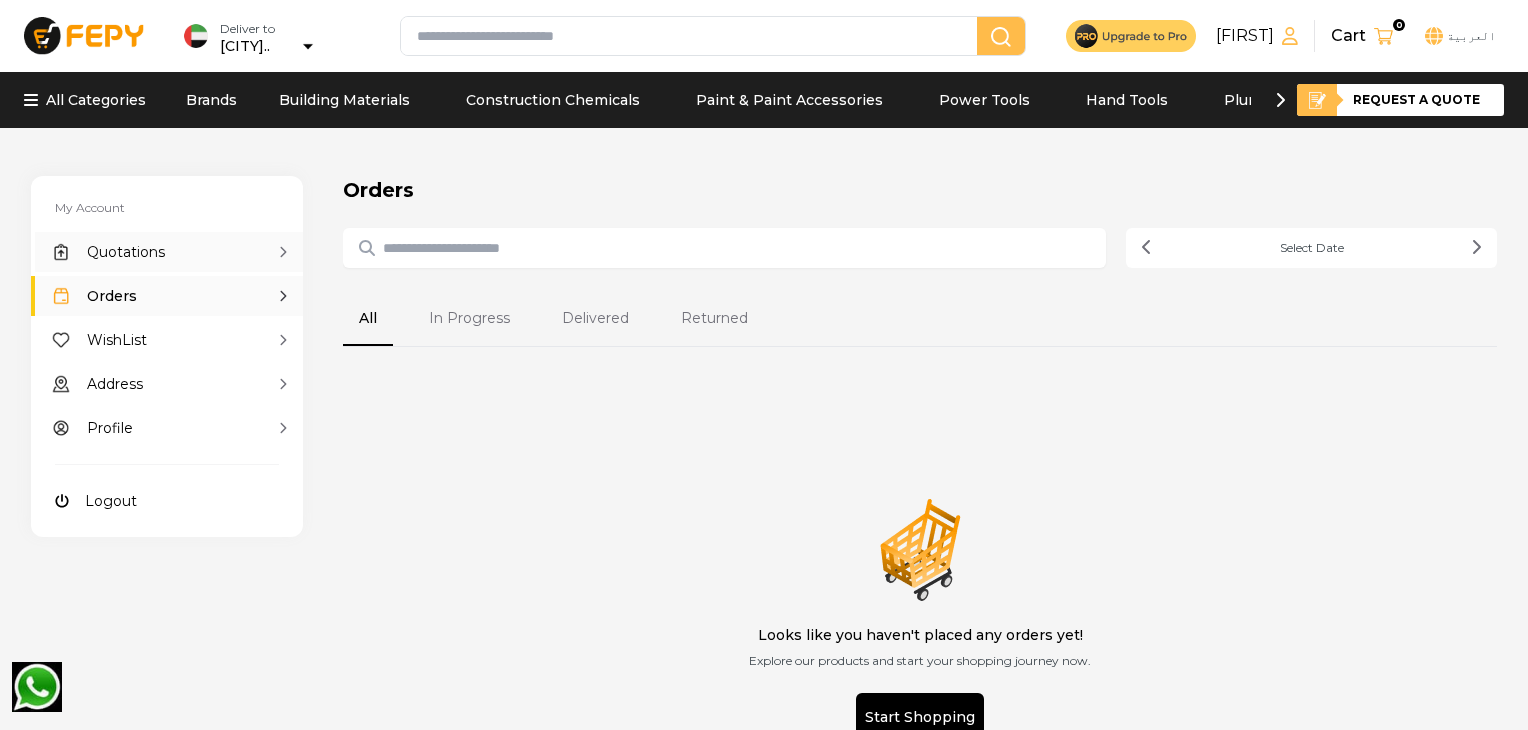 click on "Quotations" at bounding box center [126, 252] 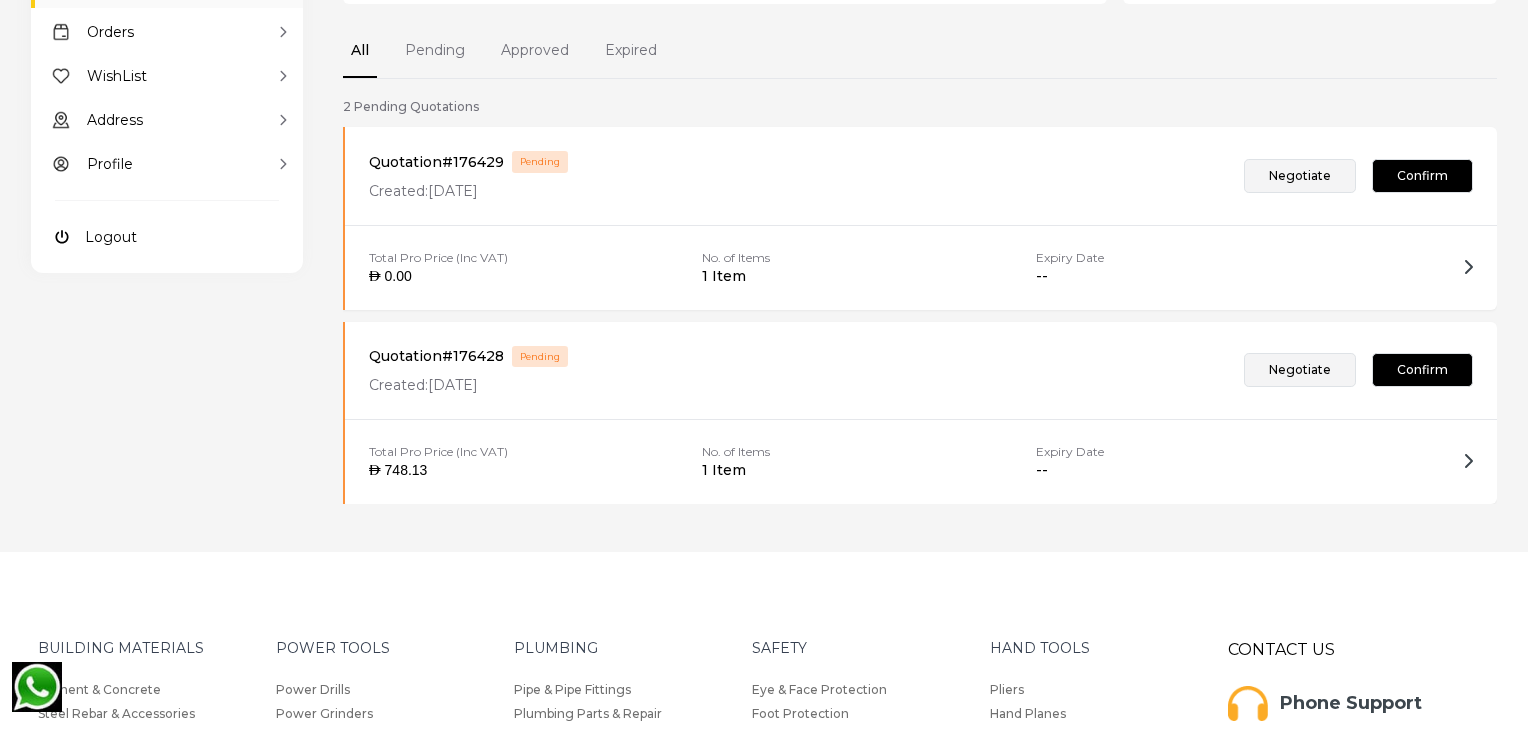 scroll, scrollTop: 0, scrollLeft: 0, axis: both 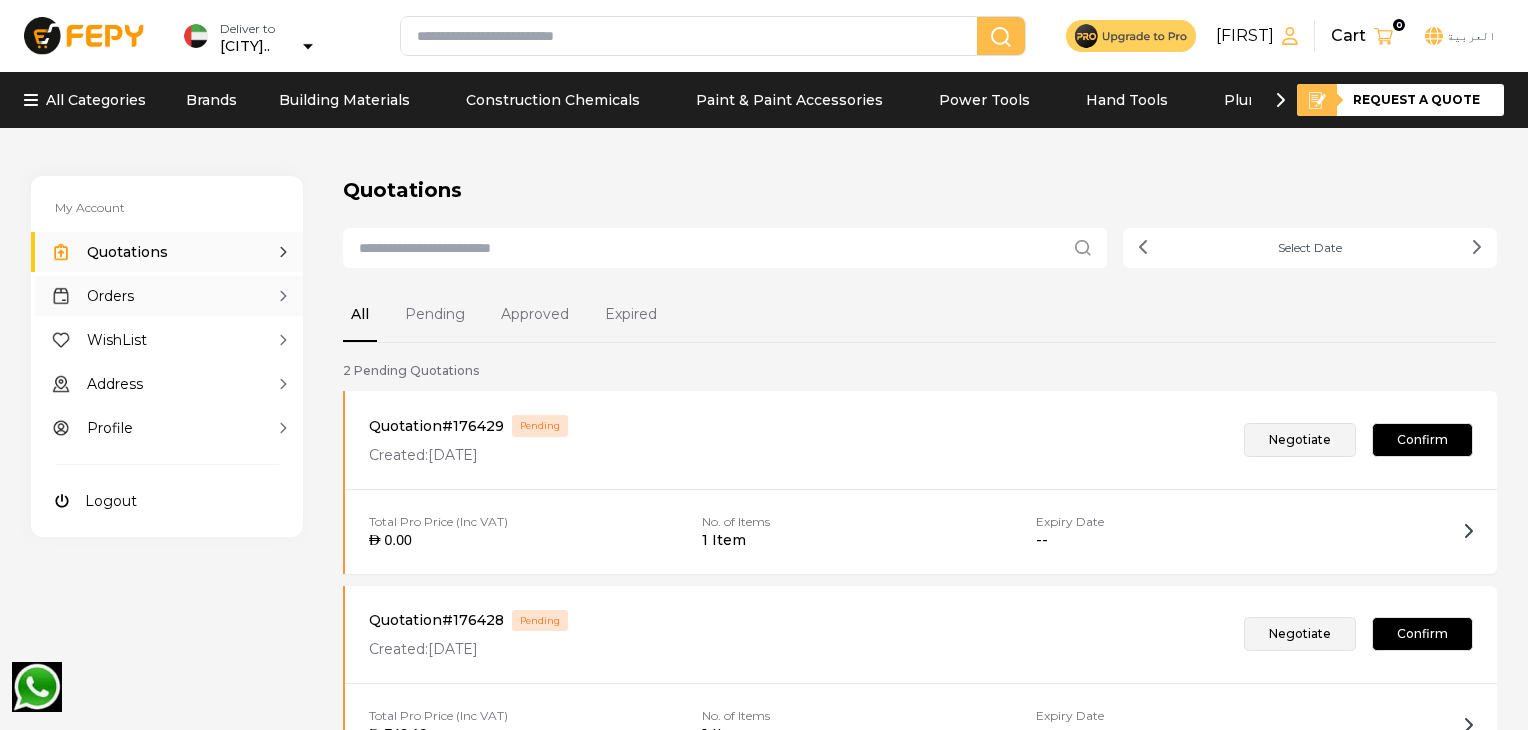 click on "Orders" at bounding box center [167, 296] 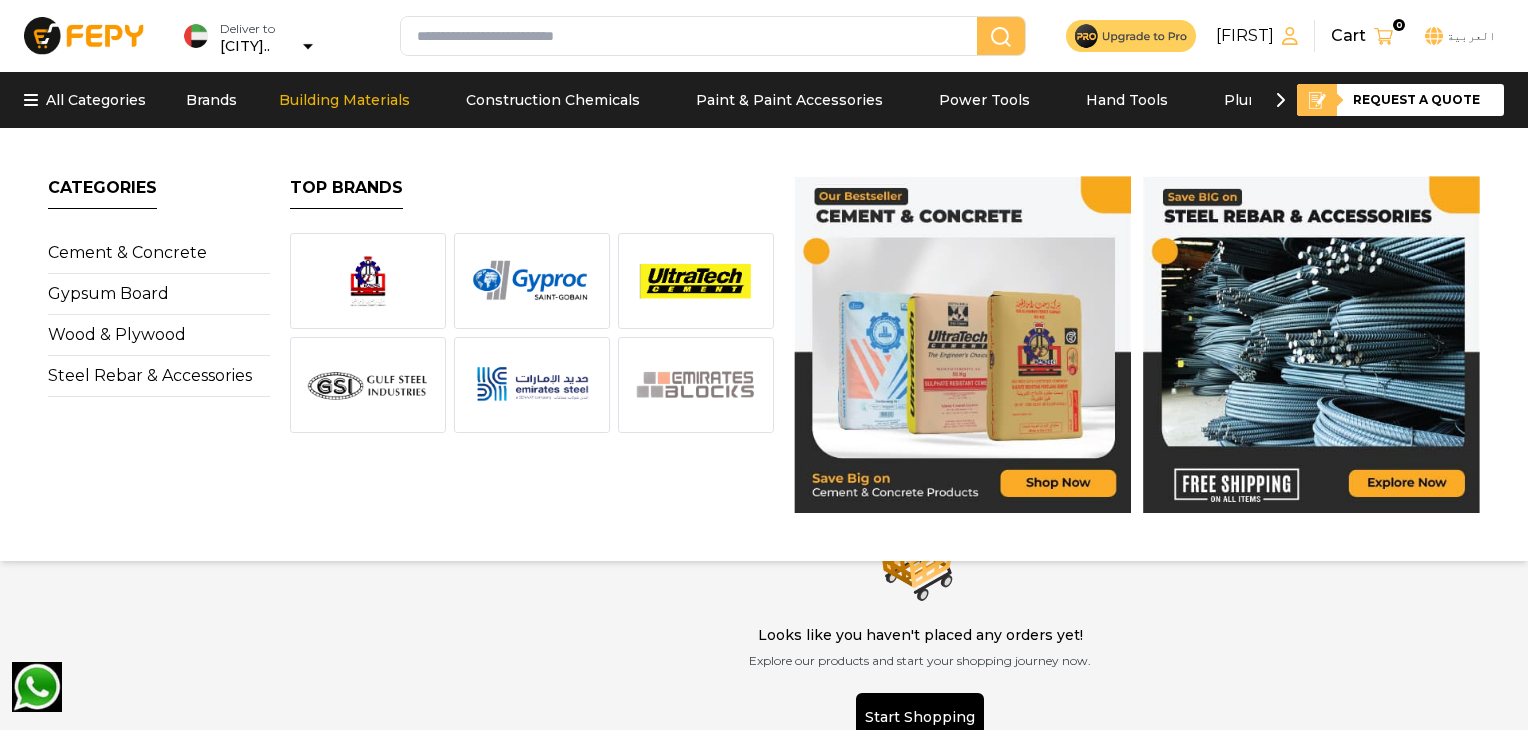 click on "Building Materials" at bounding box center (372, 100) 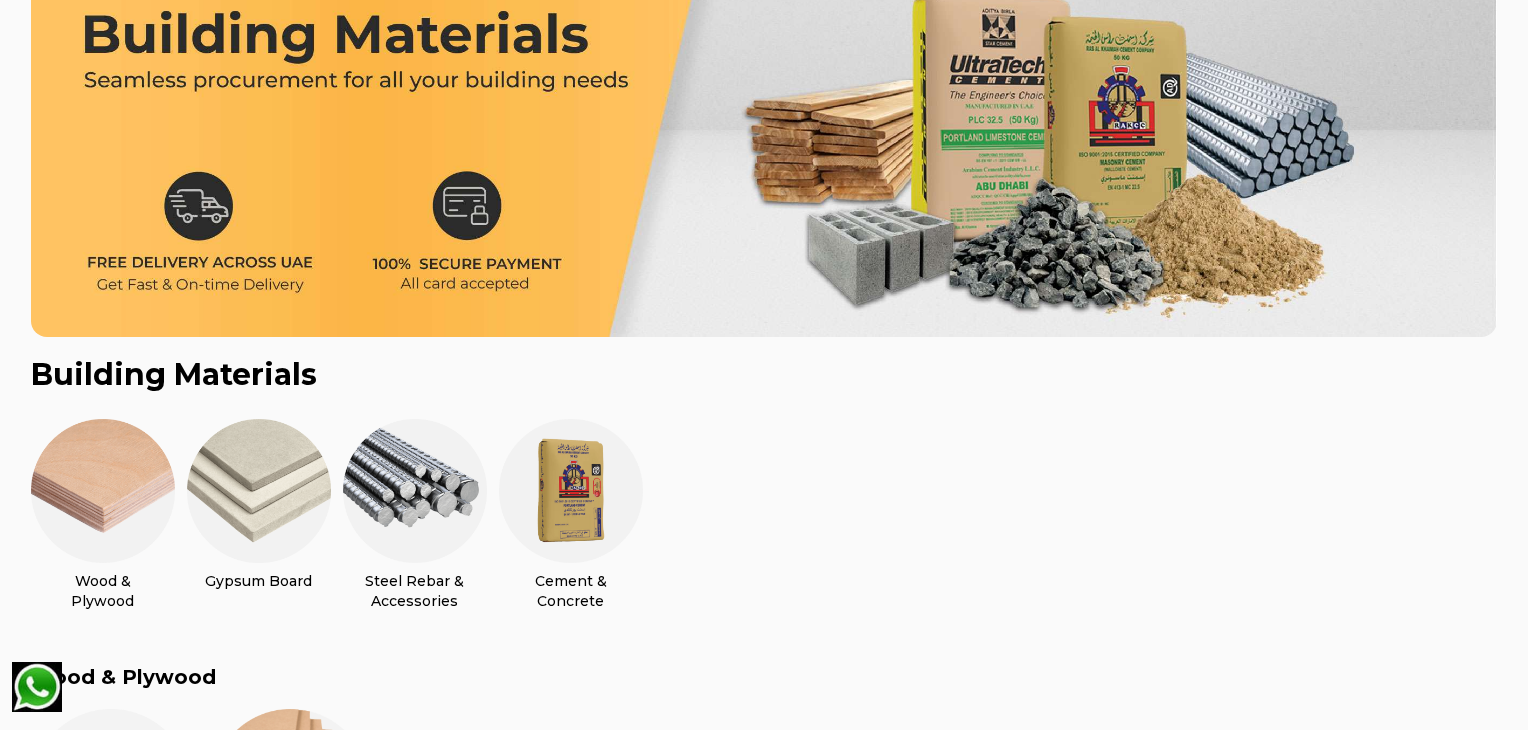 scroll, scrollTop: 0, scrollLeft: 0, axis: both 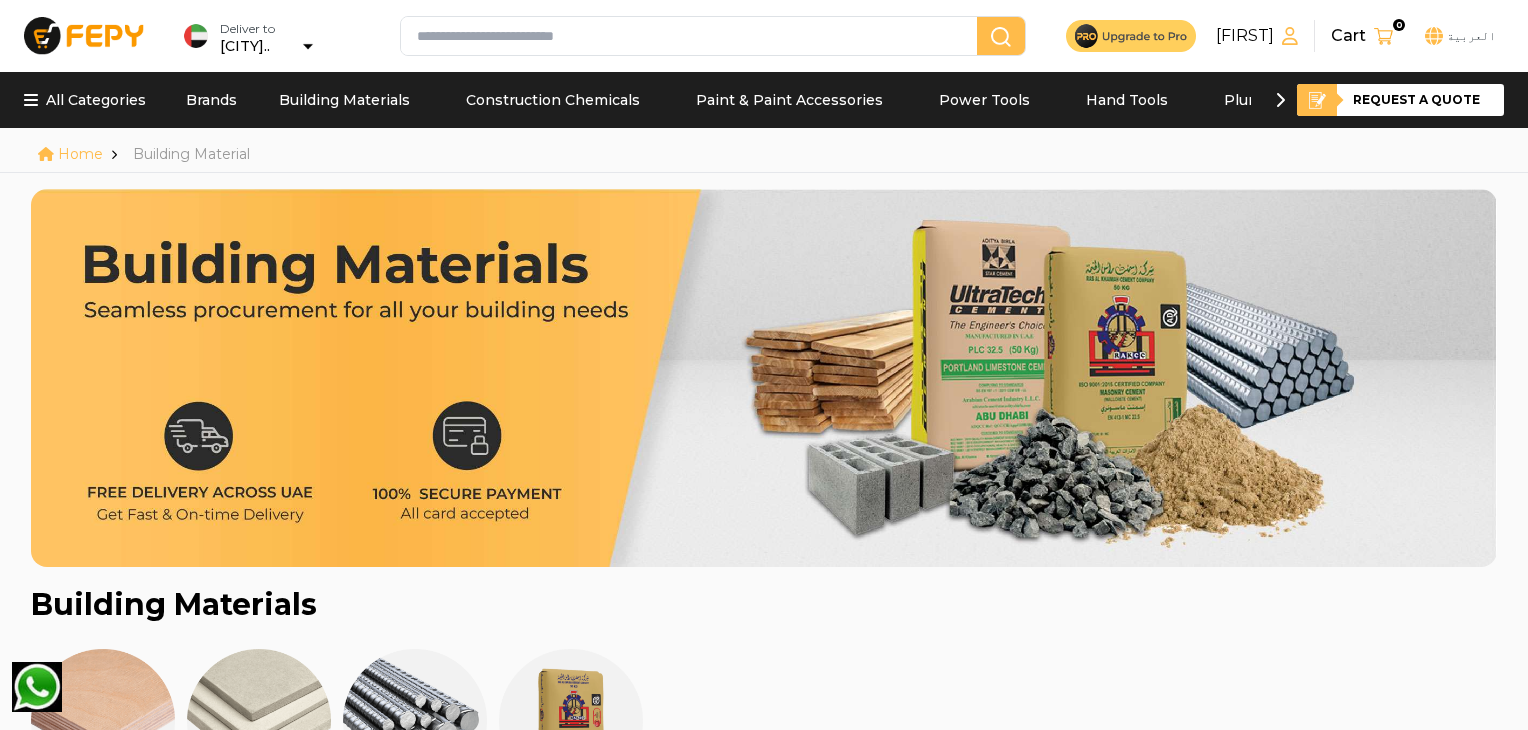 click at bounding box center [693, 36] 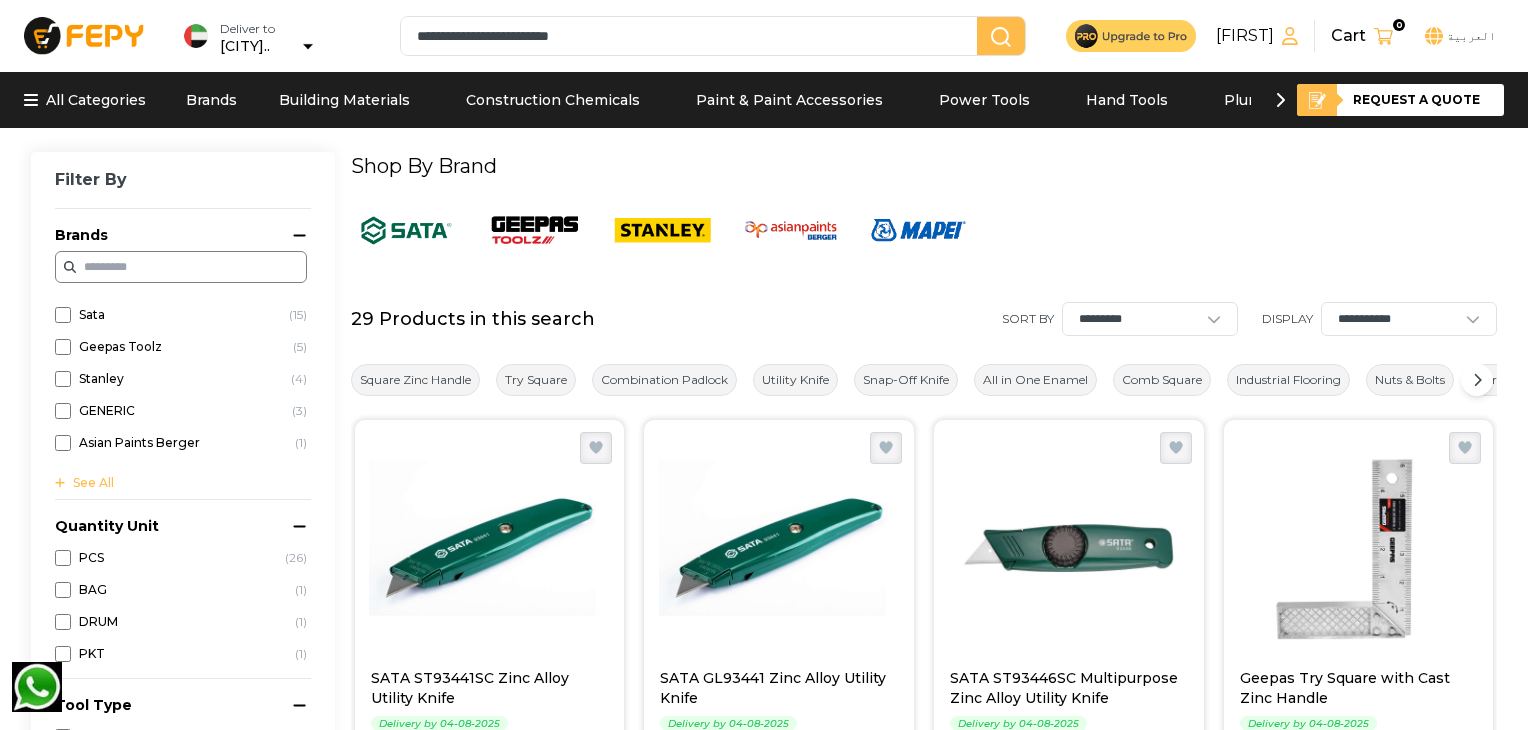 click on "Shop By Brand" at bounding box center (924, 207) 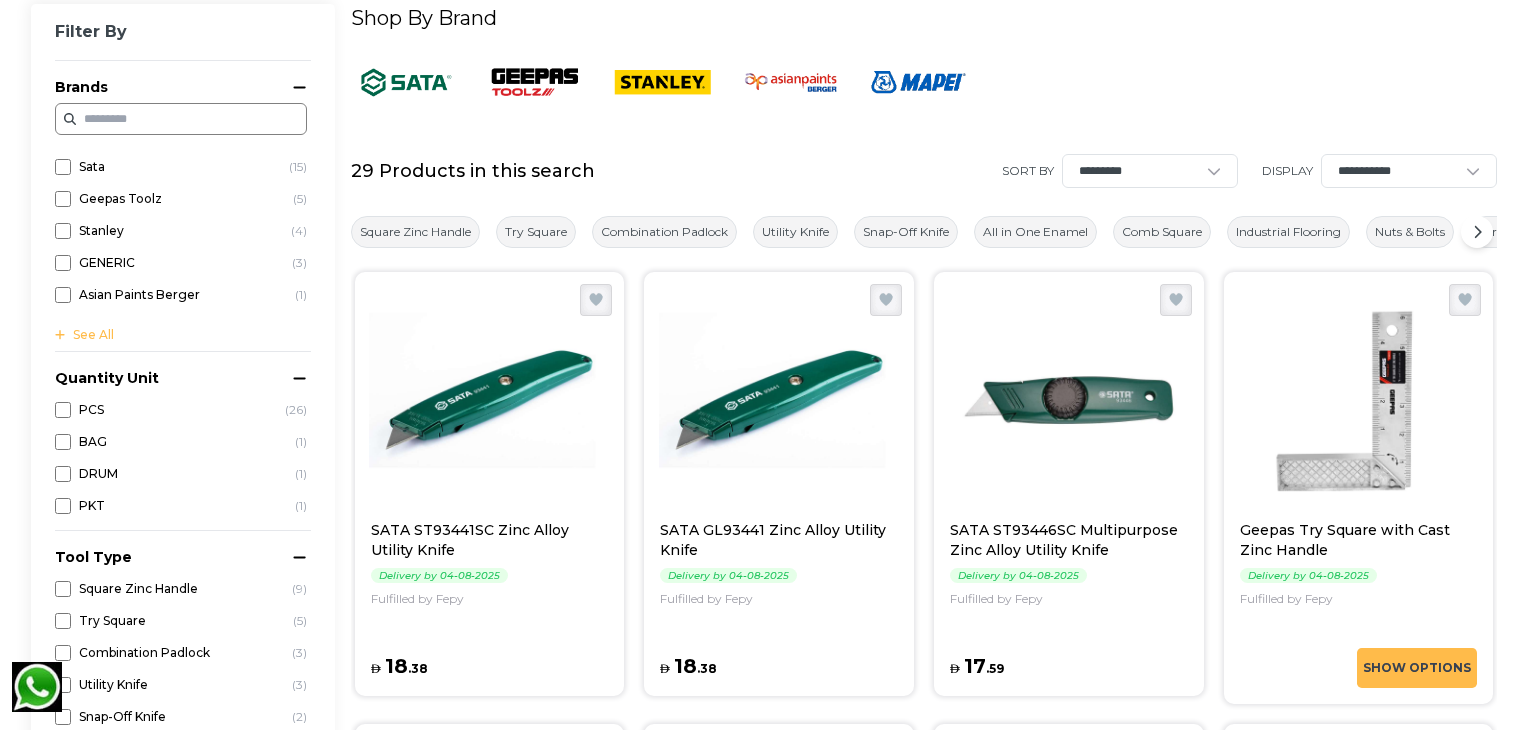 scroll, scrollTop: 0, scrollLeft: 0, axis: both 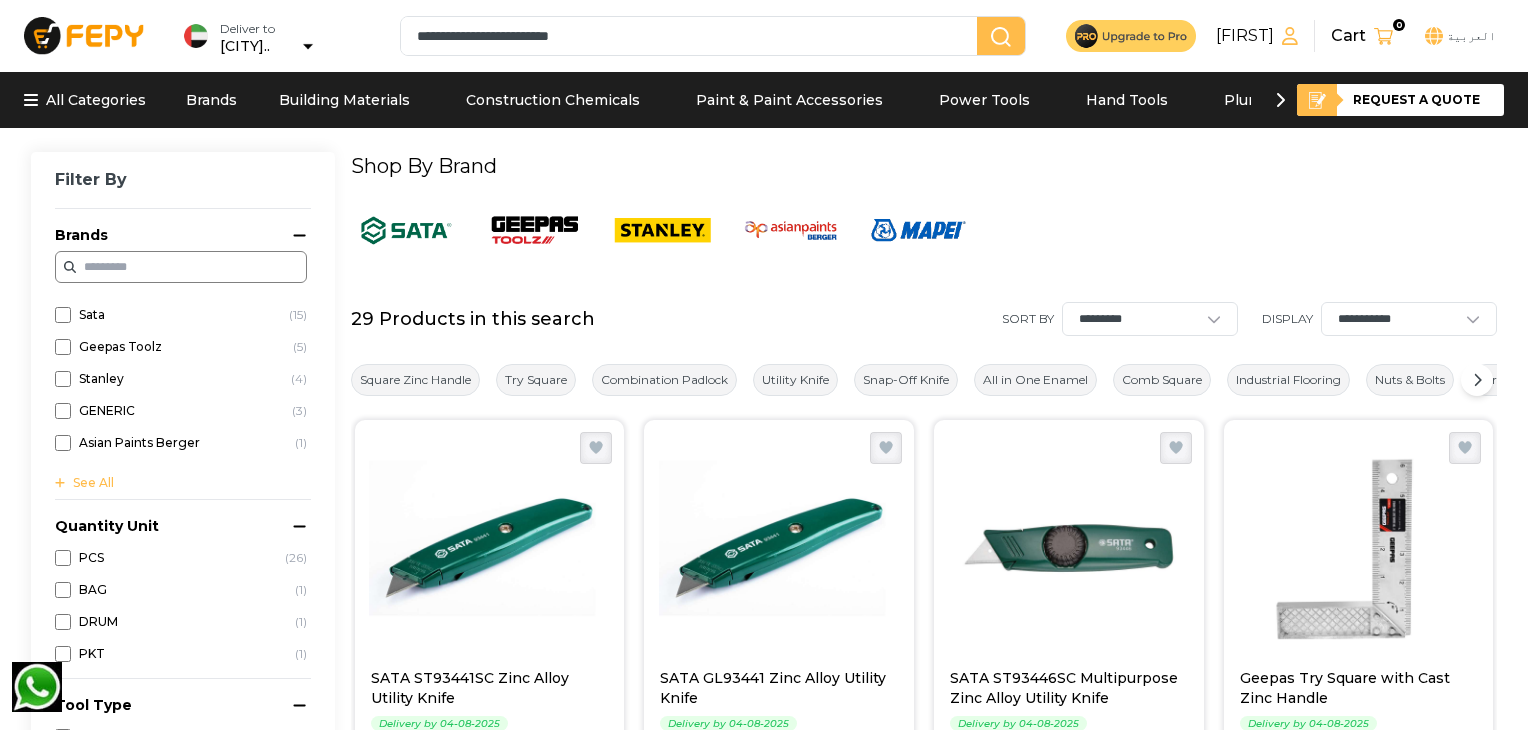 click on "**********" at bounding box center [693, 36] 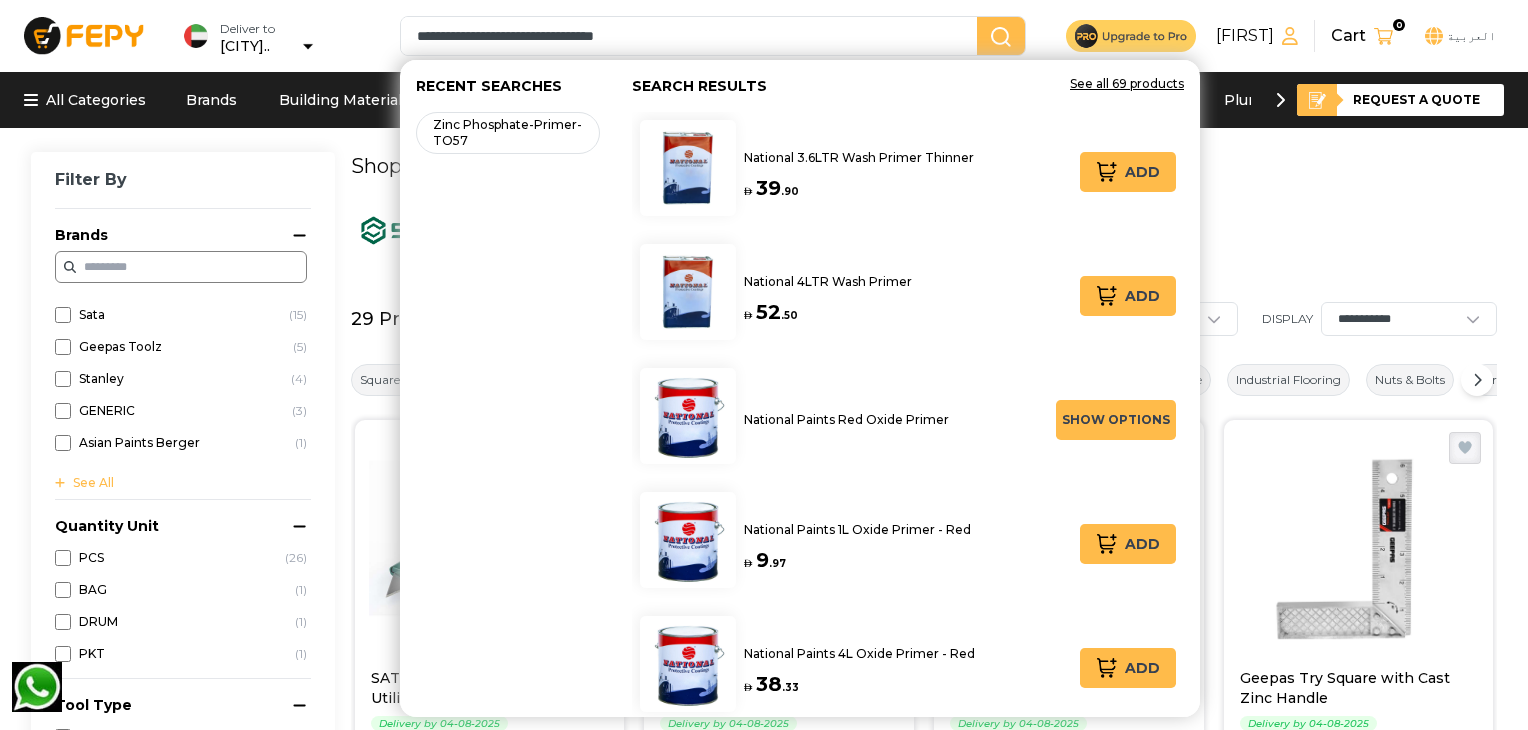 type on "**********" 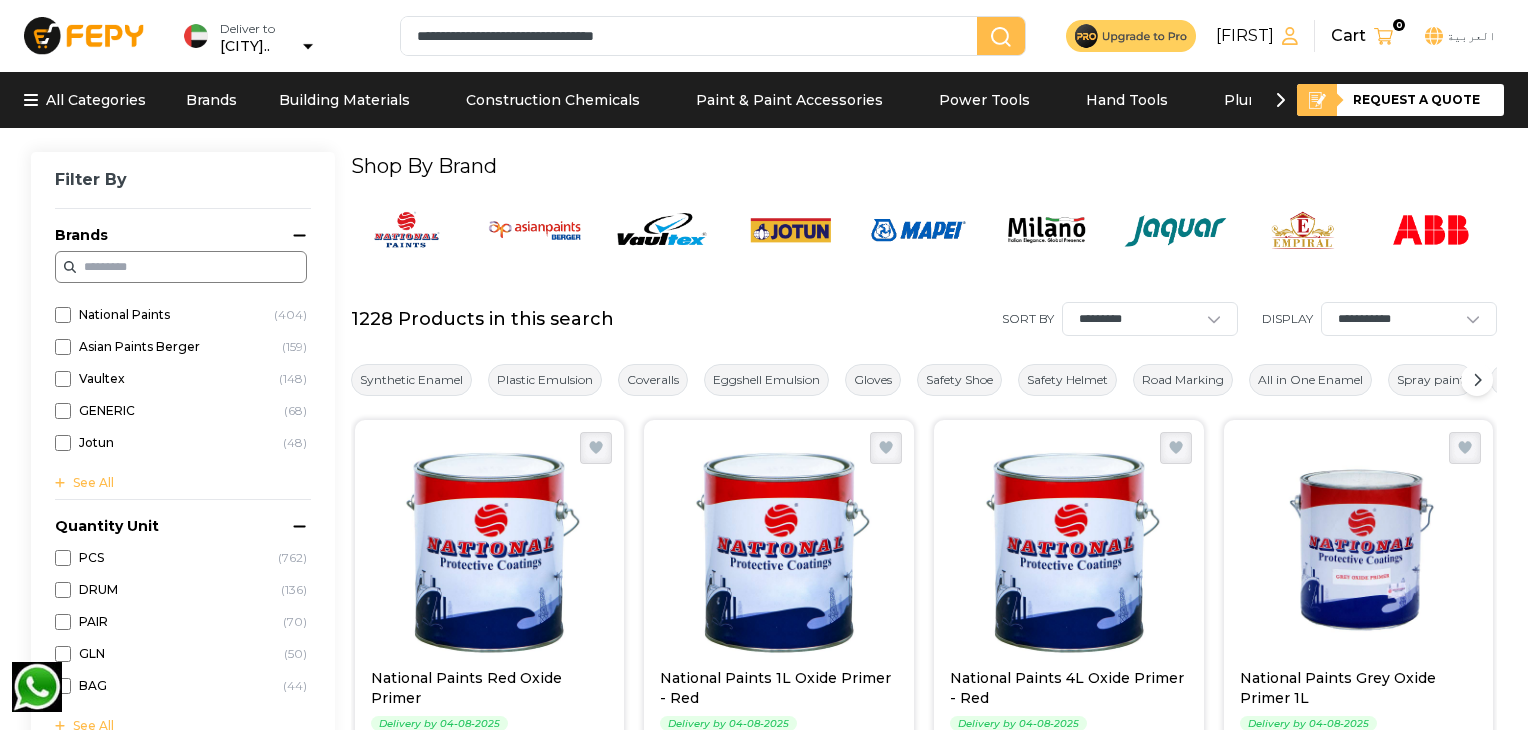 click on "Shop By Brand" at bounding box center [924, 166] 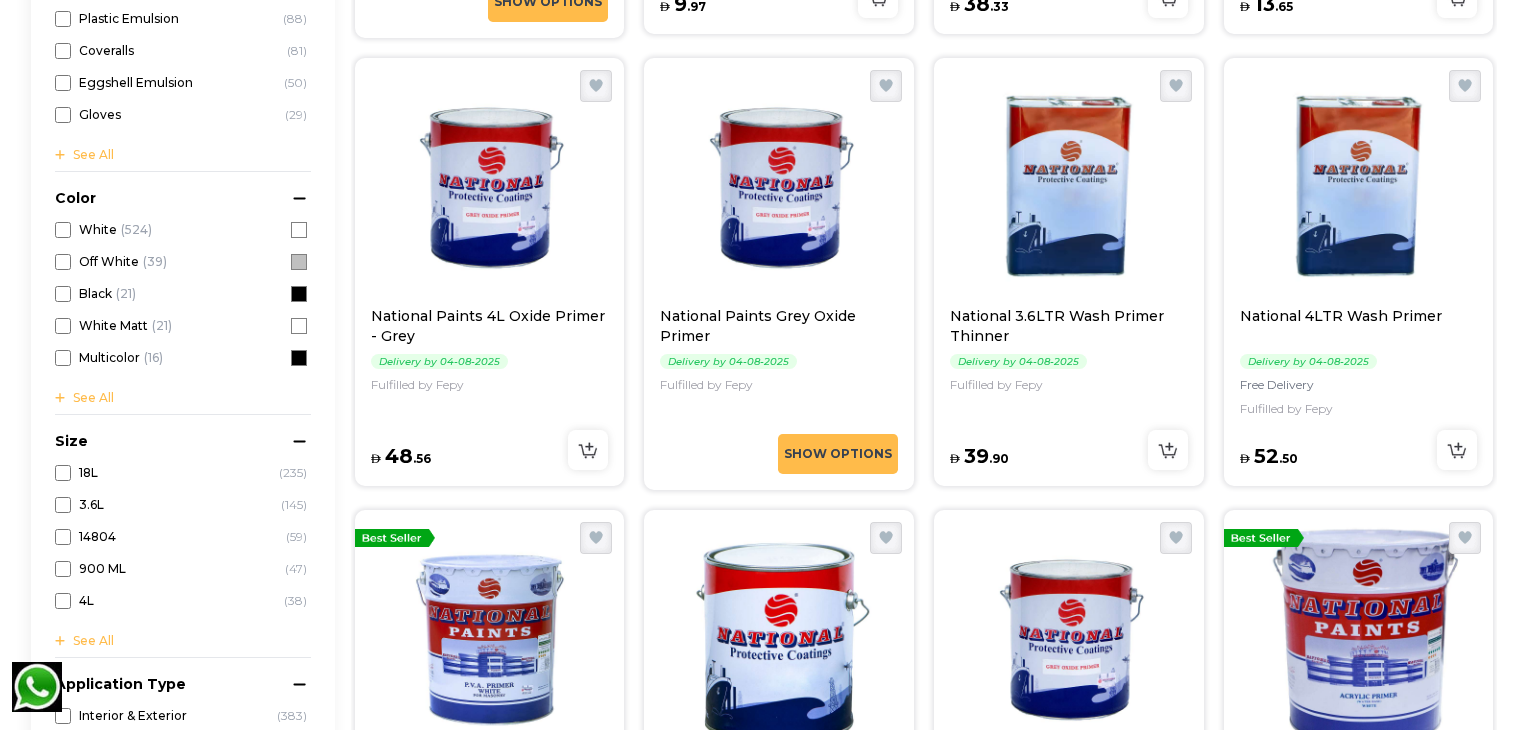 scroll, scrollTop: 812, scrollLeft: 0, axis: vertical 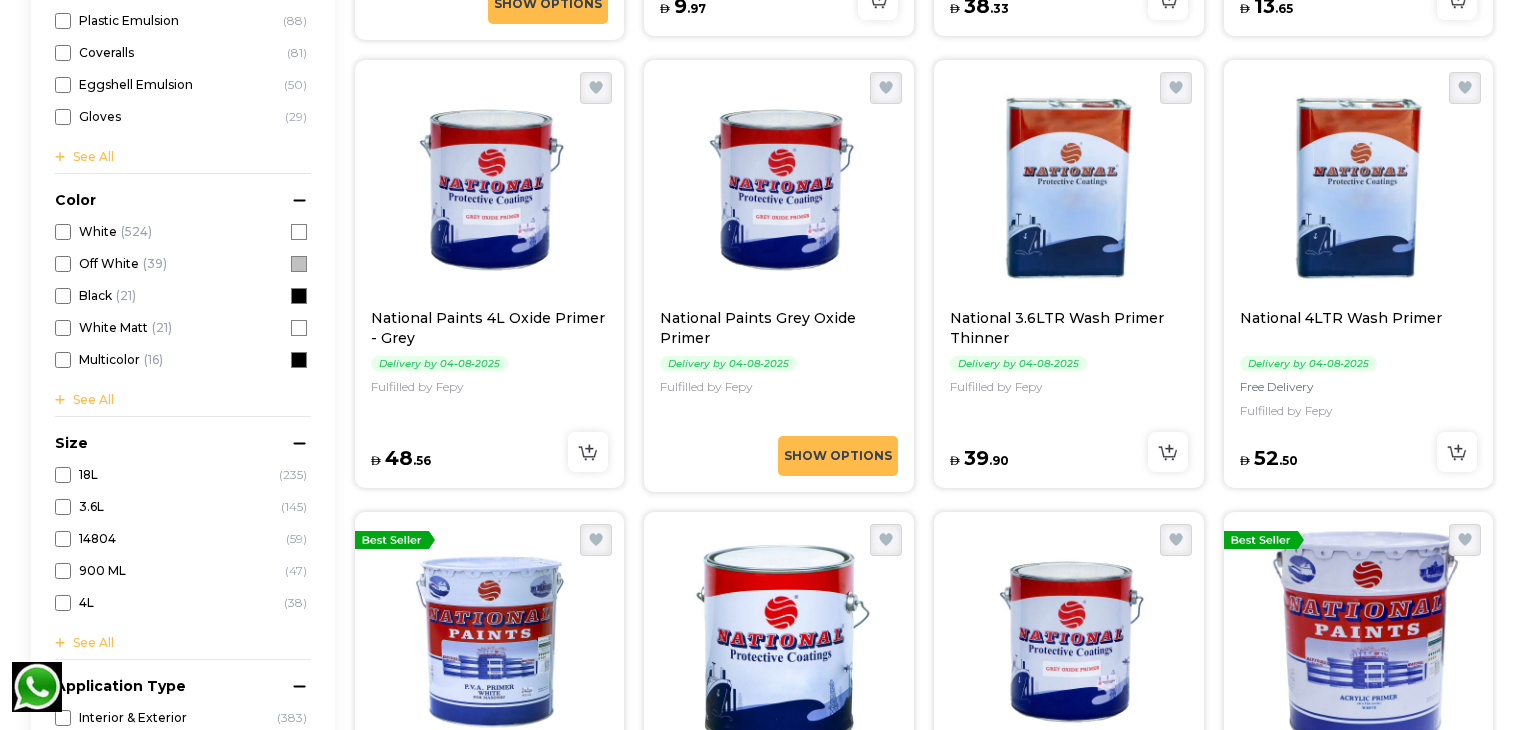 click on "Show Options" at bounding box center (838, 456) 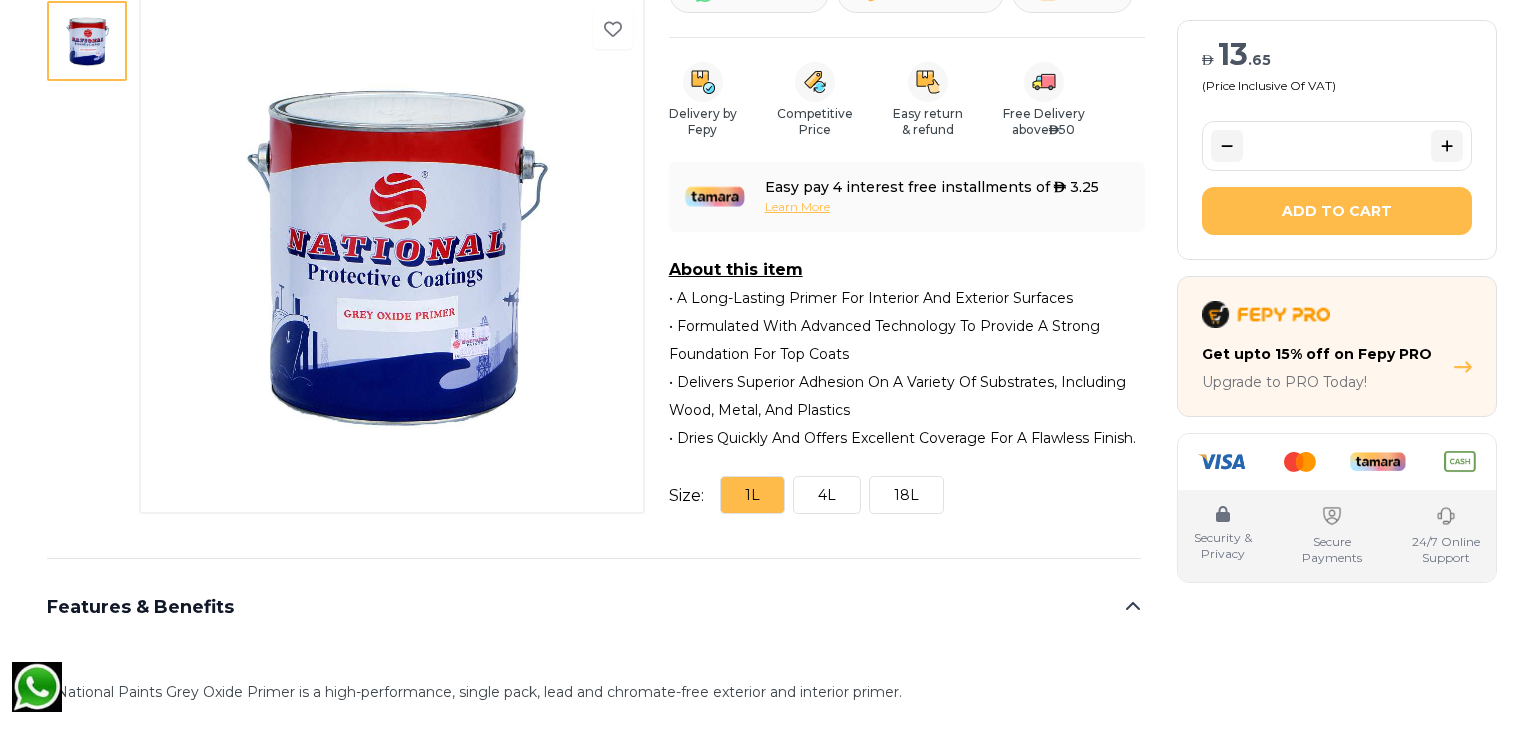 scroll, scrollTop: 0, scrollLeft: 0, axis: both 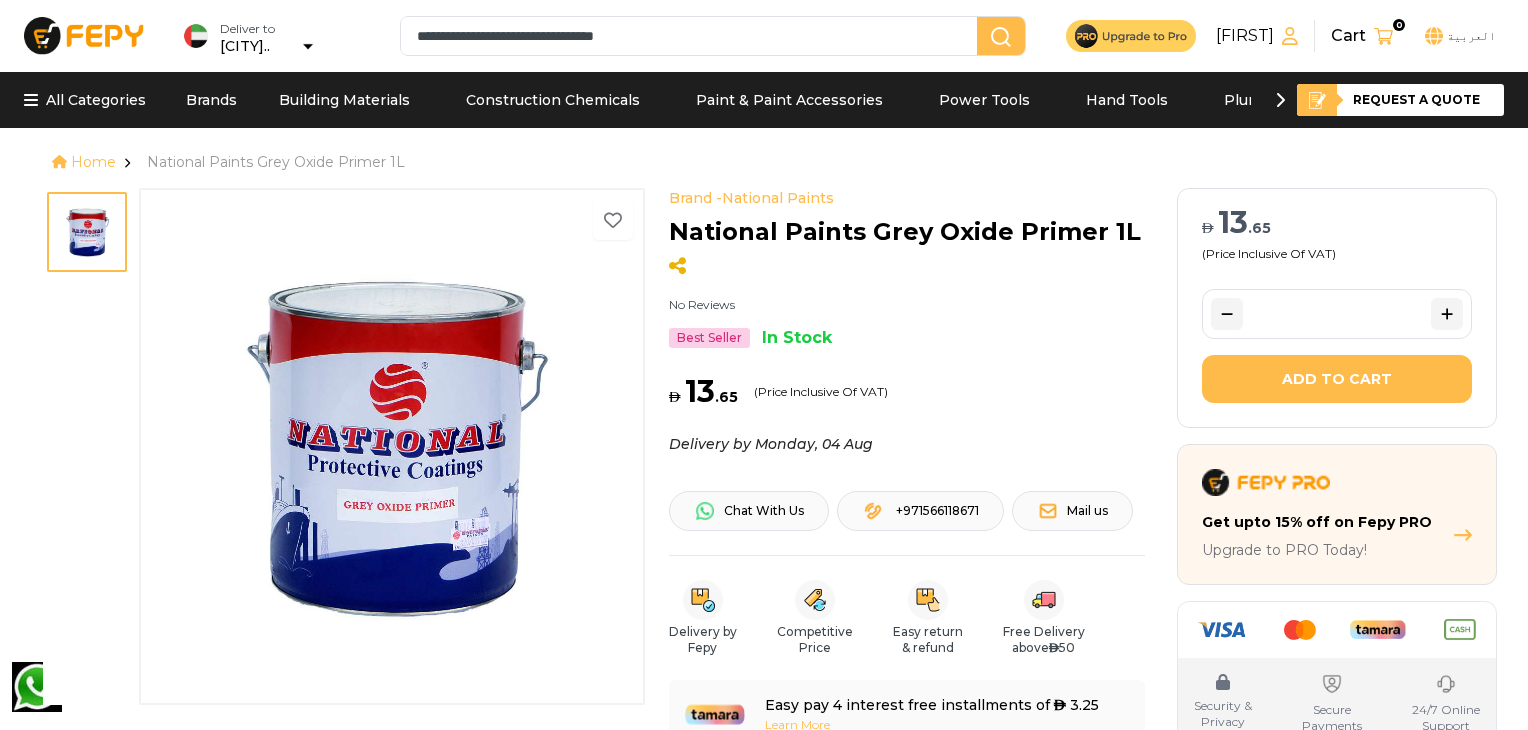click on "Home" at bounding box center (93, 162) 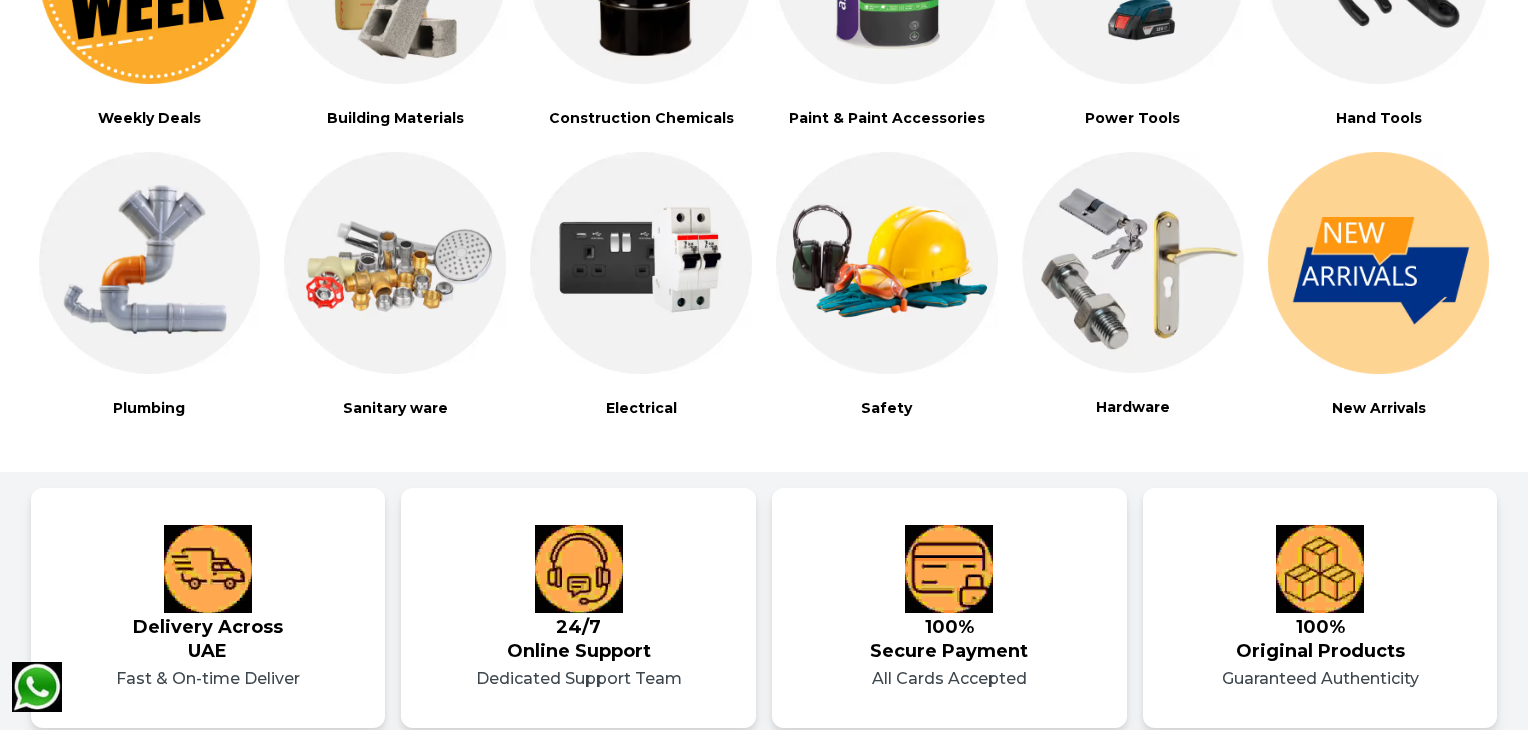 scroll, scrollTop: 652, scrollLeft: 0, axis: vertical 